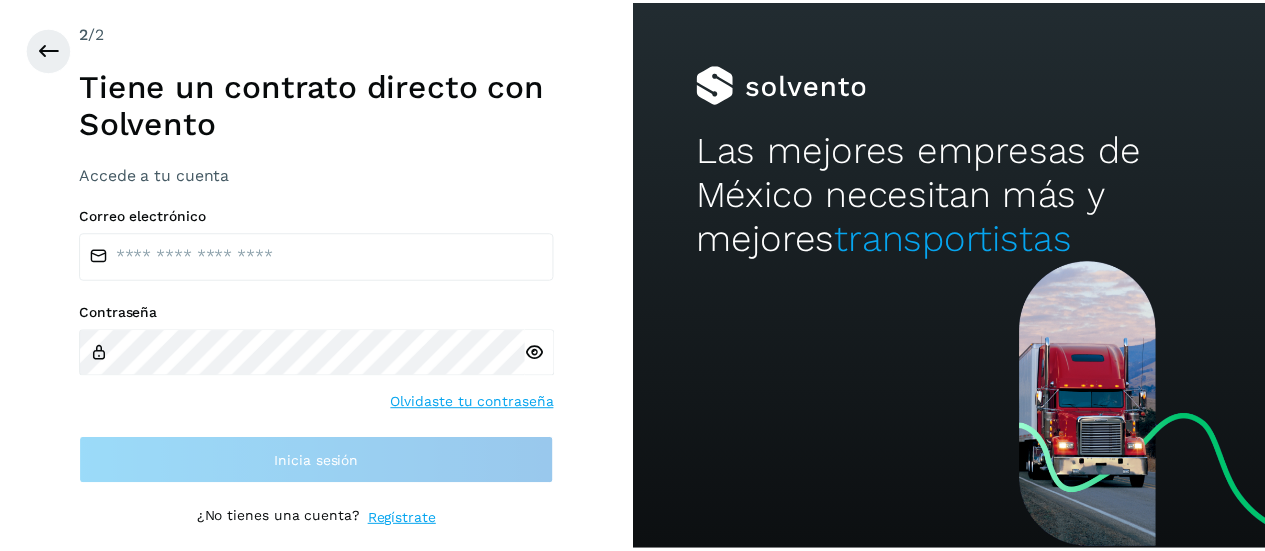 scroll, scrollTop: 0, scrollLeft: 0, axis: both 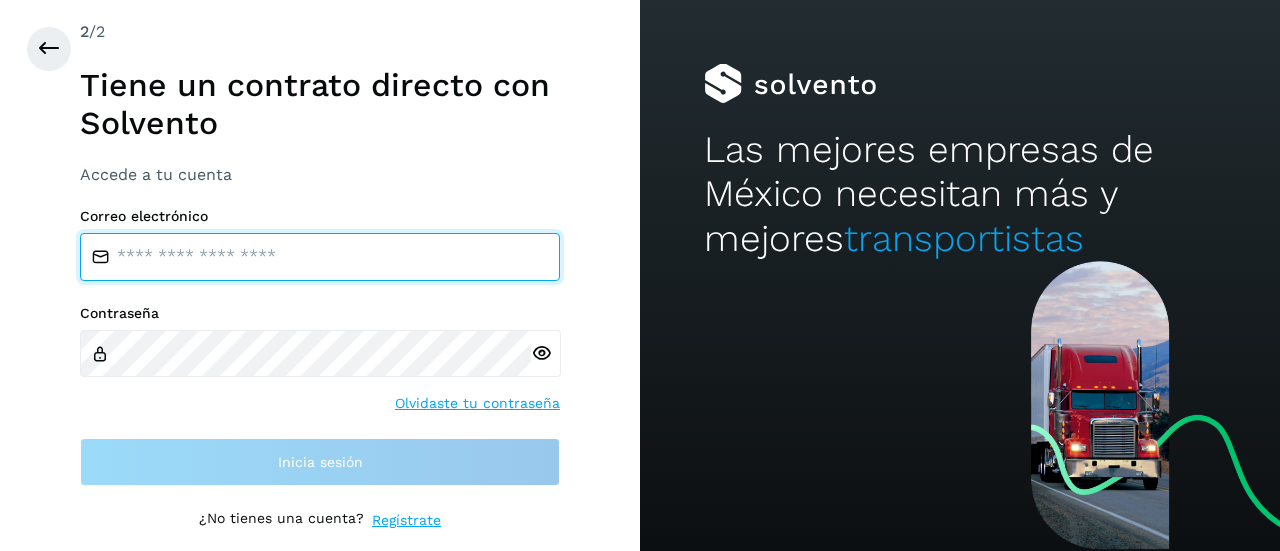 click at bounding box center (320, 257) 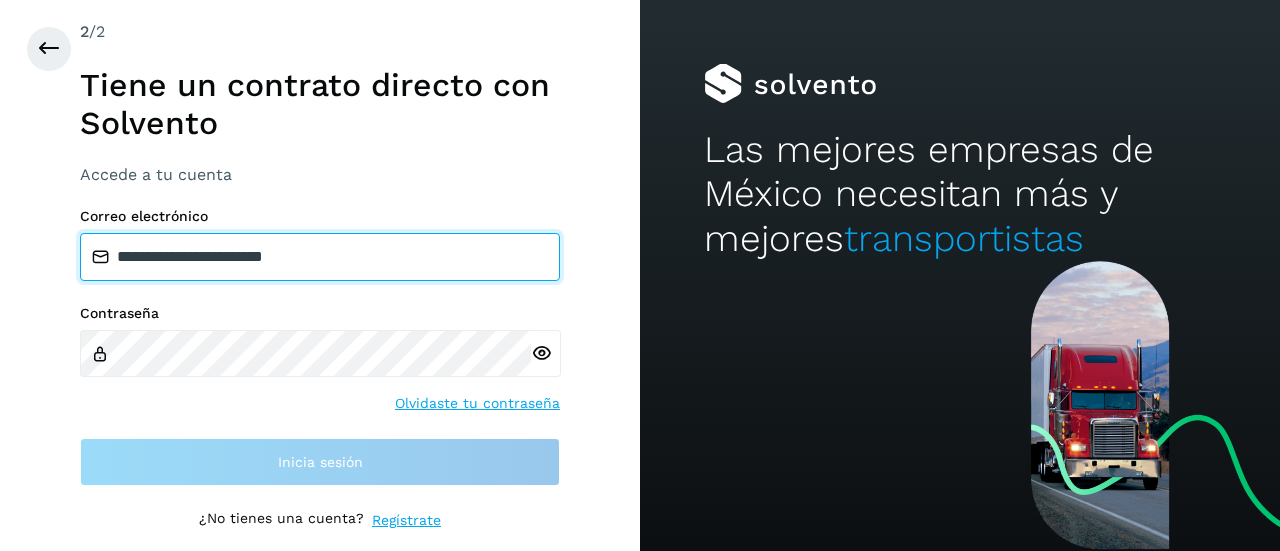 type on "**********" 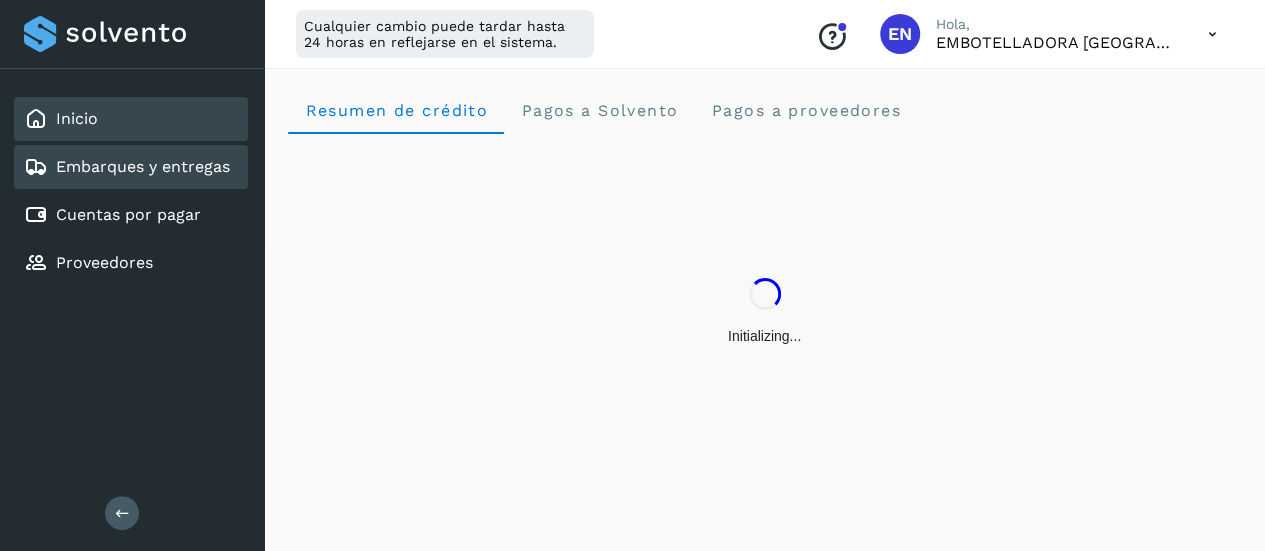 click on "Embarques y entregas" at bounding box center [143, 166] 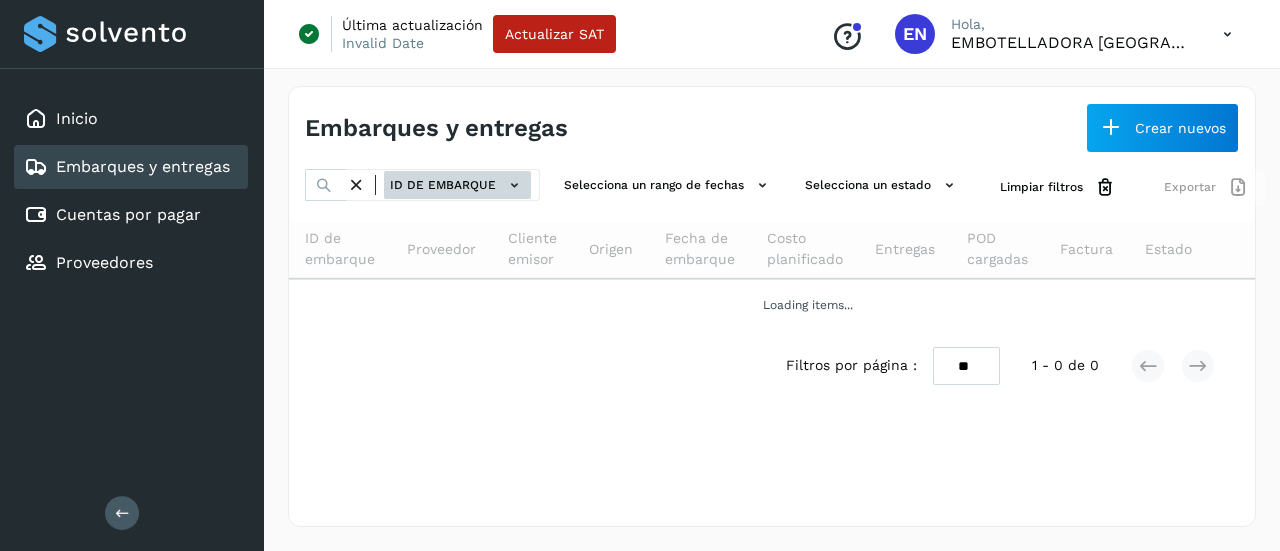 click on "ID de embarque" at bounding box center [457, 185] 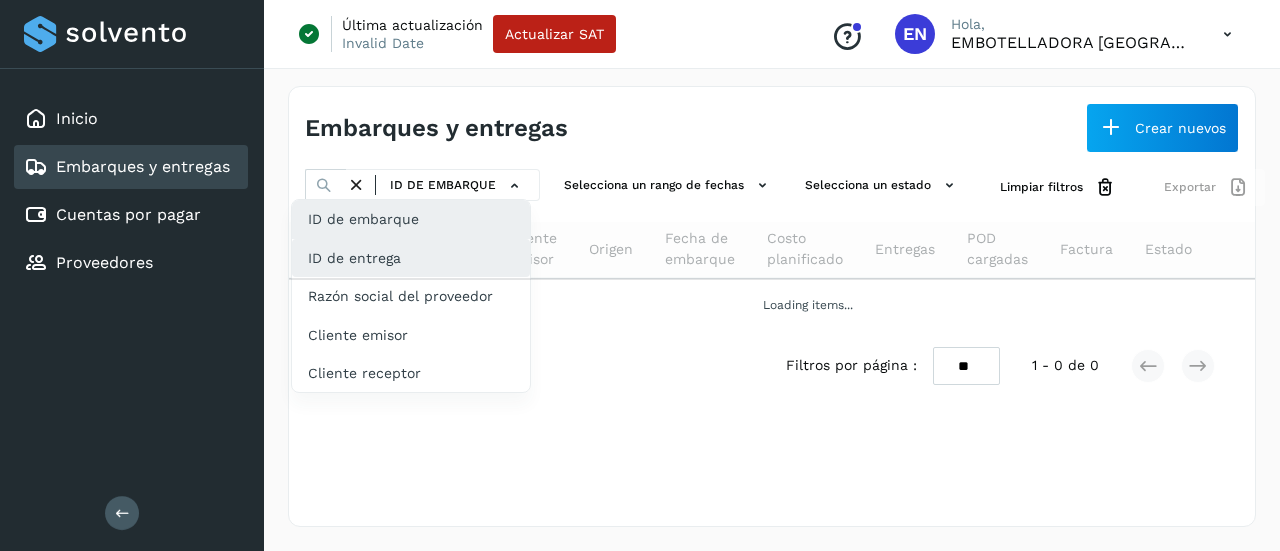 click on "ID de entrega" 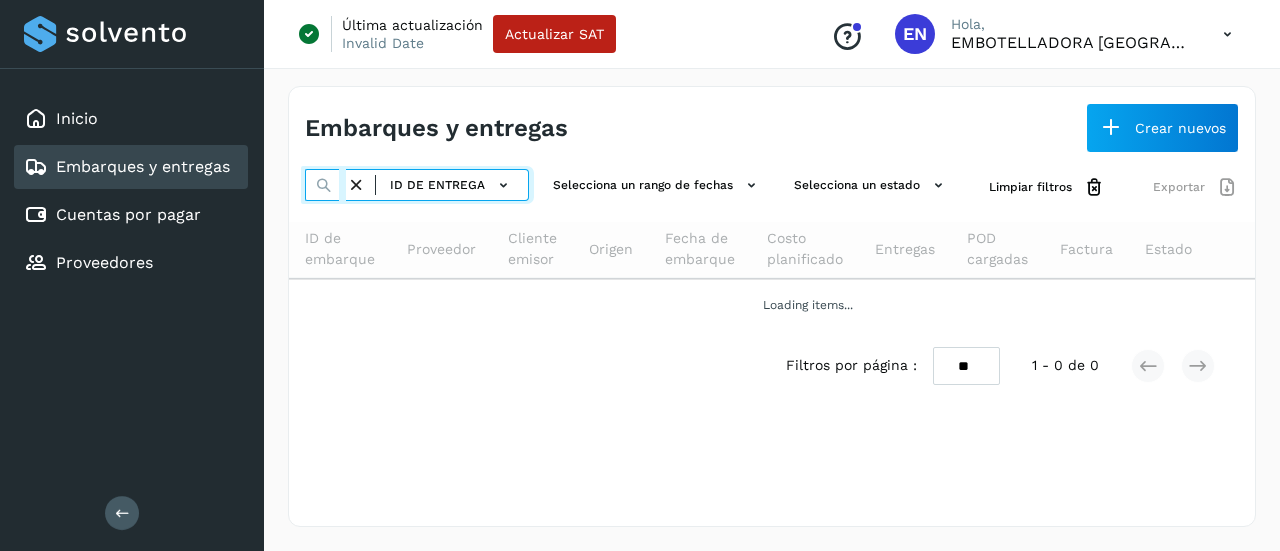 click at bounding box center (325, 185) 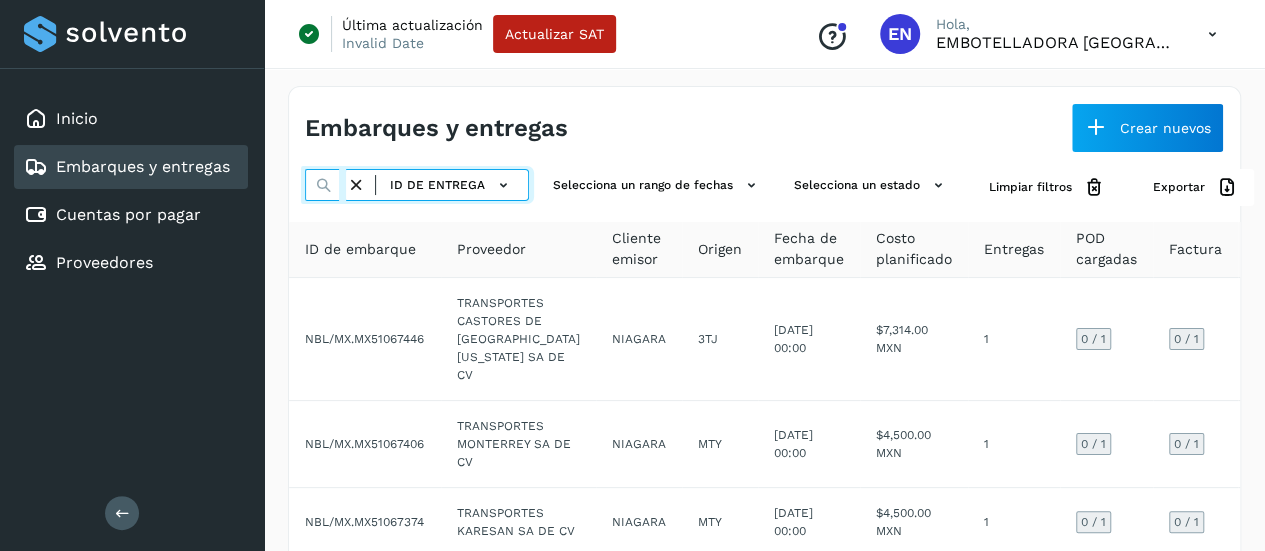 paste on "**********" 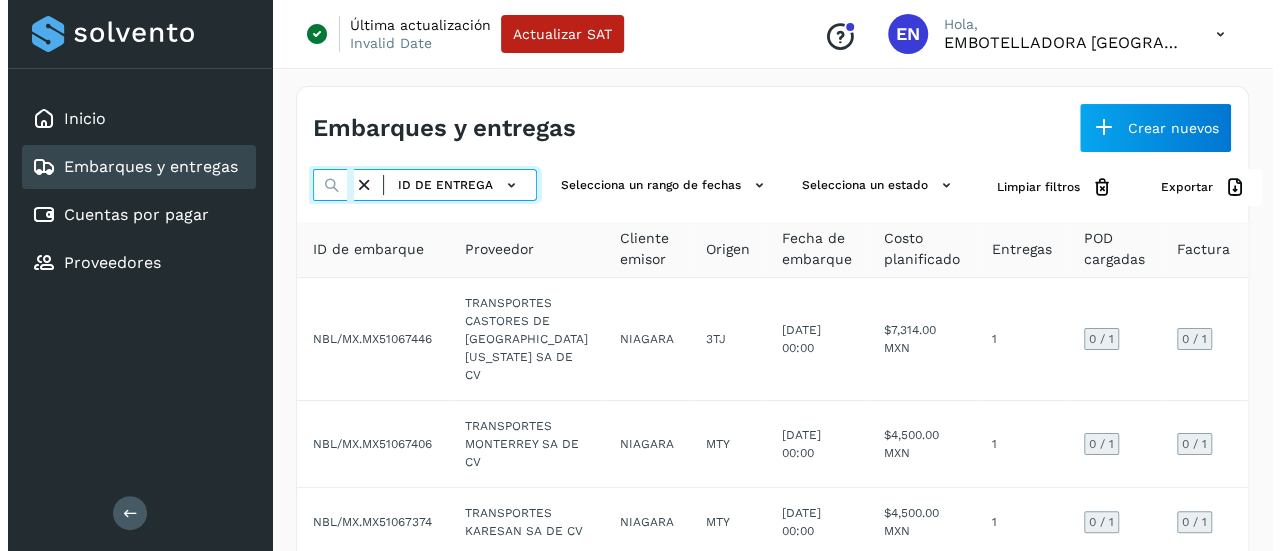 scroll, scrollTop: 0, scrollLeft: 79, axis: horizontal 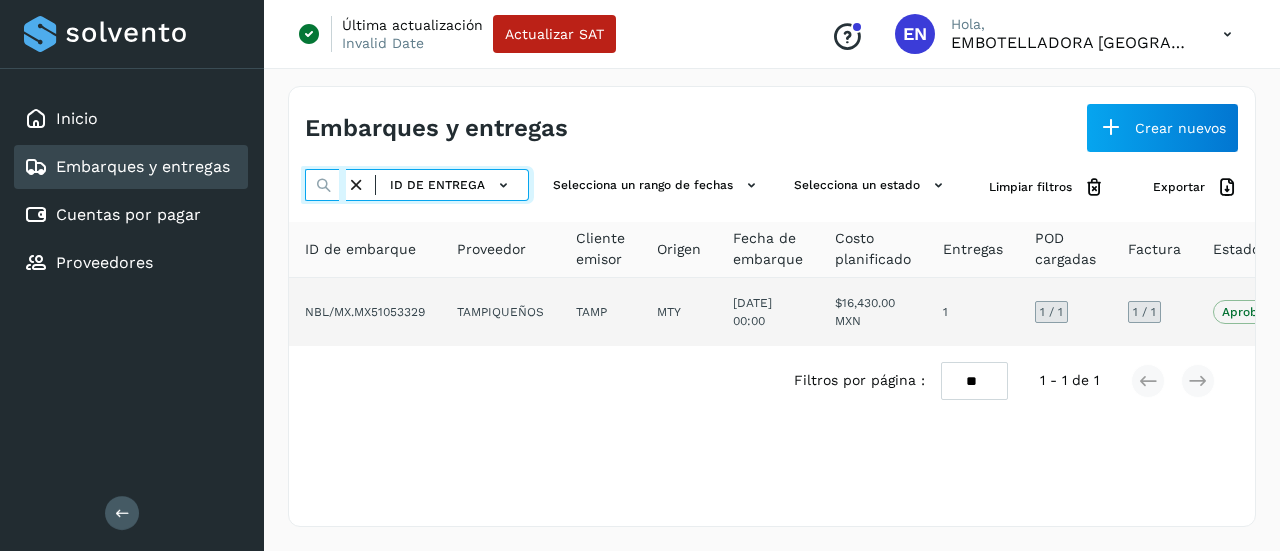 type on "**********" 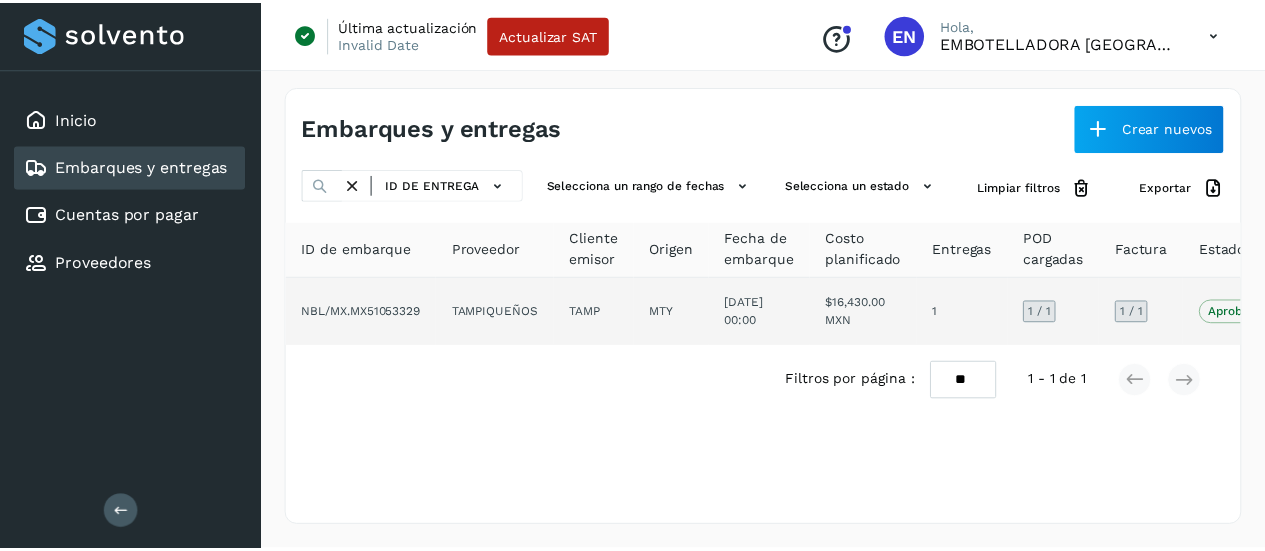 scroll, scrollTop: 0, scrollLeft: 0, axis: both 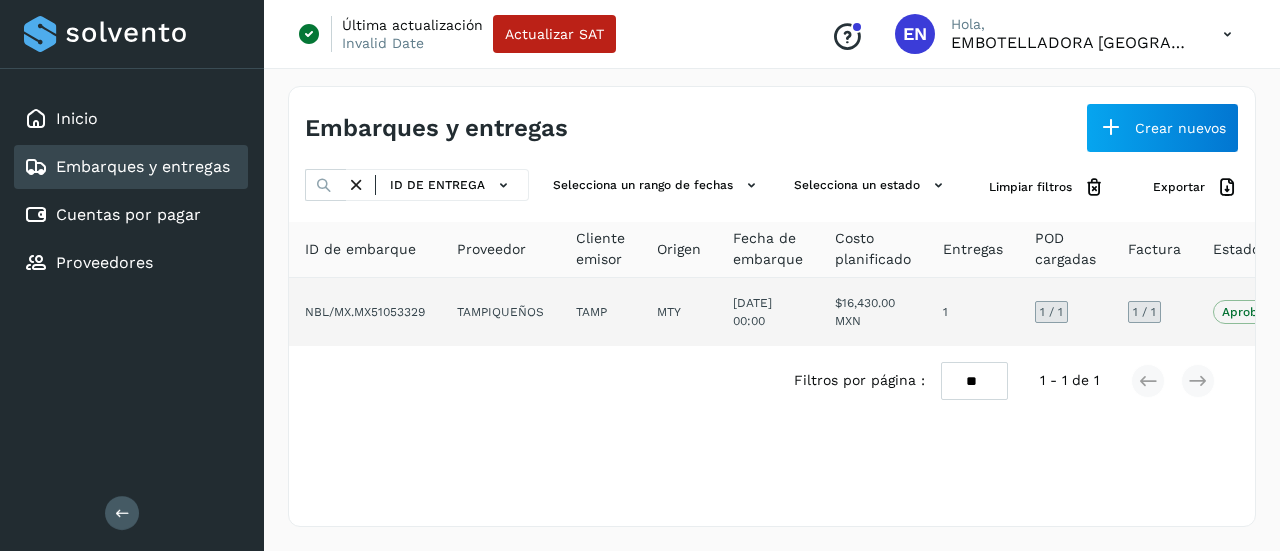 click on "TAMPIQUEÑOS" 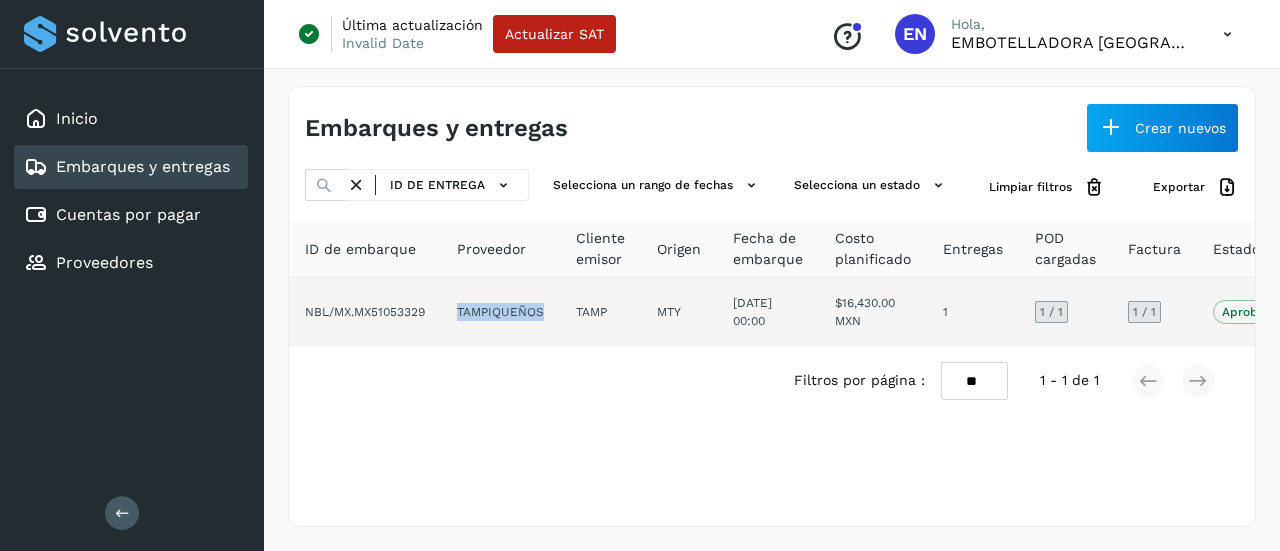 click on "TAMPIQUEÑOS" 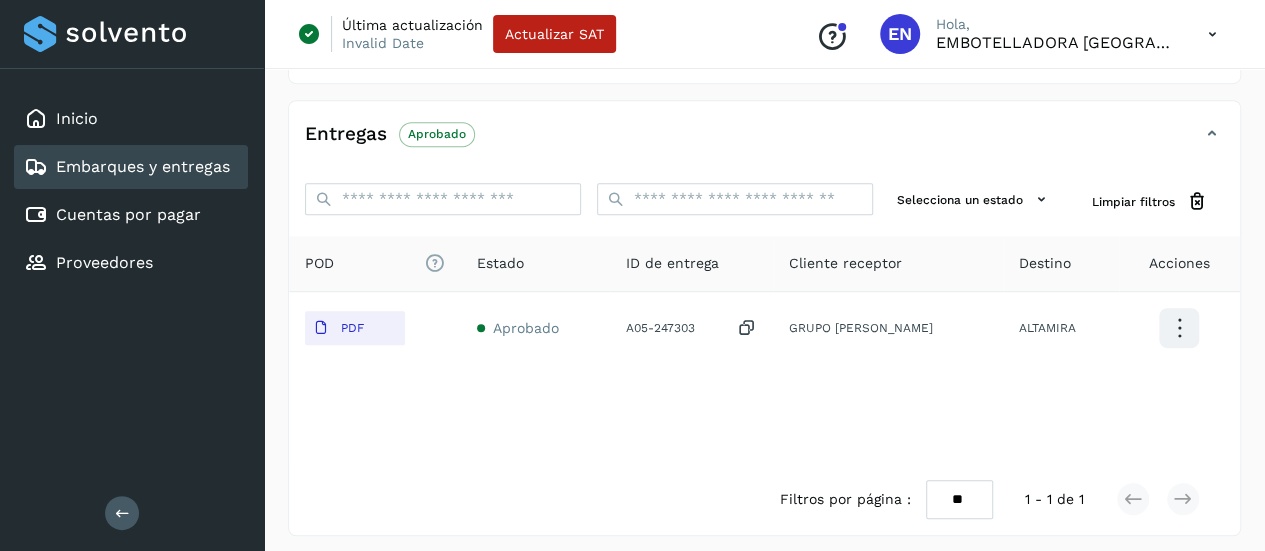 scroll, scrollTop: 396, scrollLeft: 0, axis: vertical 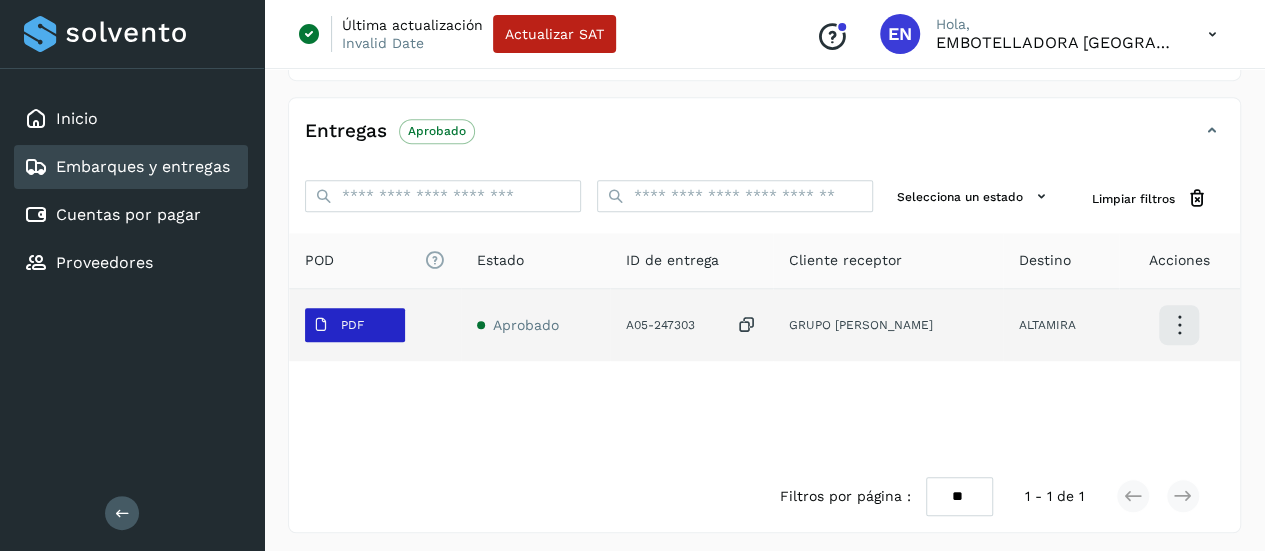 click on "PDF" at bounding box center [338, 325] 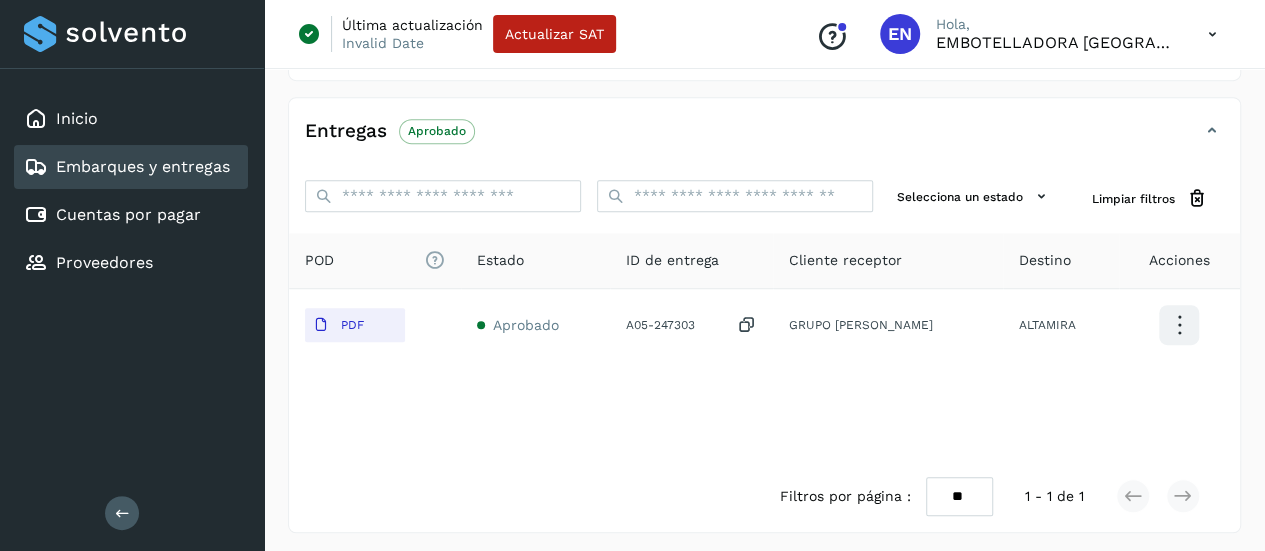 type 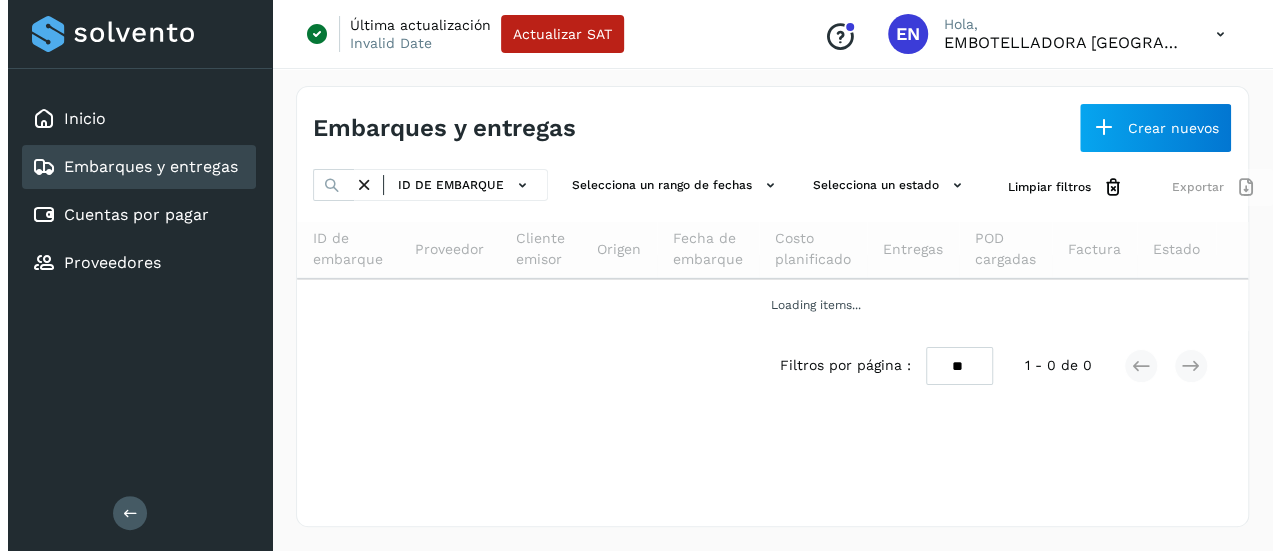 scroll, scrollTop: 0, scrollLeft: 0, axis: both 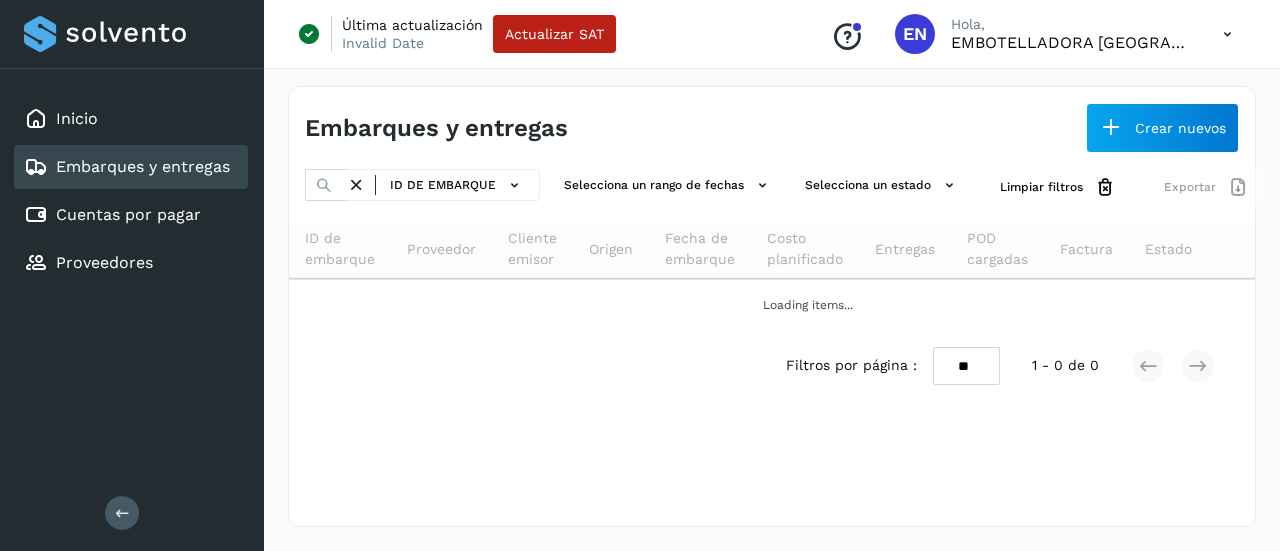 click at bounding box center (356, 185) 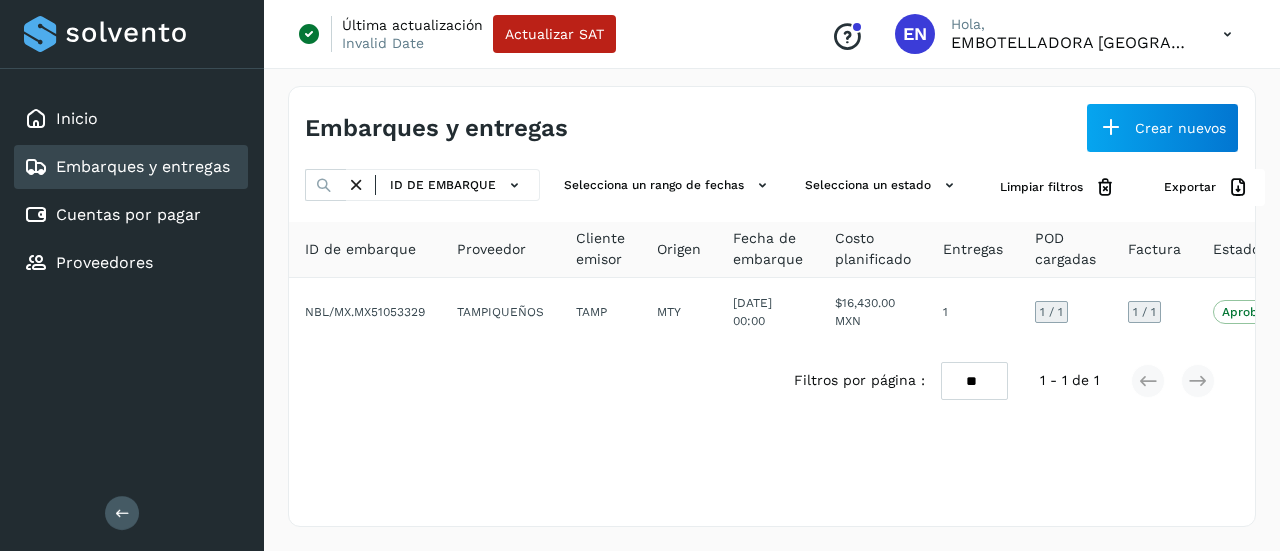 click at bounding box center [356, 185] 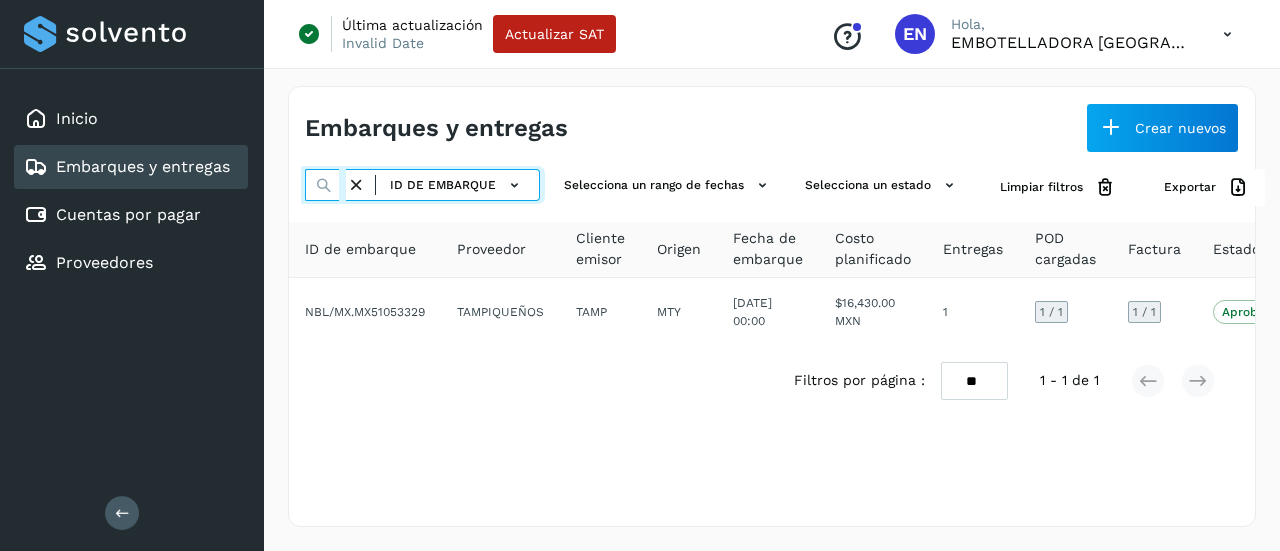 click at bounding box center [325, 185] 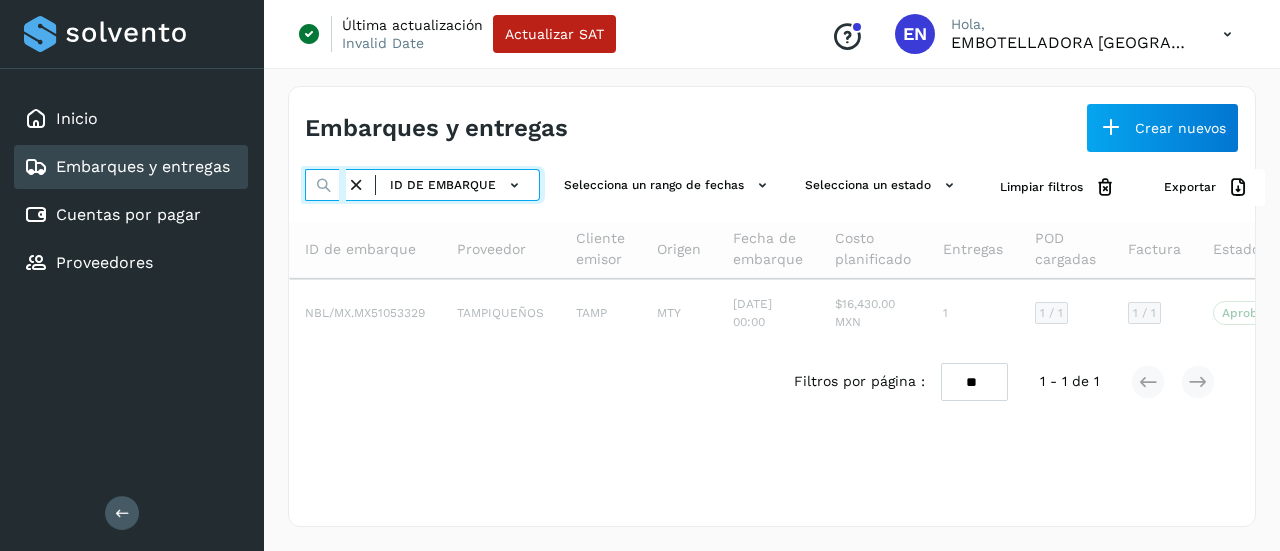 type on "**********" 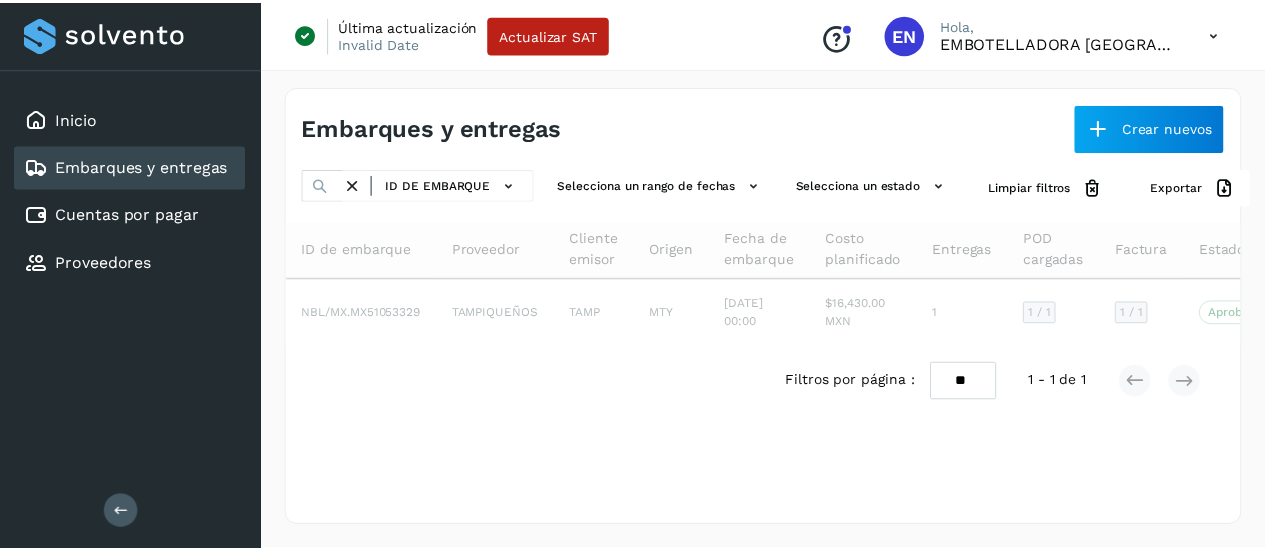 scroll, scrollTop: 0, scrollLeft: 0, axis: both 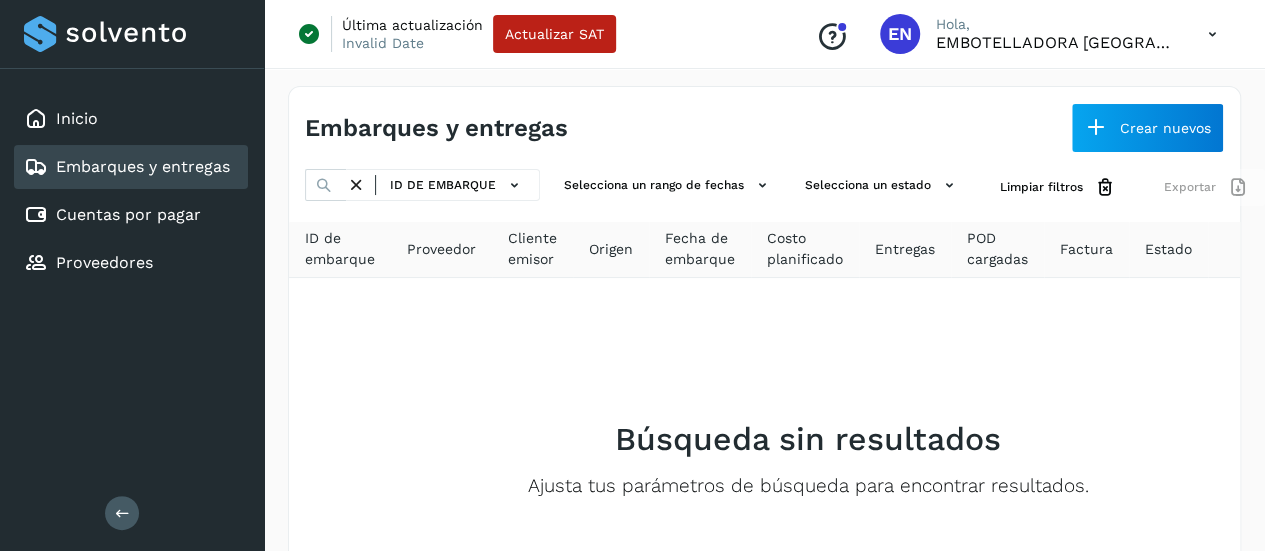 click at bounding box center [356, 185] 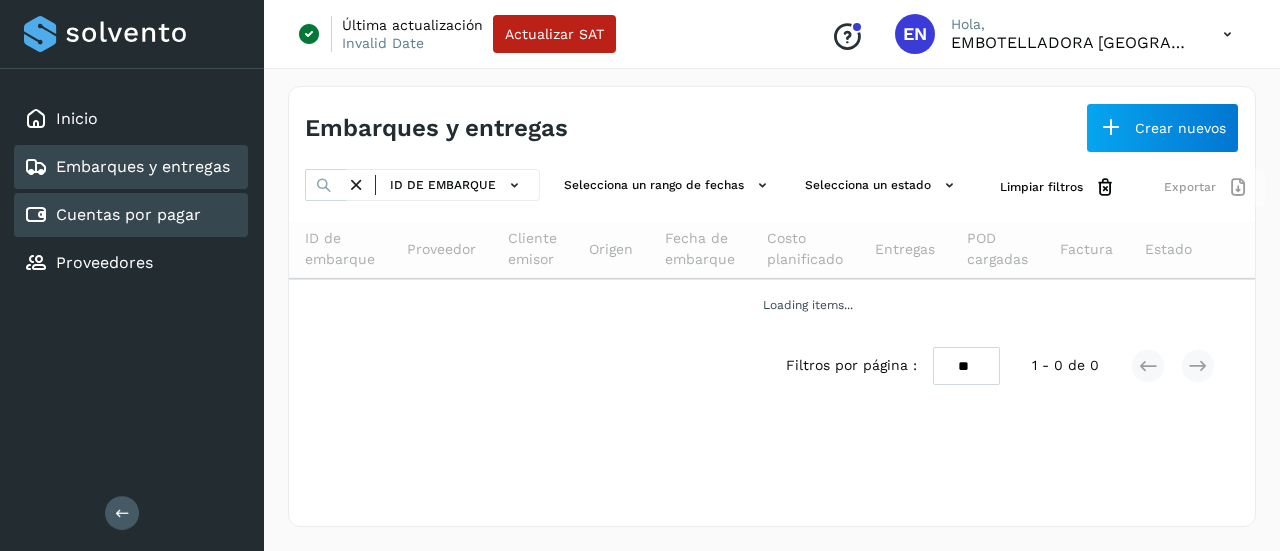 click on "Cuentas por pagar" at bounding box center [128, 214] 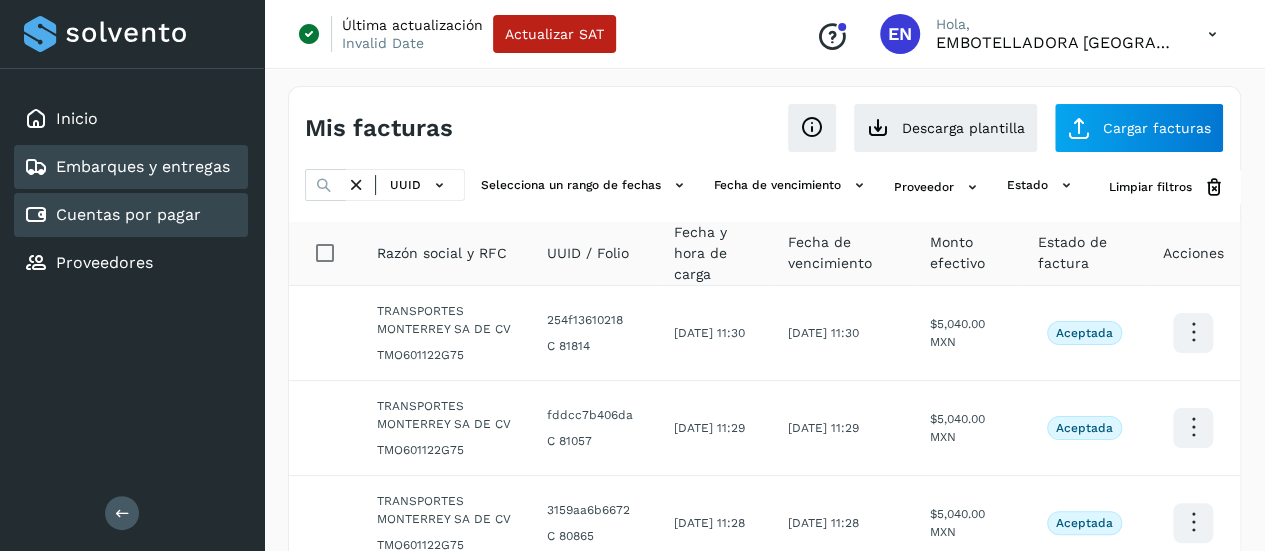 click on "Embarques y entregas" at bounding box center (127, 167) 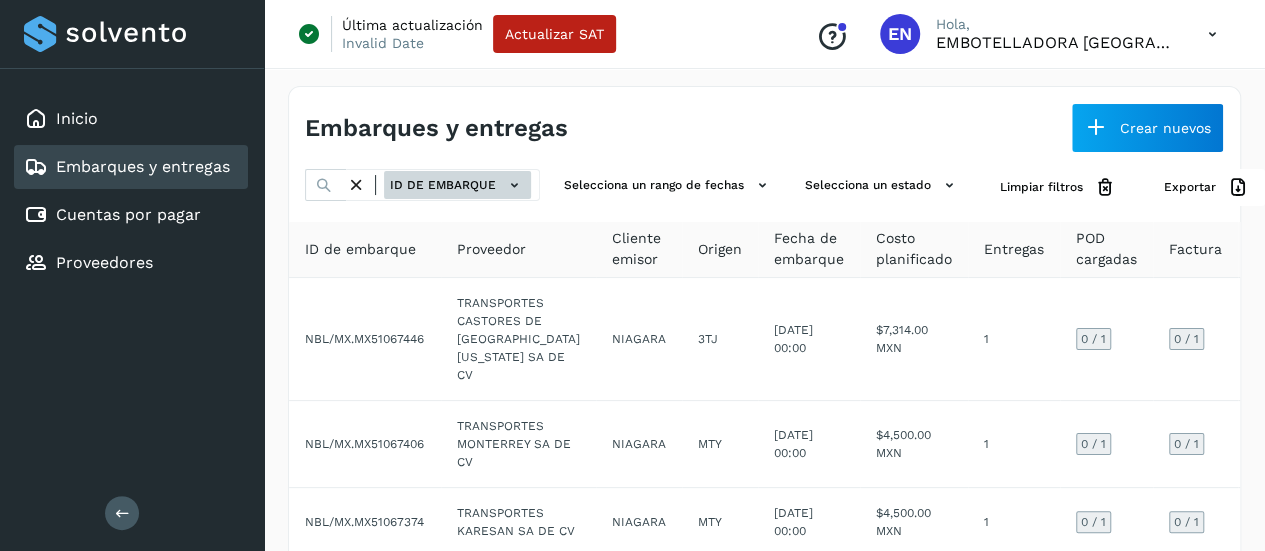 click on "ID de embarque" 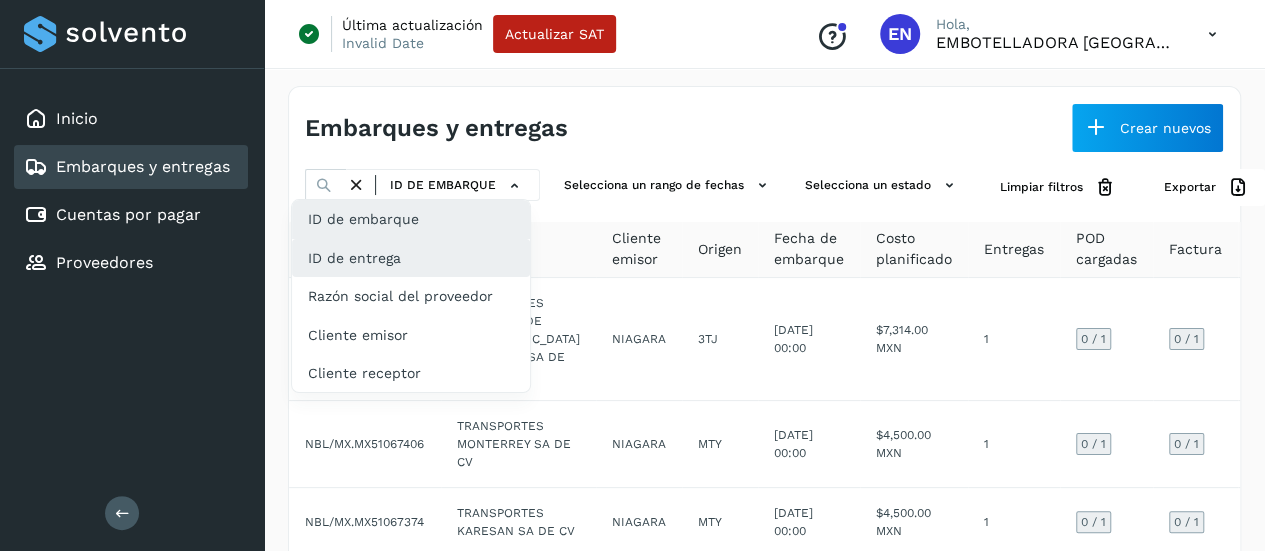 click on "ID de entrega" 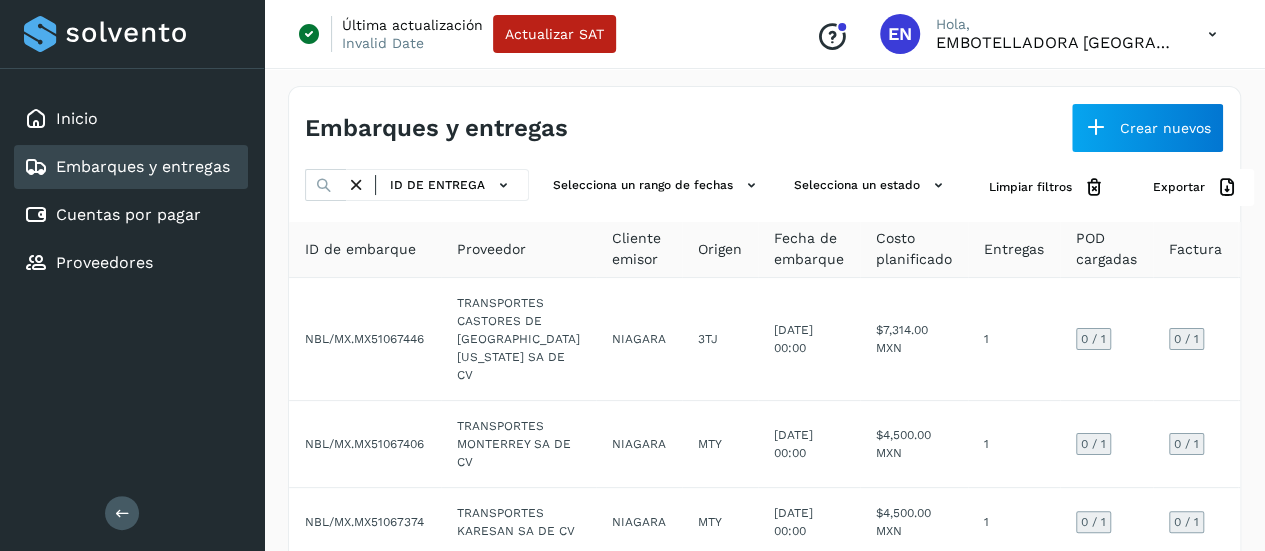 click at bounding box center [324, 185] 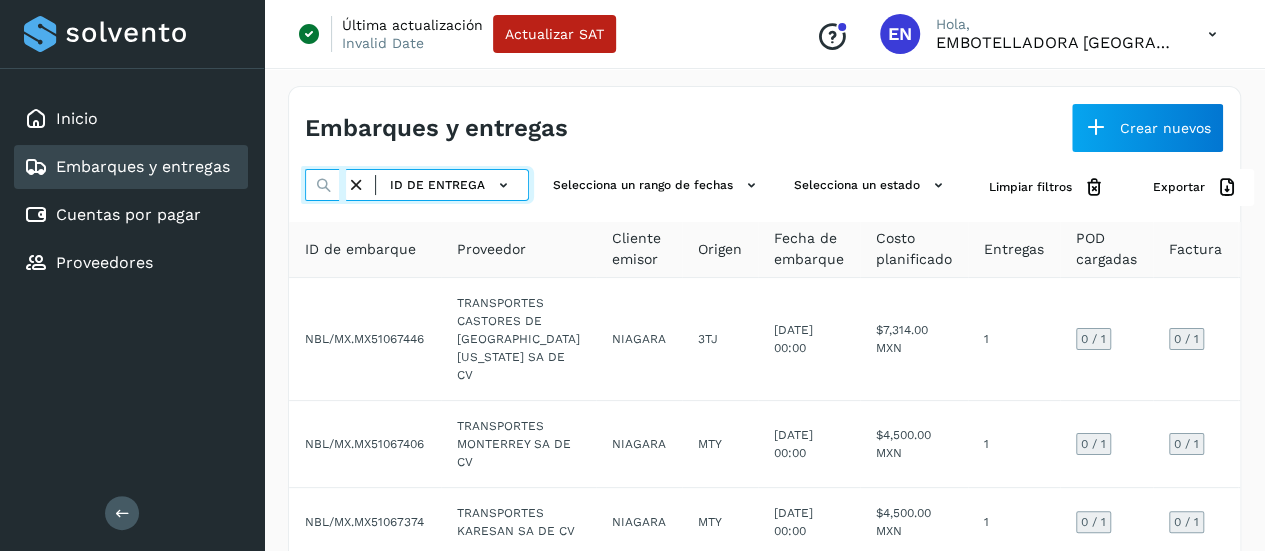 click at bounding box center (325, 185) 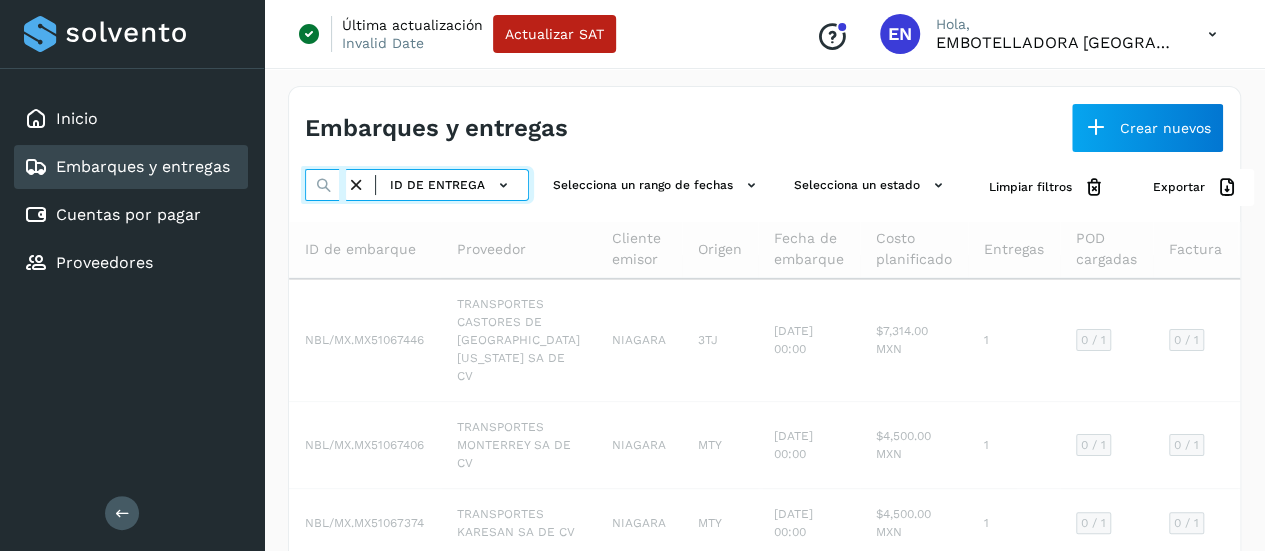 type on "**********" 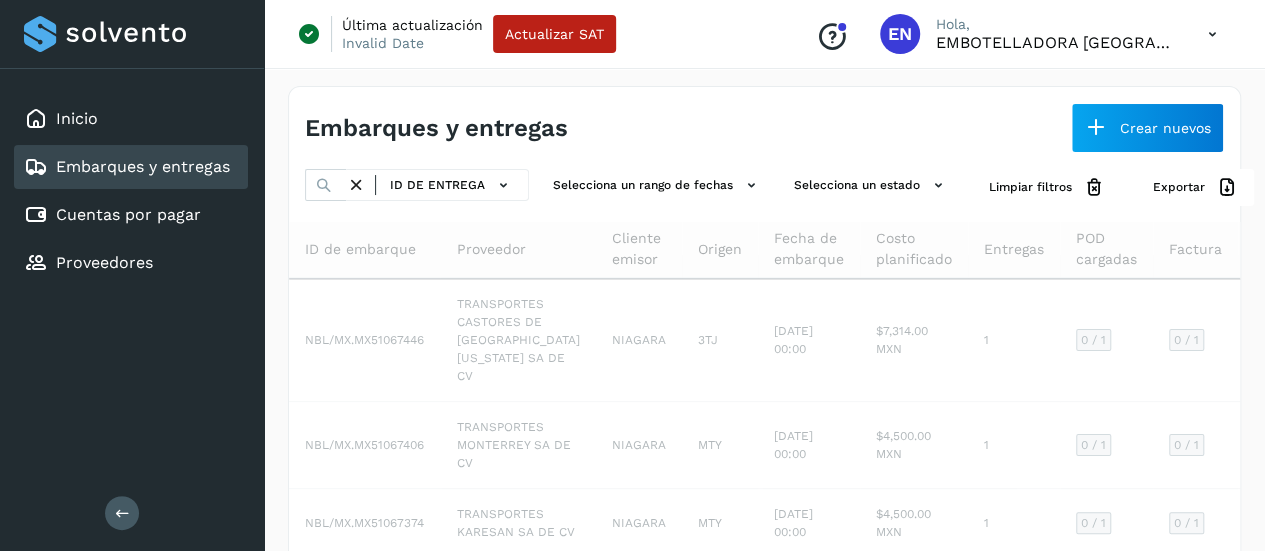 scroll, scrollTop: 0, scrollLeft: 0, axis: both 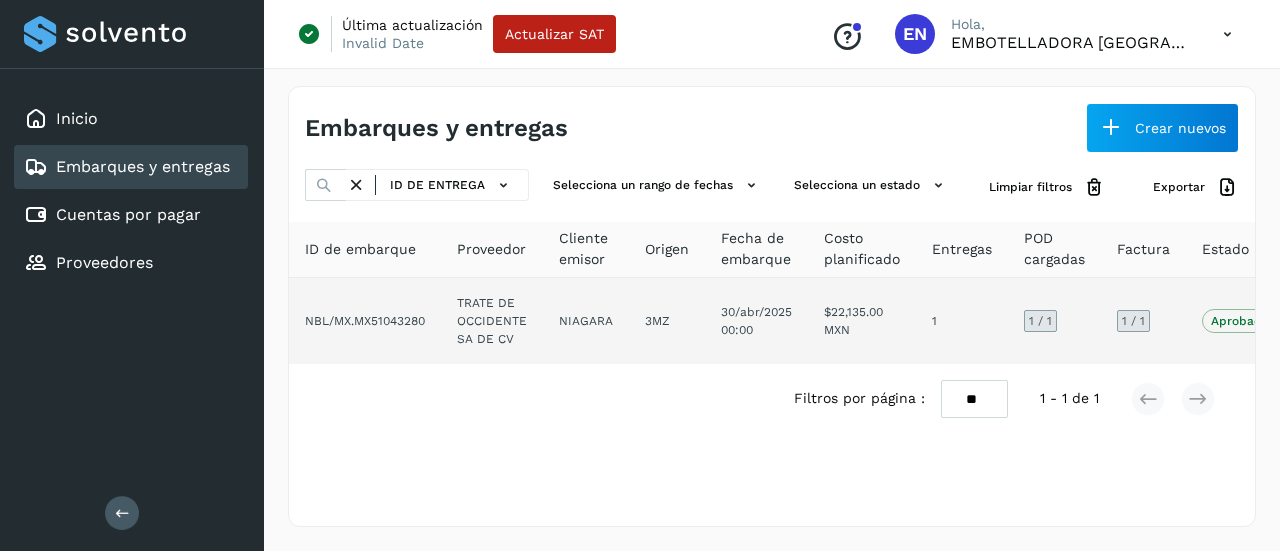 click on "TRATE DE OCCIDENTE SA DE CV" 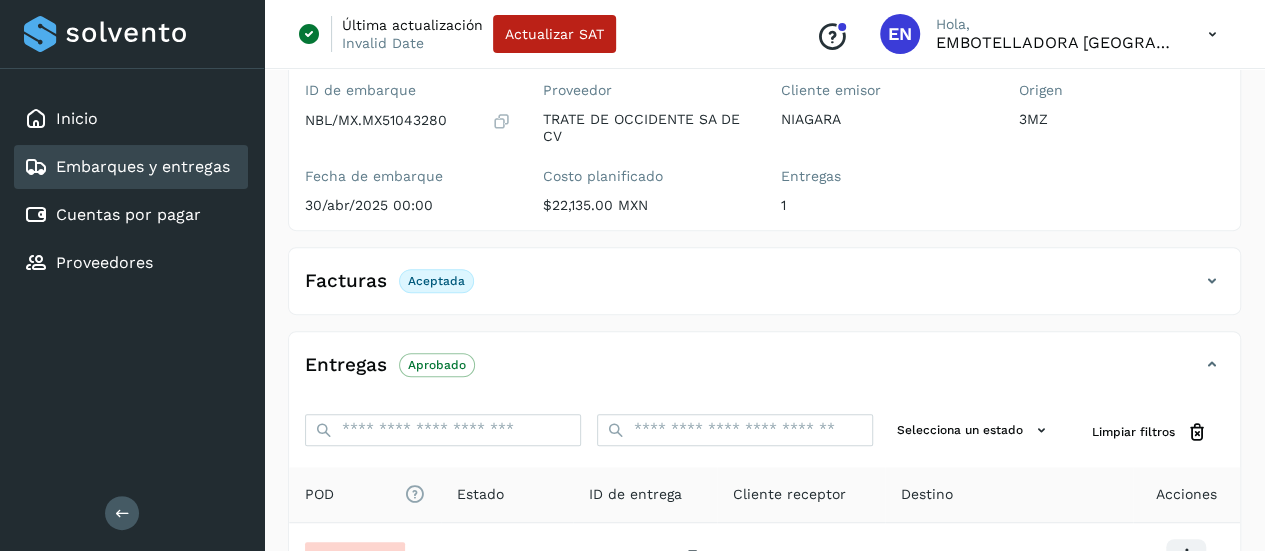 scroll, scrollTop: 447, scrollLeft: 0, axis: vertical 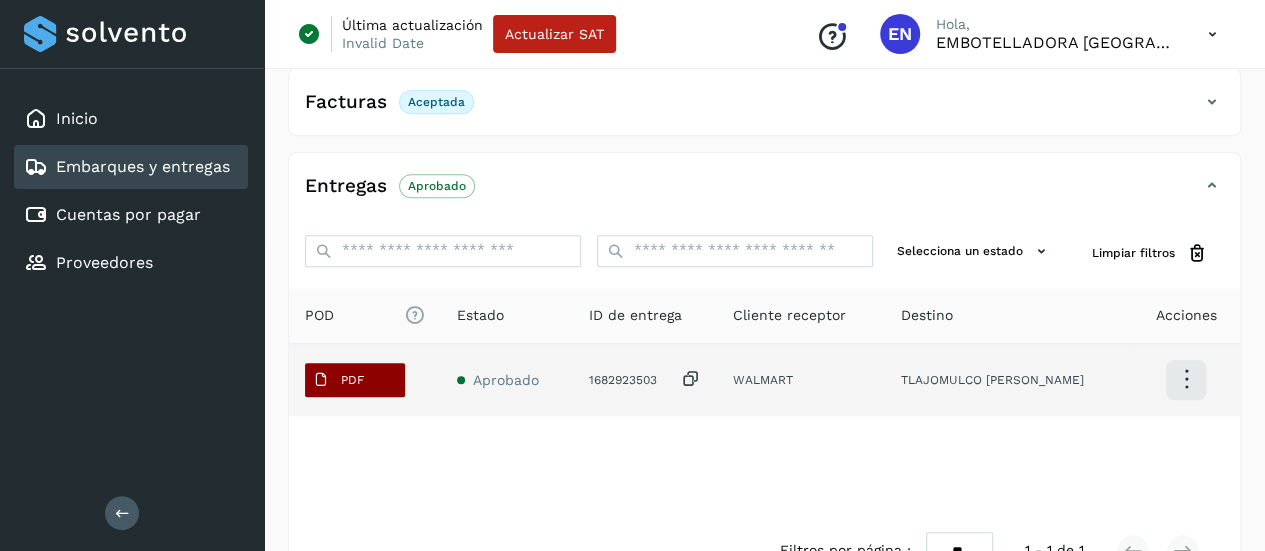 click on "PDF" at bounding box center [355, 380] 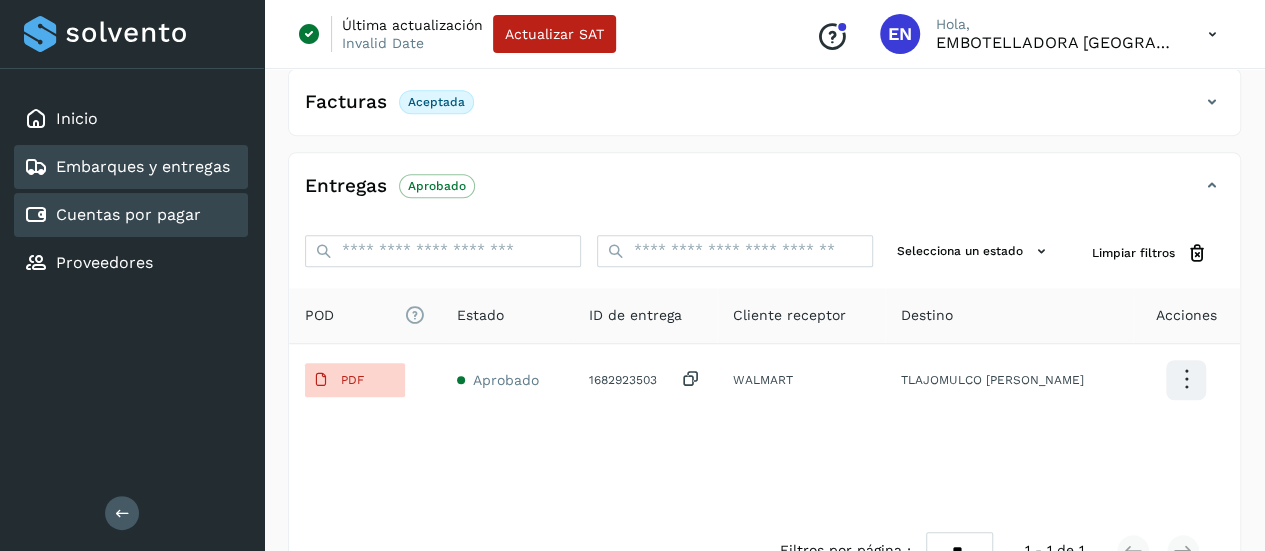 click on "Cuentas por pagar" at bounding box center [128, 214] 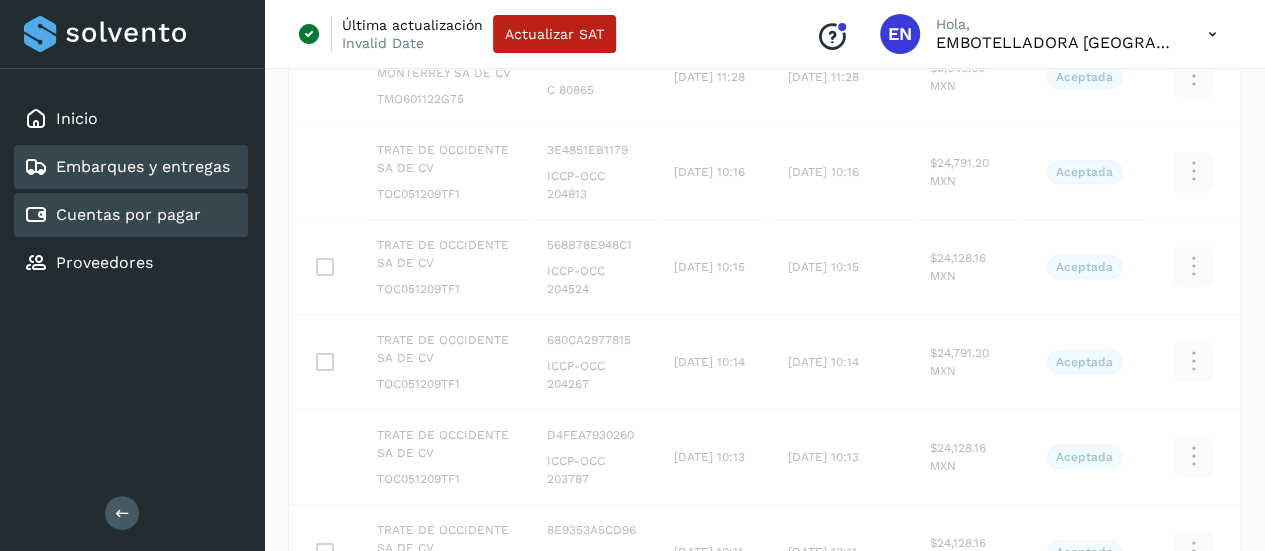 click on "Embarques y entregas" at bounding box center (143, 166) 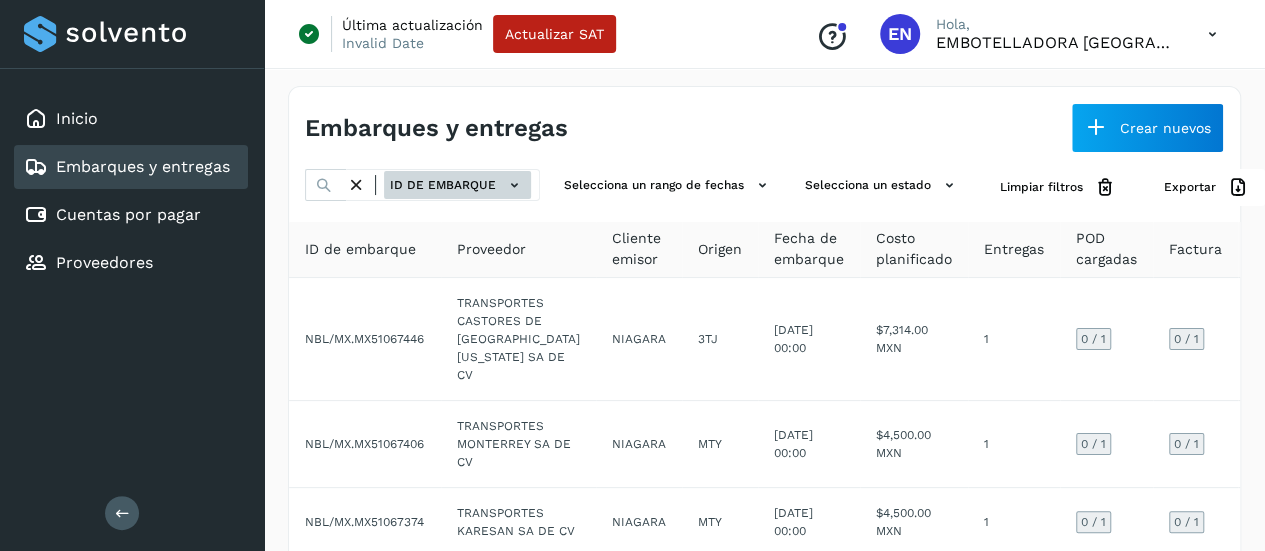 click on "ID de embarque" at bounding box center (457, 185) 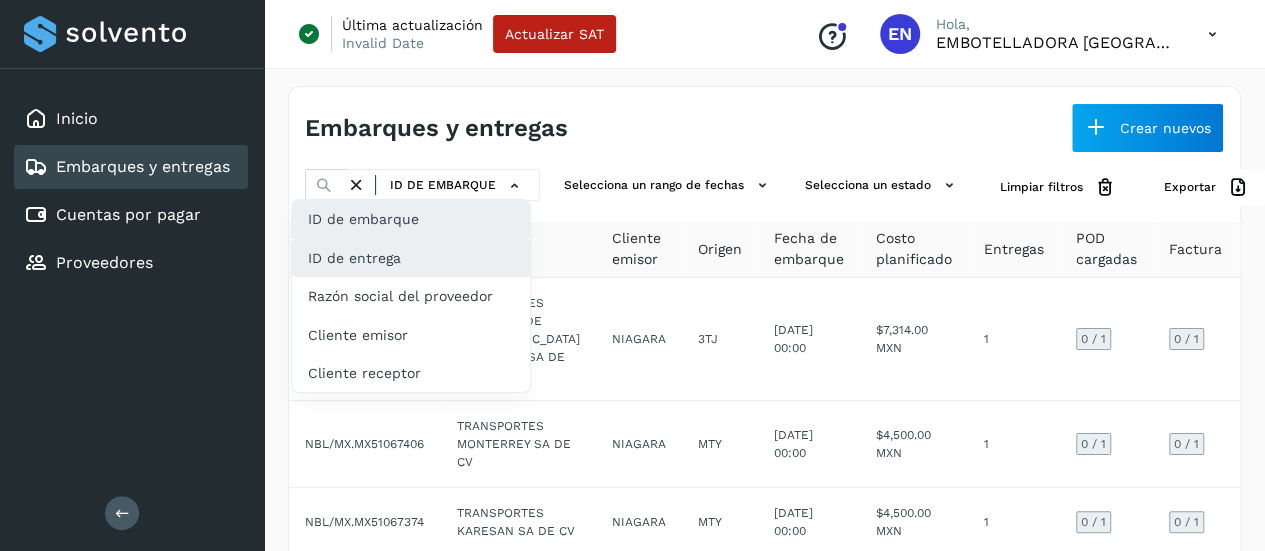 click on "ID de entrega" 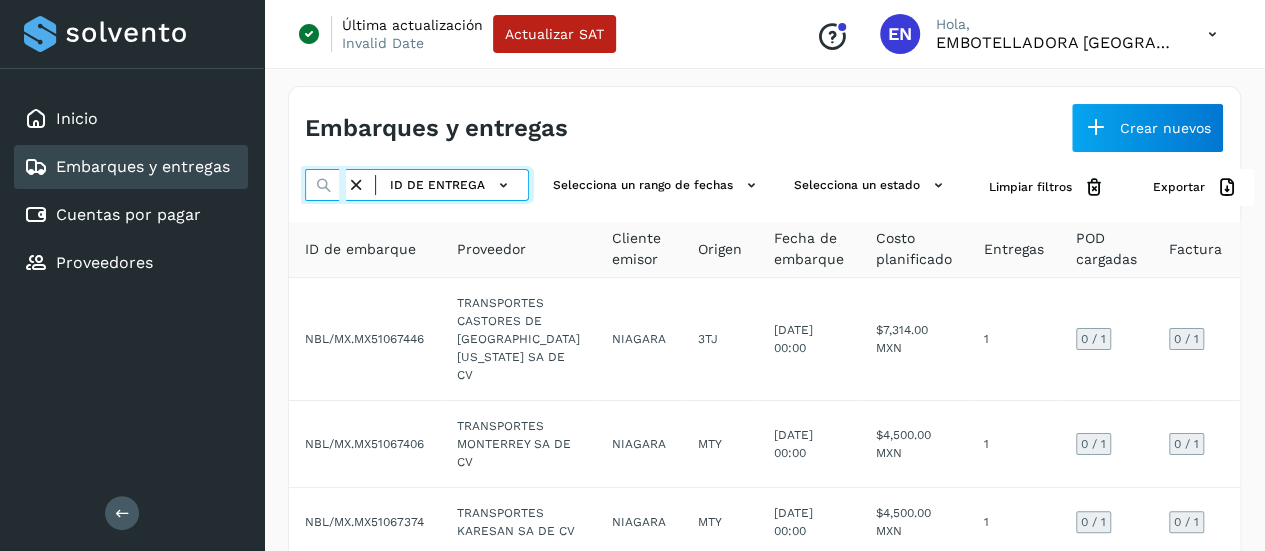 click at bounding box center [325, 185] 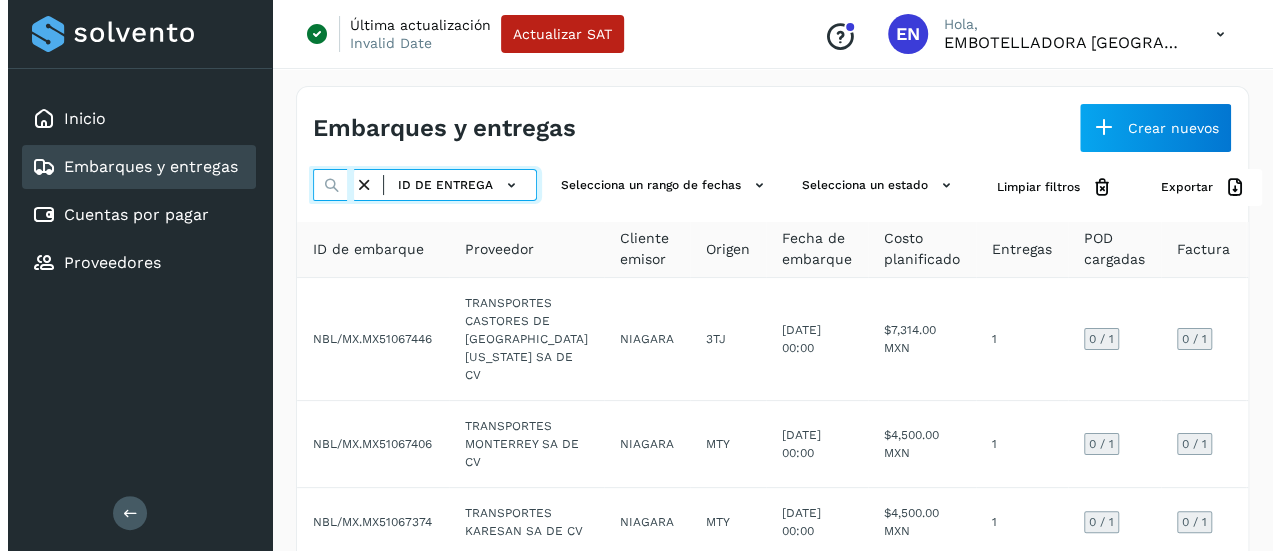 scroll, scrollTop: 0, scrollLeft: 78, axis: horizontal 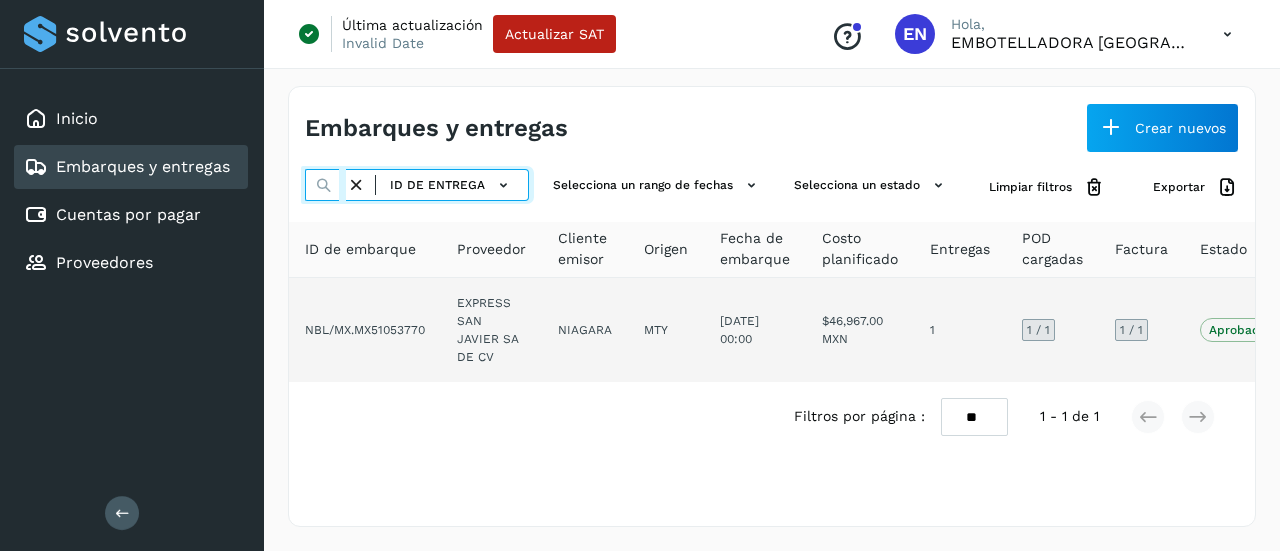 type on "**********" 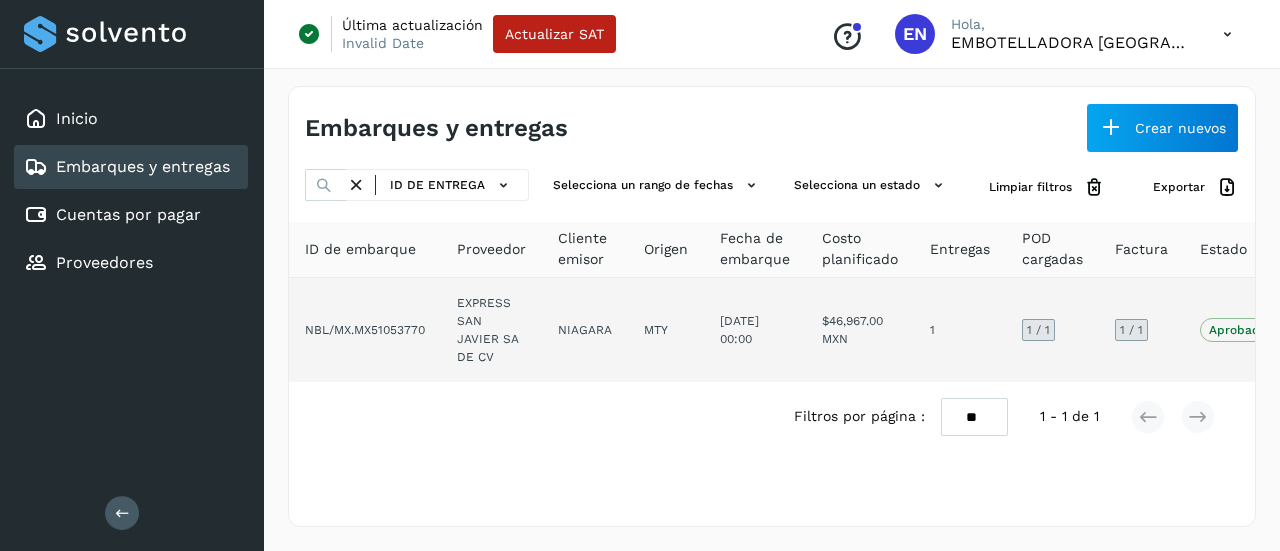 click on "NBL/MX.MX51053770" 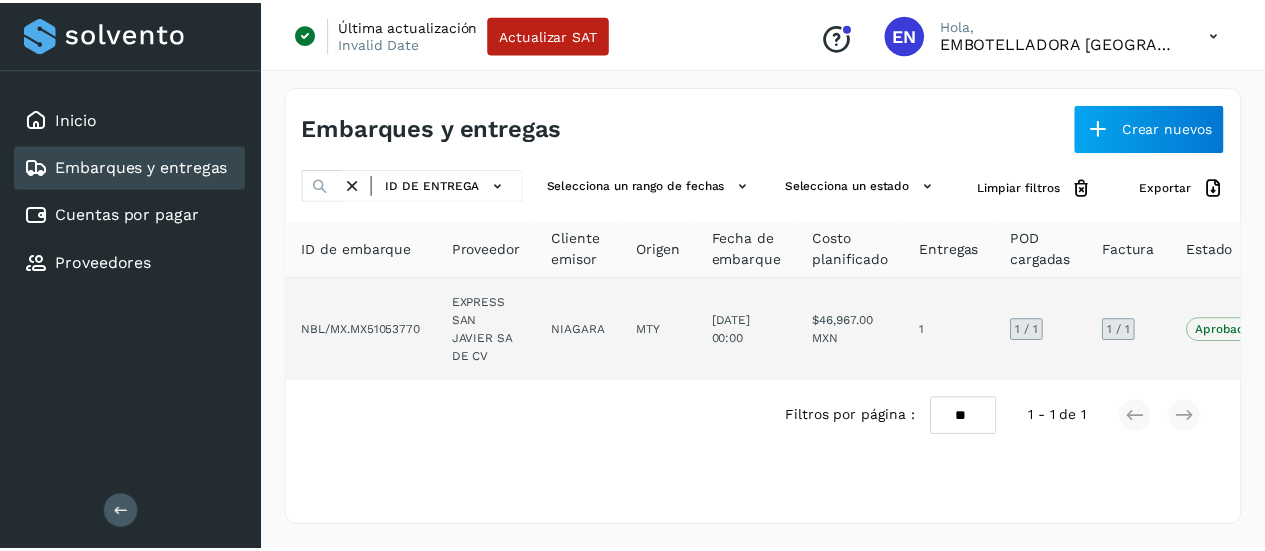 scroll, scrollTop: 0, scrollLeft: 0, axis: both 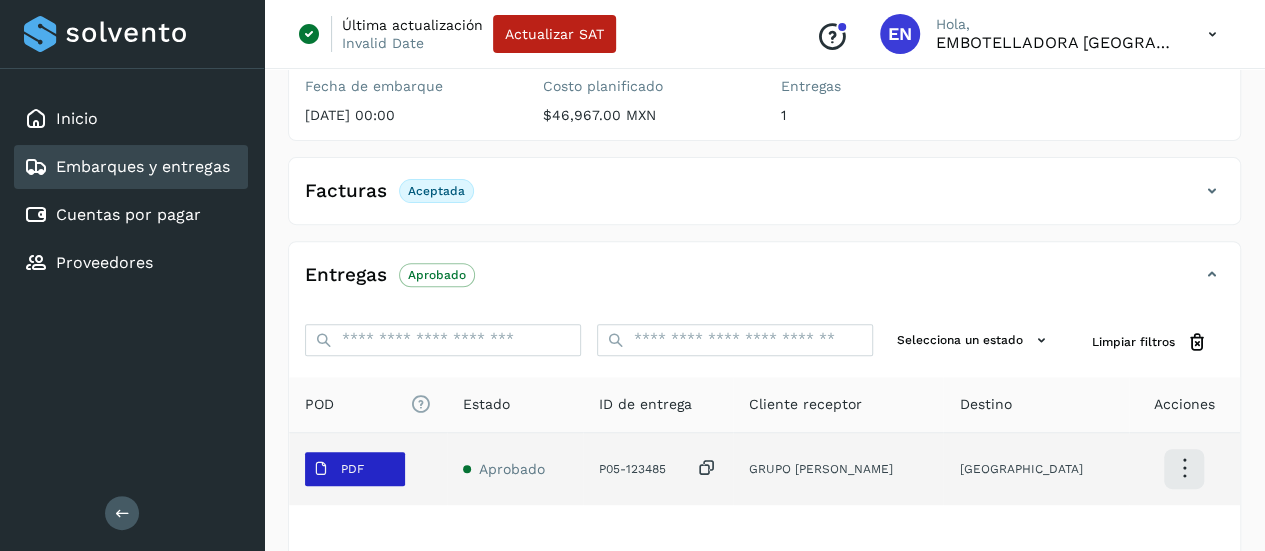 click on "PDF" at bounding box center (355, 469) 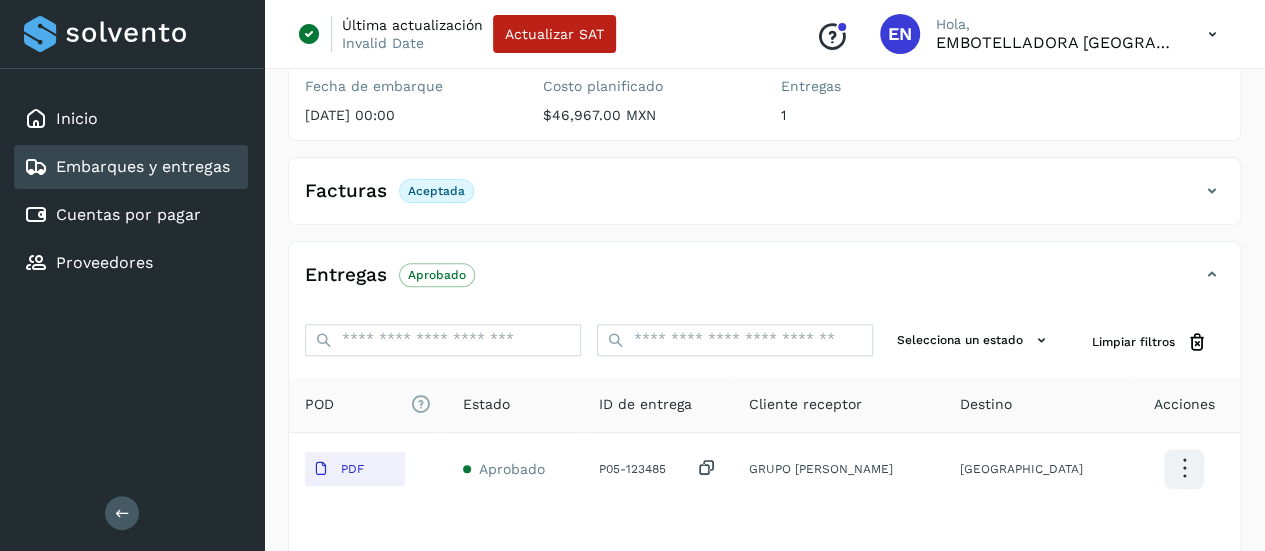 type 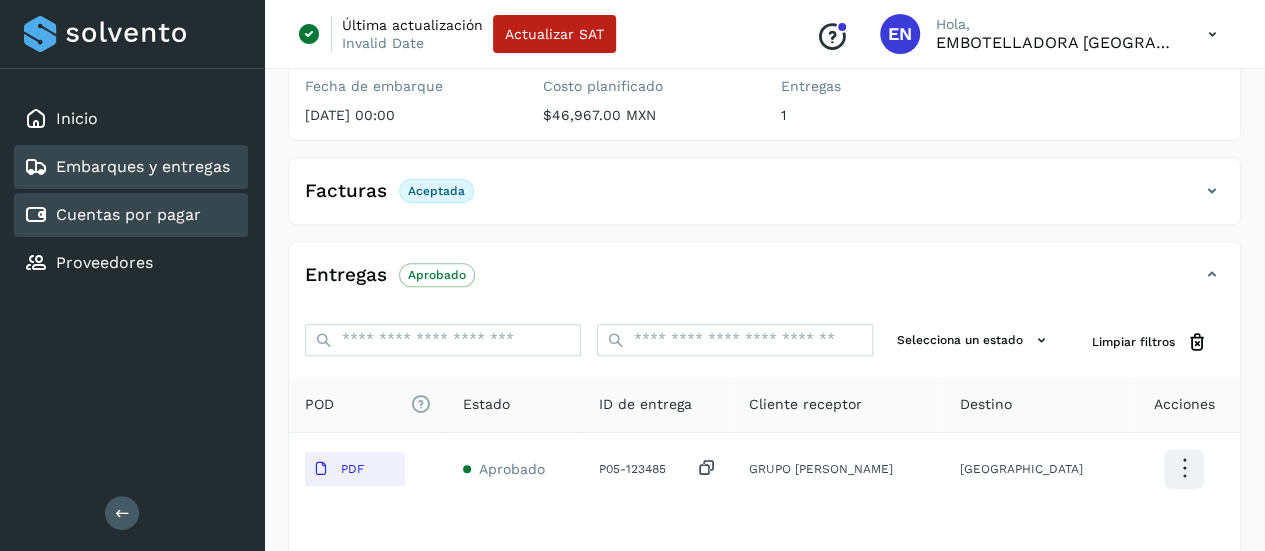 click on "Cuentas por pagar" 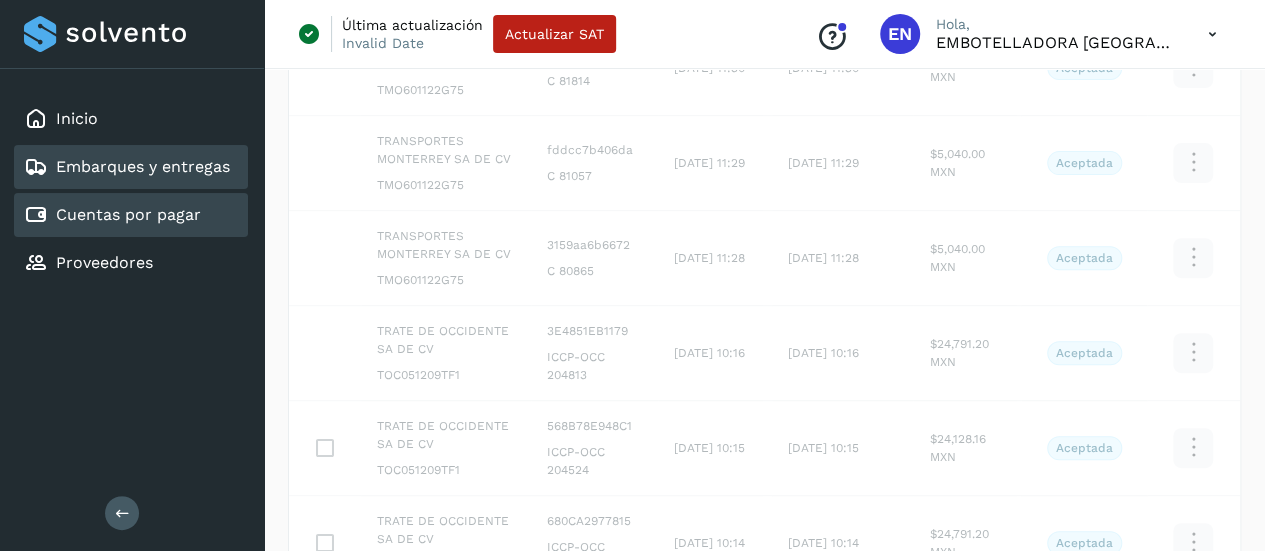 click on "Embarques y entregas" at bounding box center (143, 166) 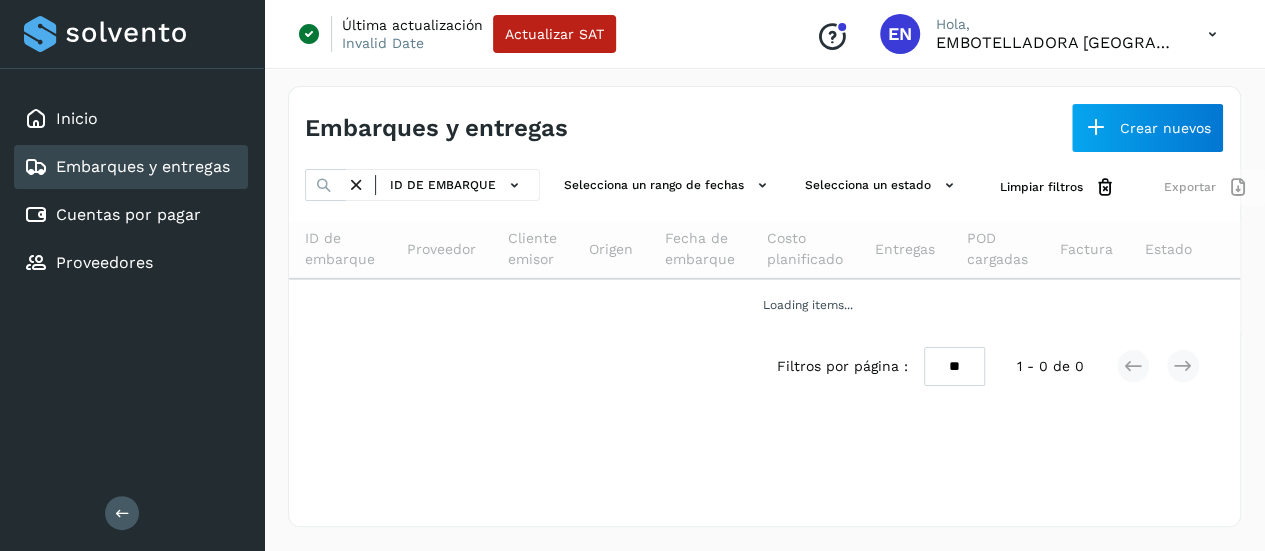 scroll, scrollTop: 0, scrollLeft: 0, axis: both 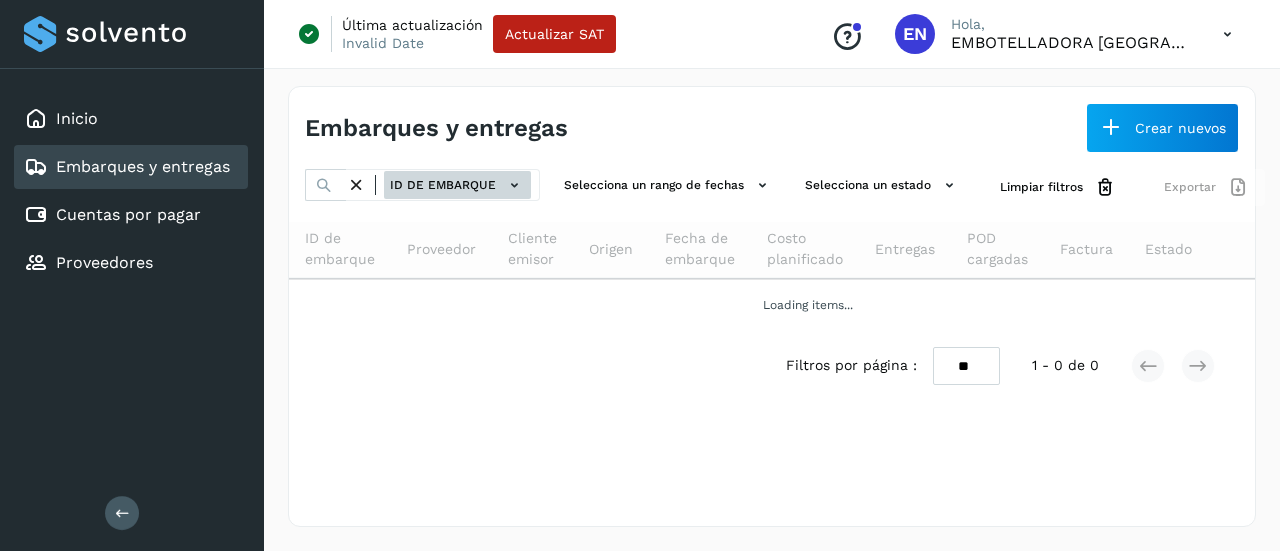 click 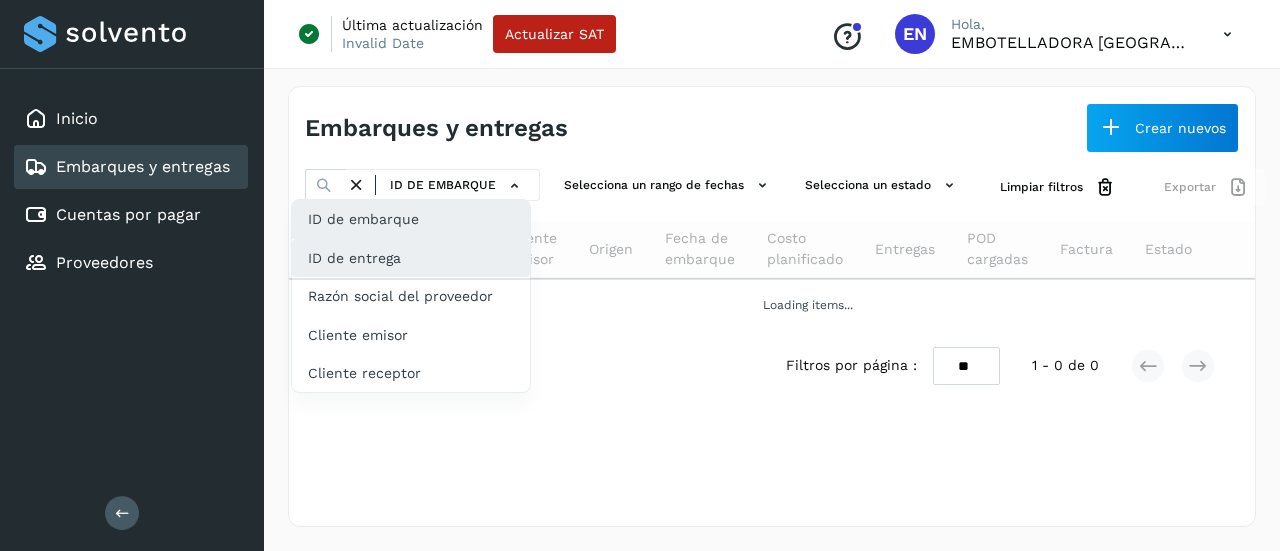click on "ID de entrega" 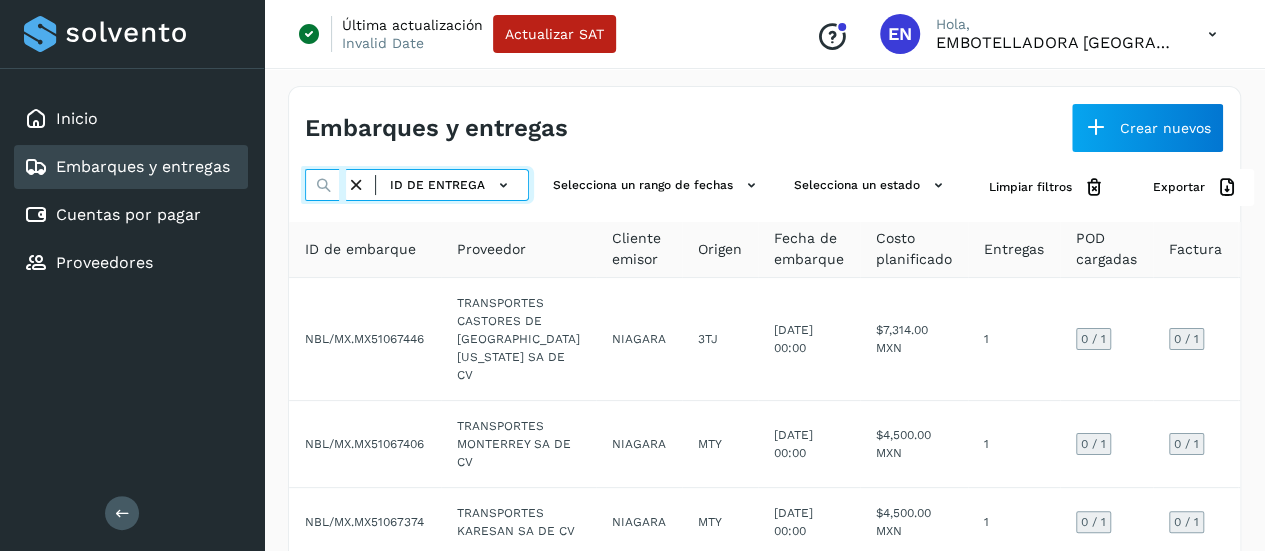 click at bounding box center [325, 185] 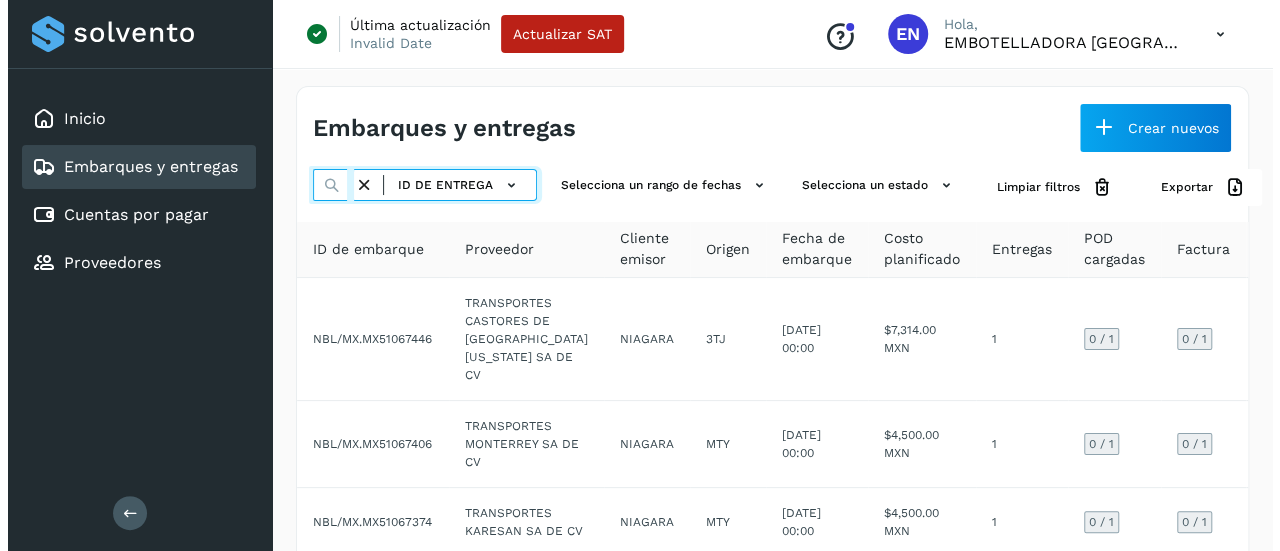 scroll, scrollTop: 0, scrollLeft: 60, axis: horizontal 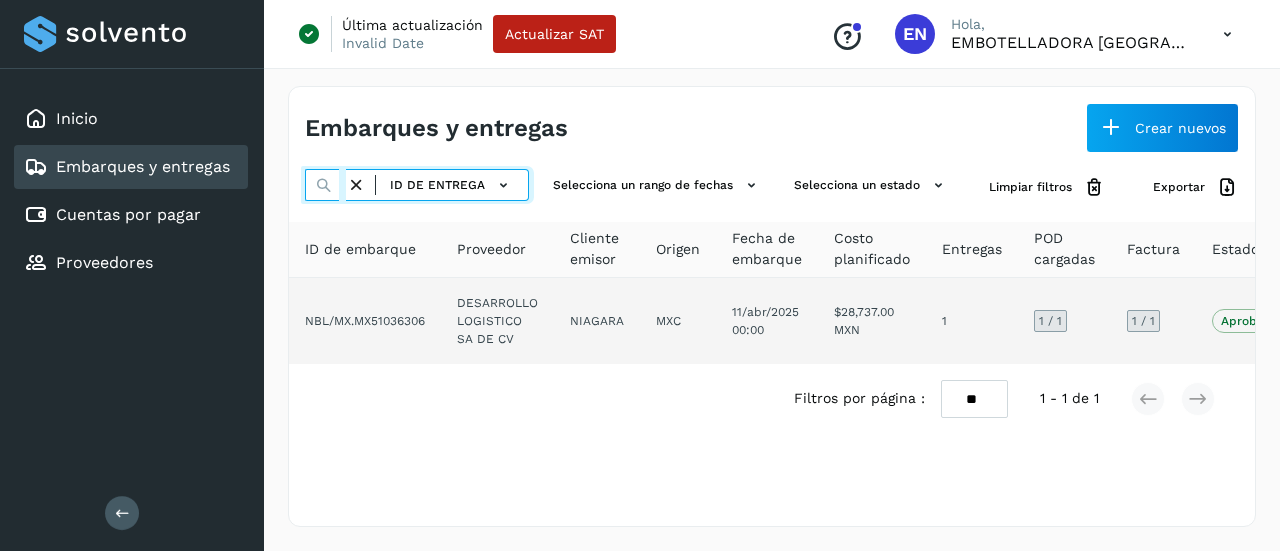 type on "********" 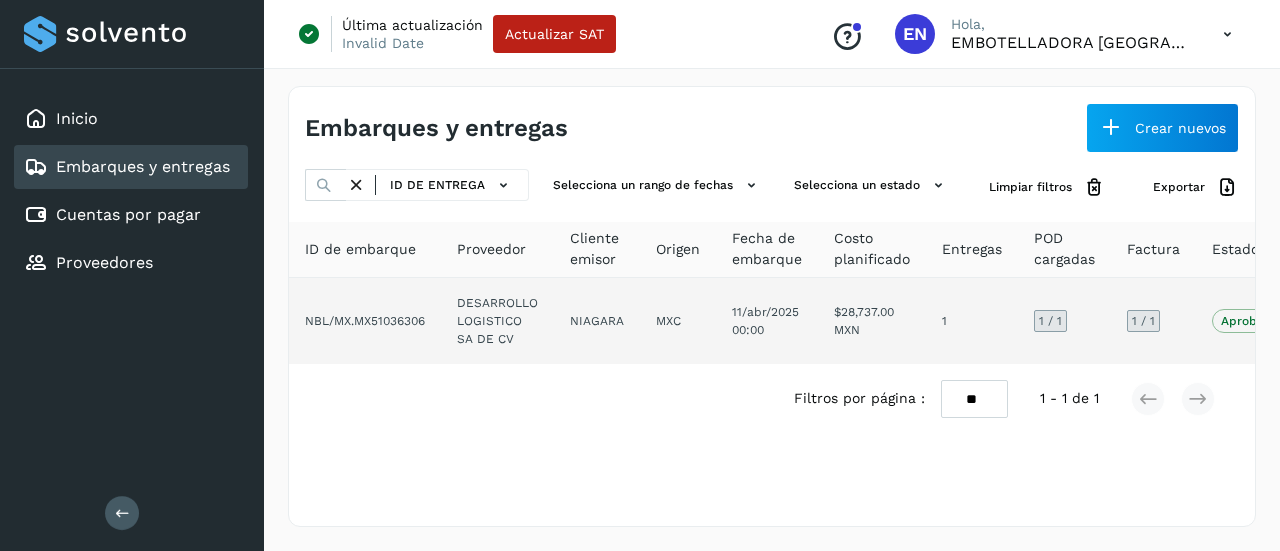 click on "NBL/MX.MX51036306" 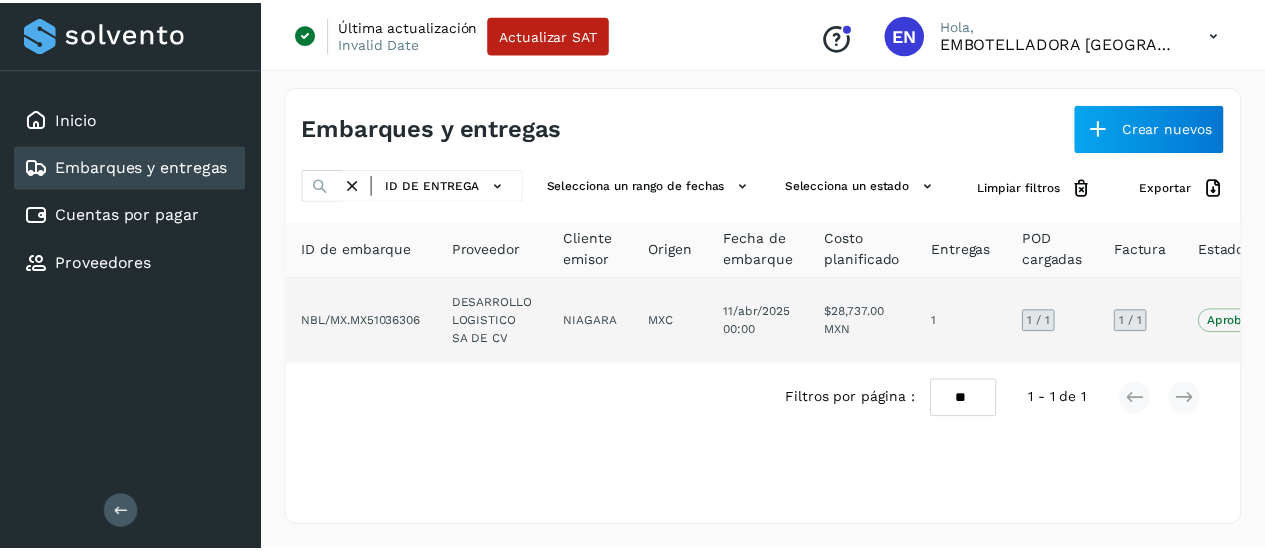scroll, scrollTop: 0, scrollLeft: 0, axis: both 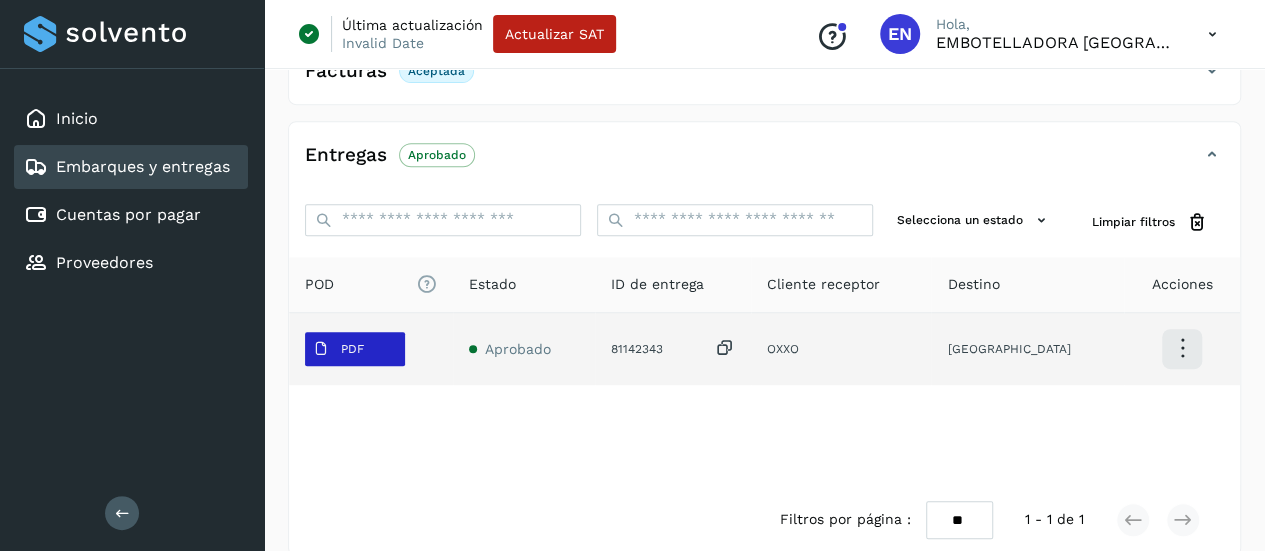 click on "PDF" at bounding box center (338, 349) 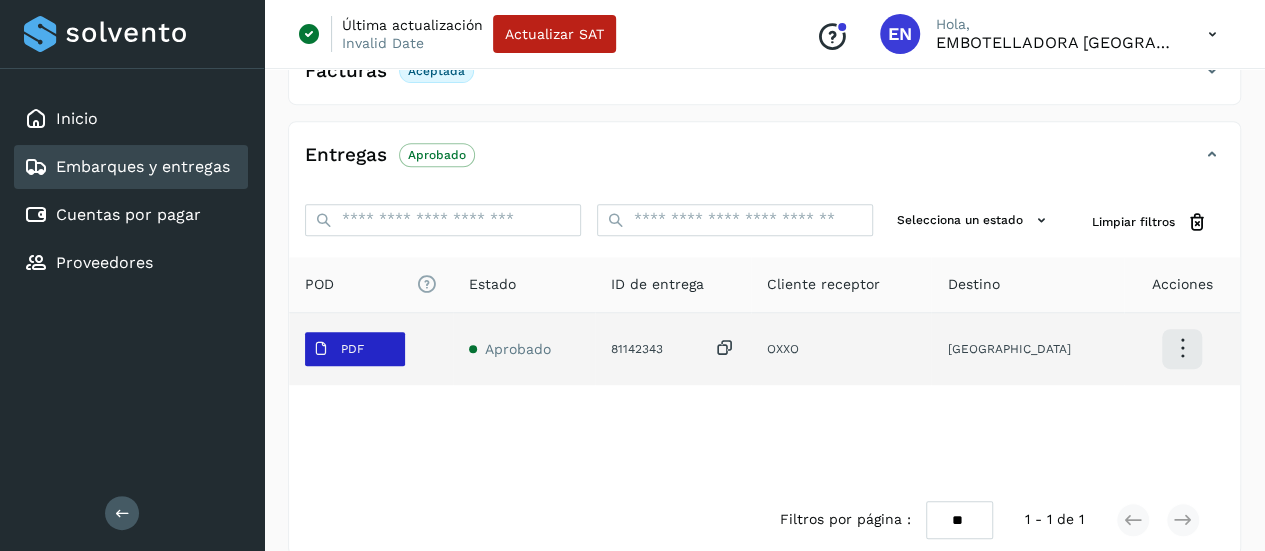 type 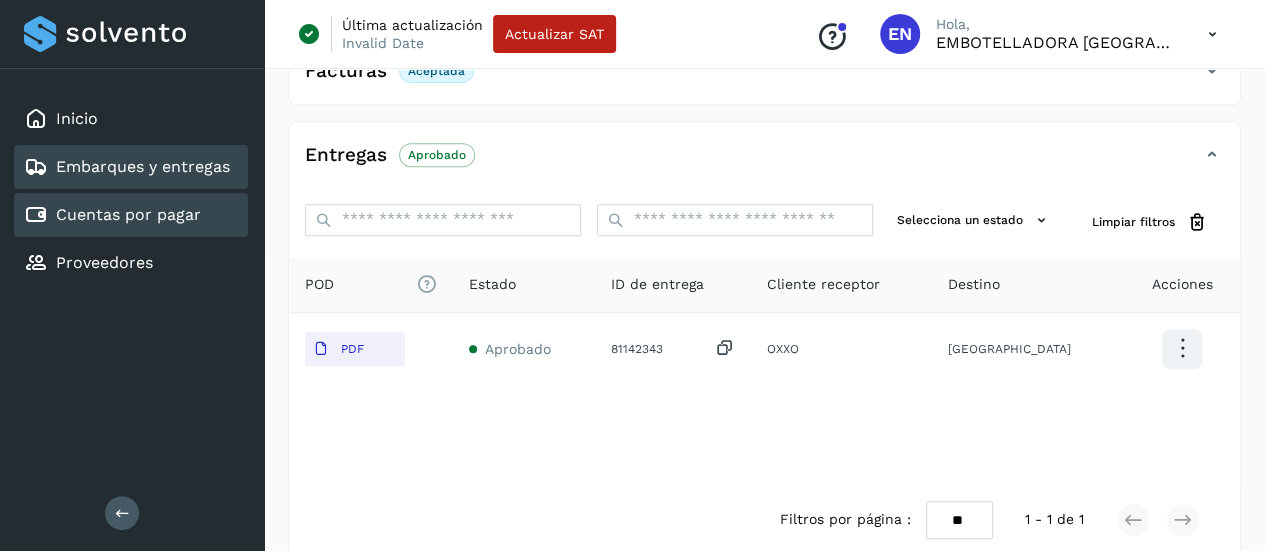 click on "Cuentas por pagar" 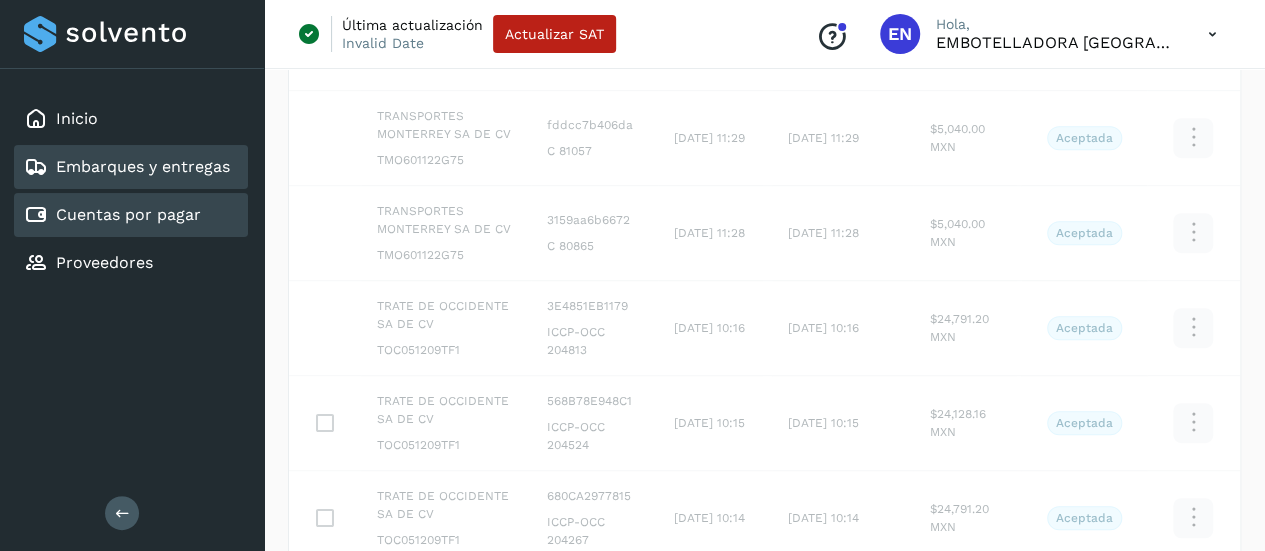 click on "Embarques y entregas" at bounding box center [143, 166] 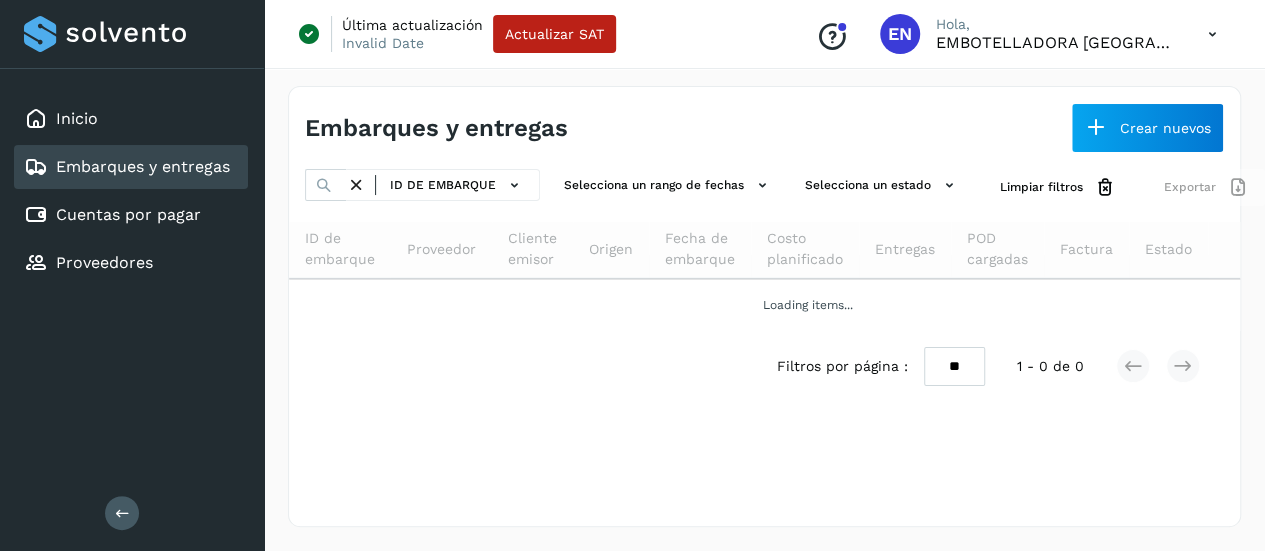 scroll, scrollTop: 0, scrollLeft: 0, axis: both 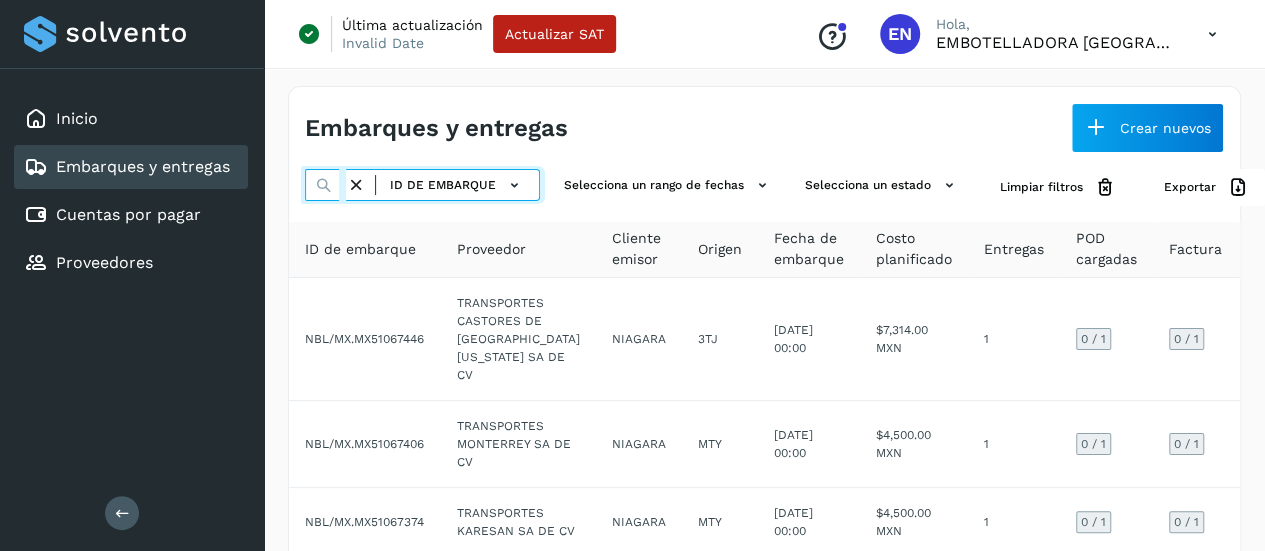 click at bounding box center [325, 185] 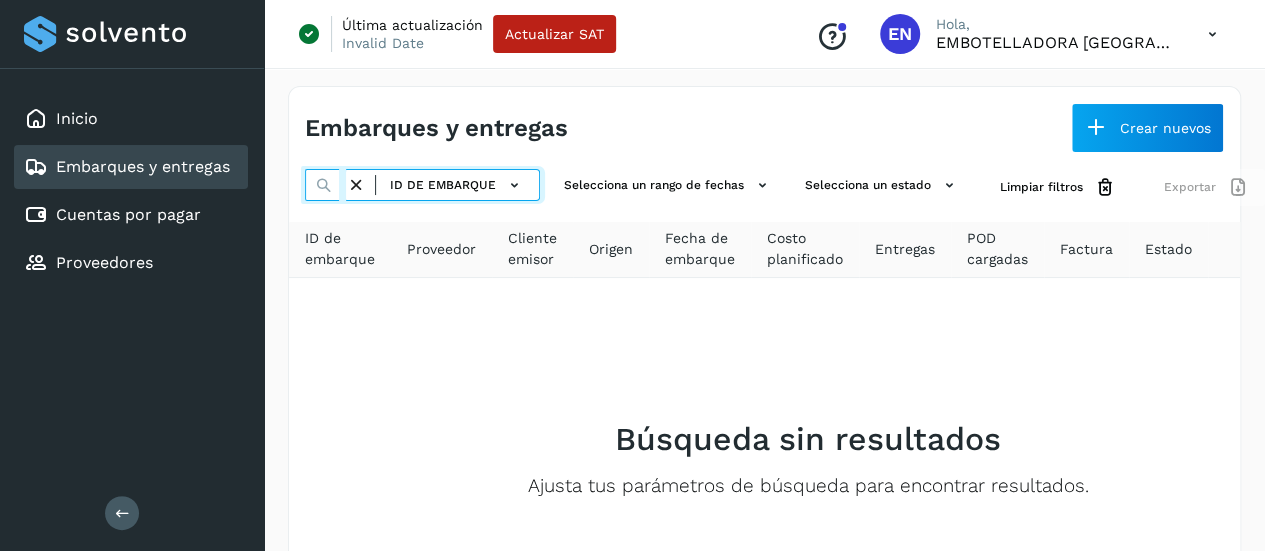 type on "**********" 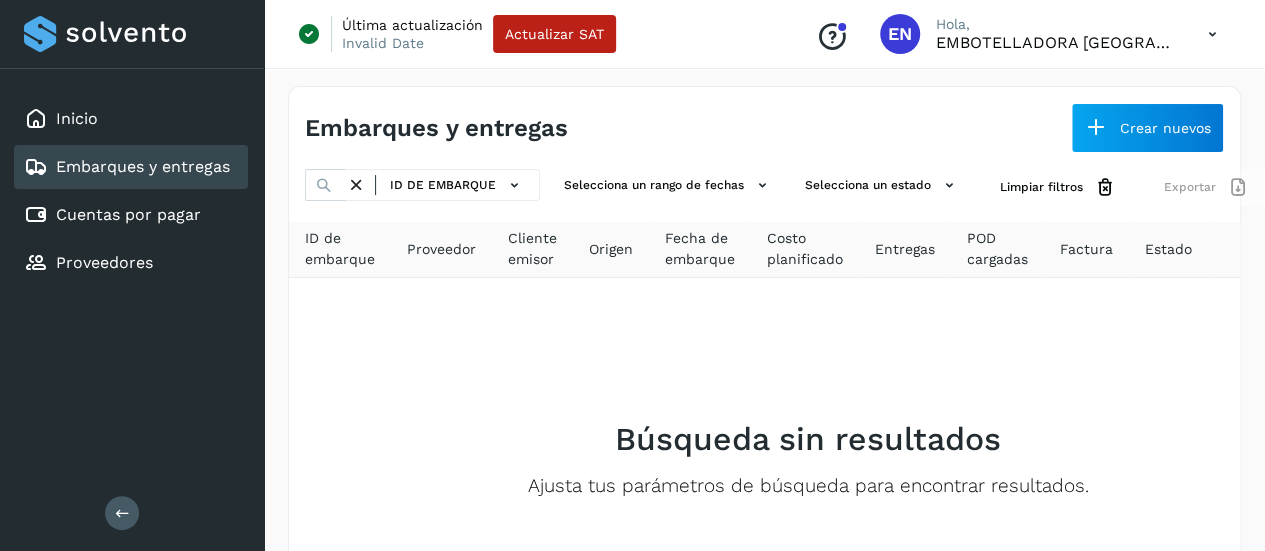 scroll, scrollTop: 0, scrollLeft: 0, axis: both 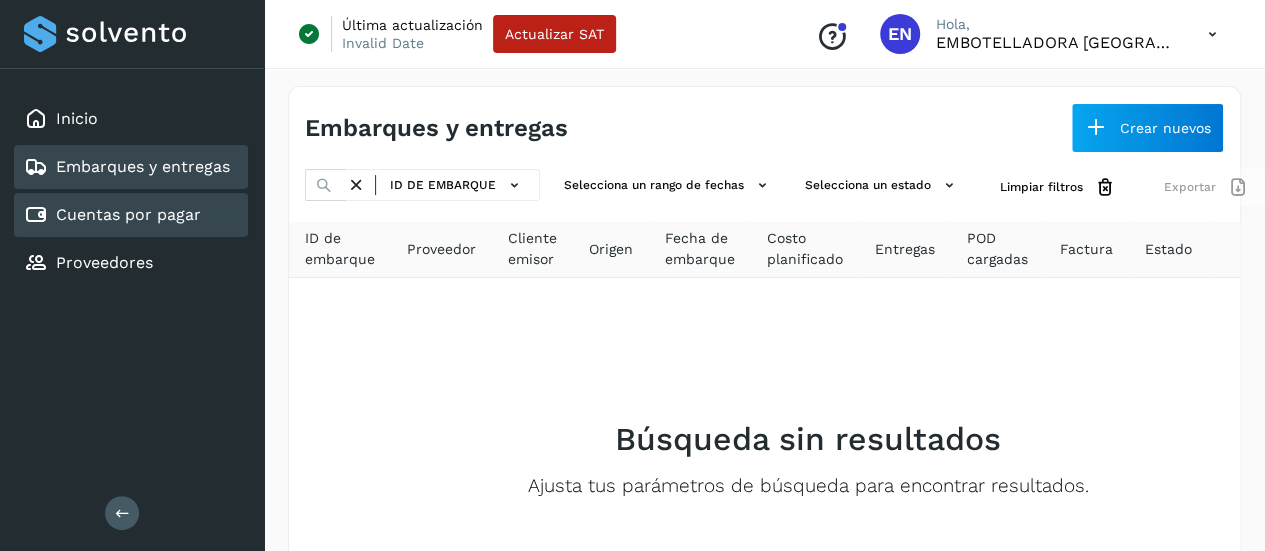 click on "Cuentas por pagar" at bounding box center (128, 214) 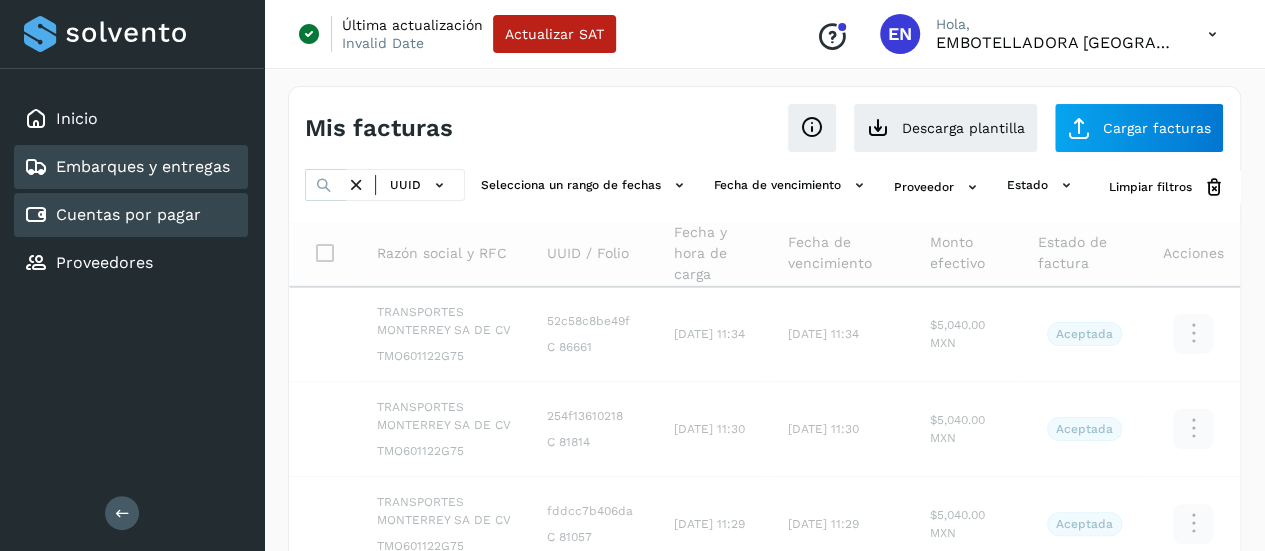 click on "Embarques y entregas" at bounding box center (143, 166) 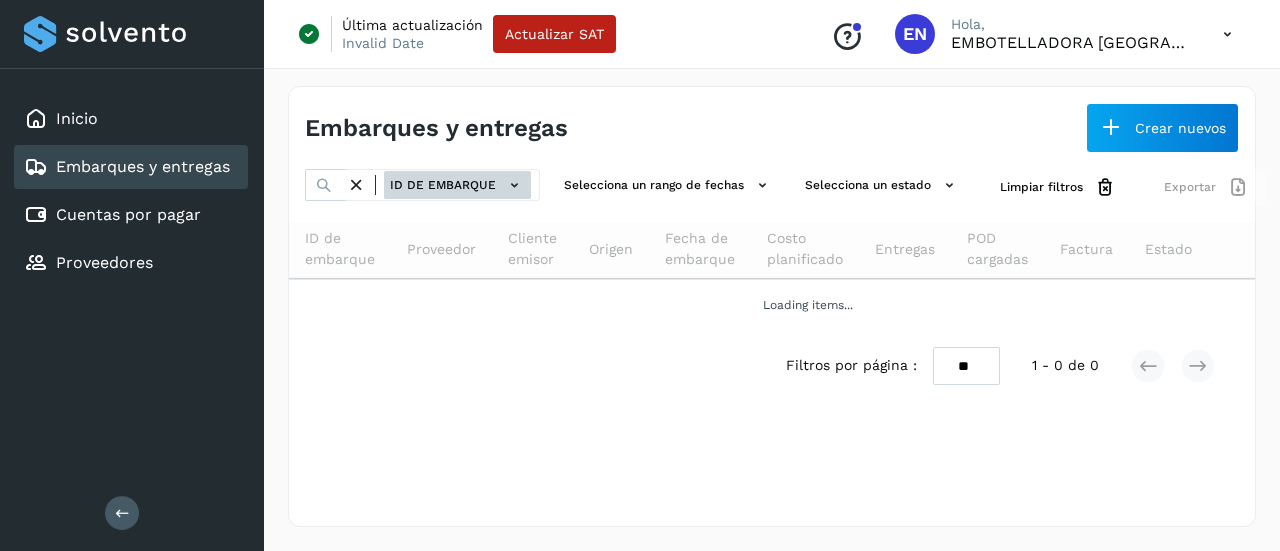 click on "ID de embarque" 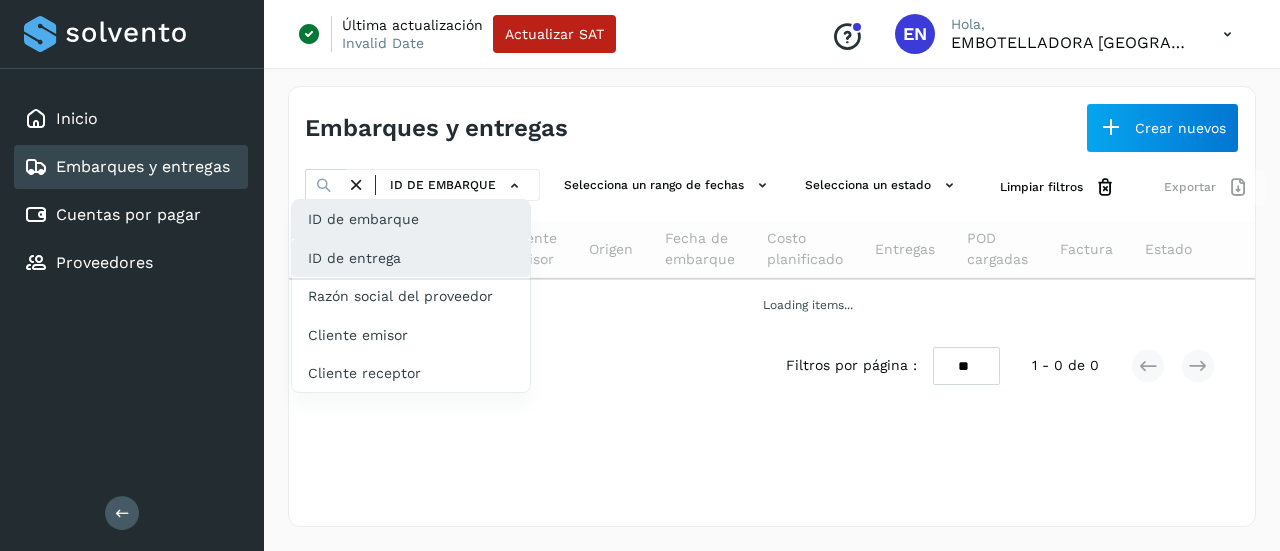 click on "ID de entrega" 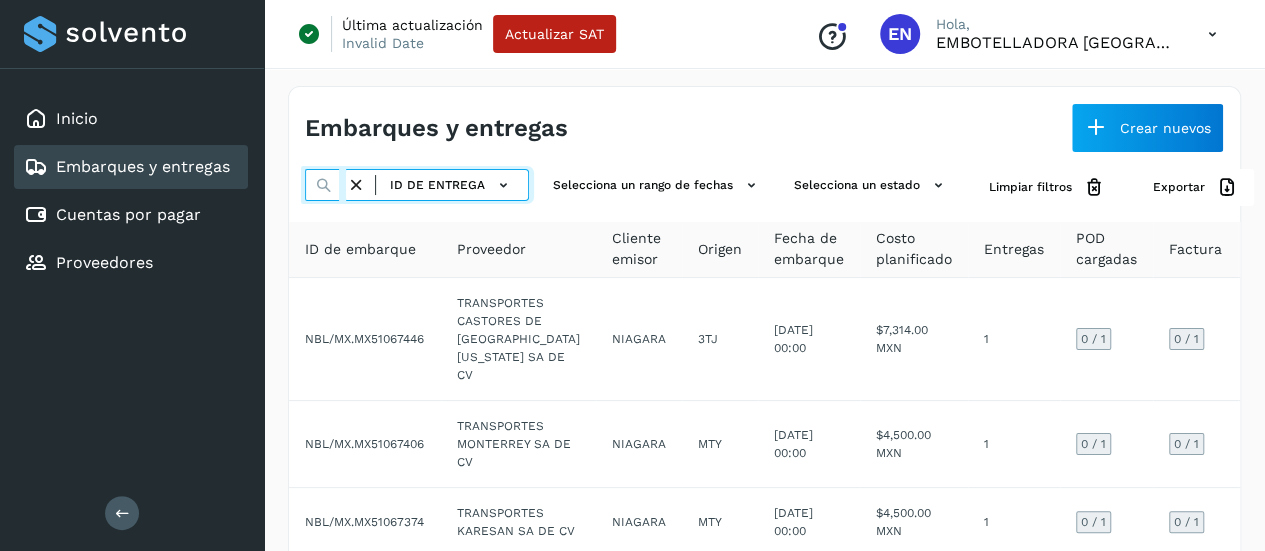 click at bounding box center (325, 185) 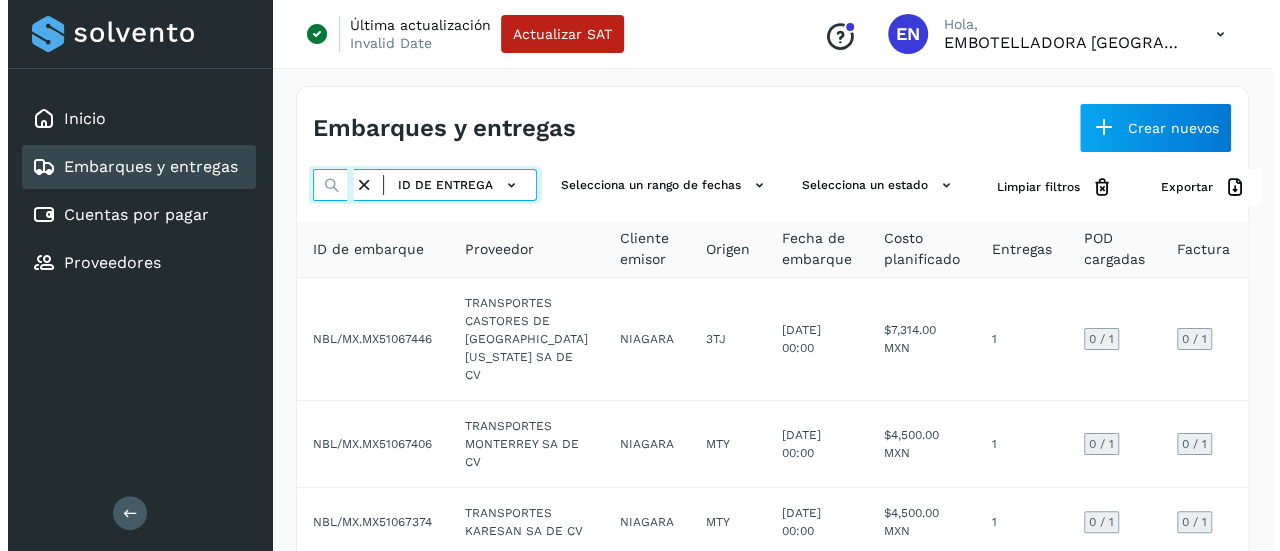 scroll, scrollTop: 0, scrollLeft: 53, axis: horizontal 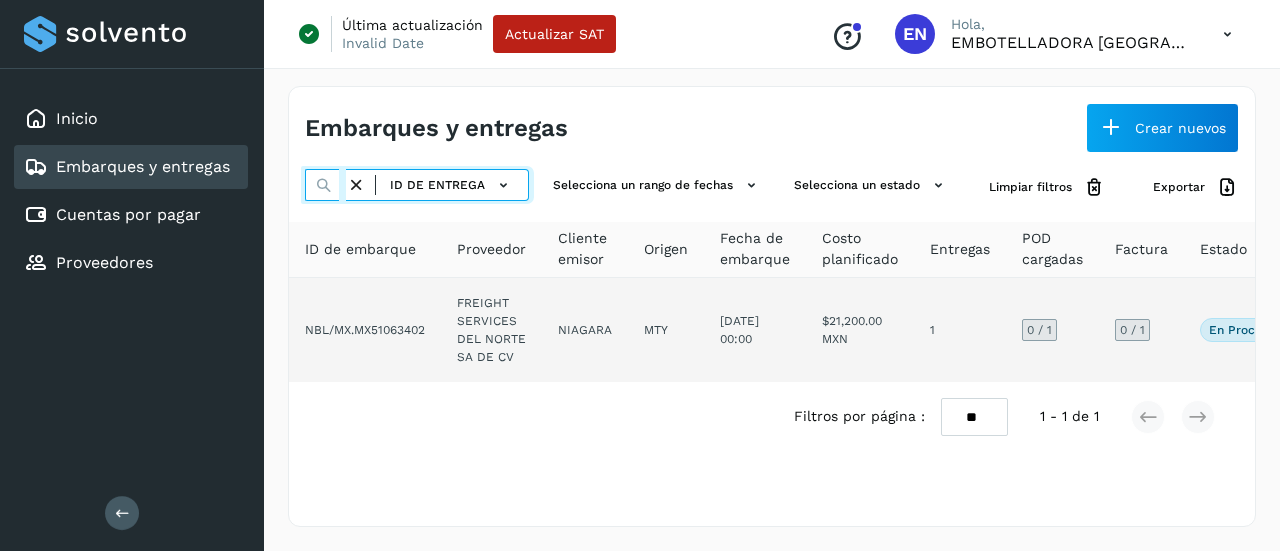 type on "*******" 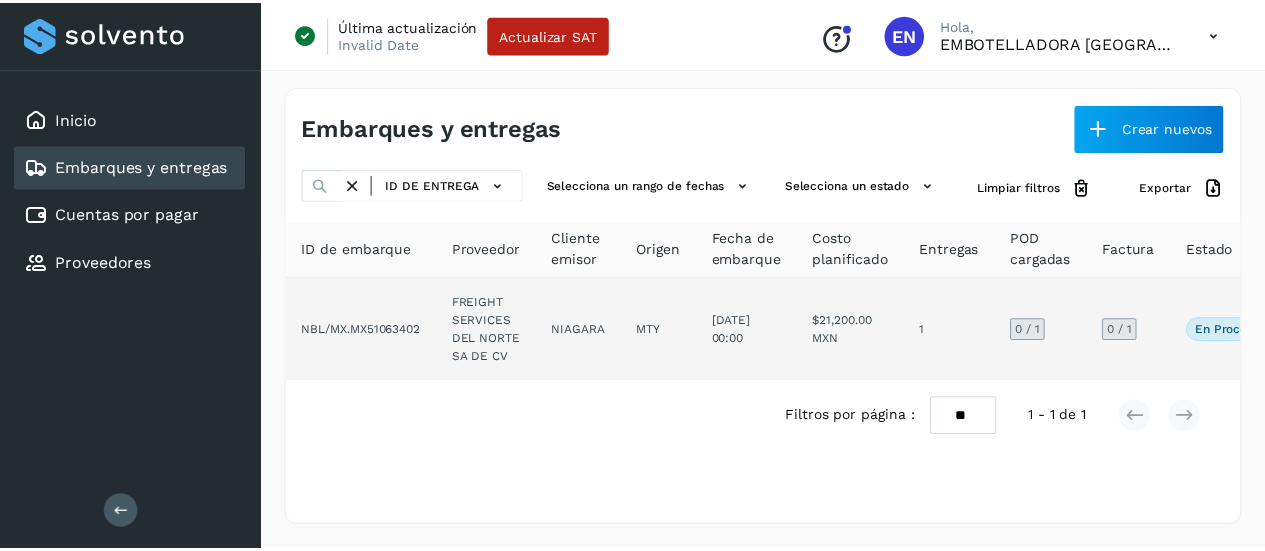 scroll, scrollTop: 0, scrollLeft: 0, axis: both 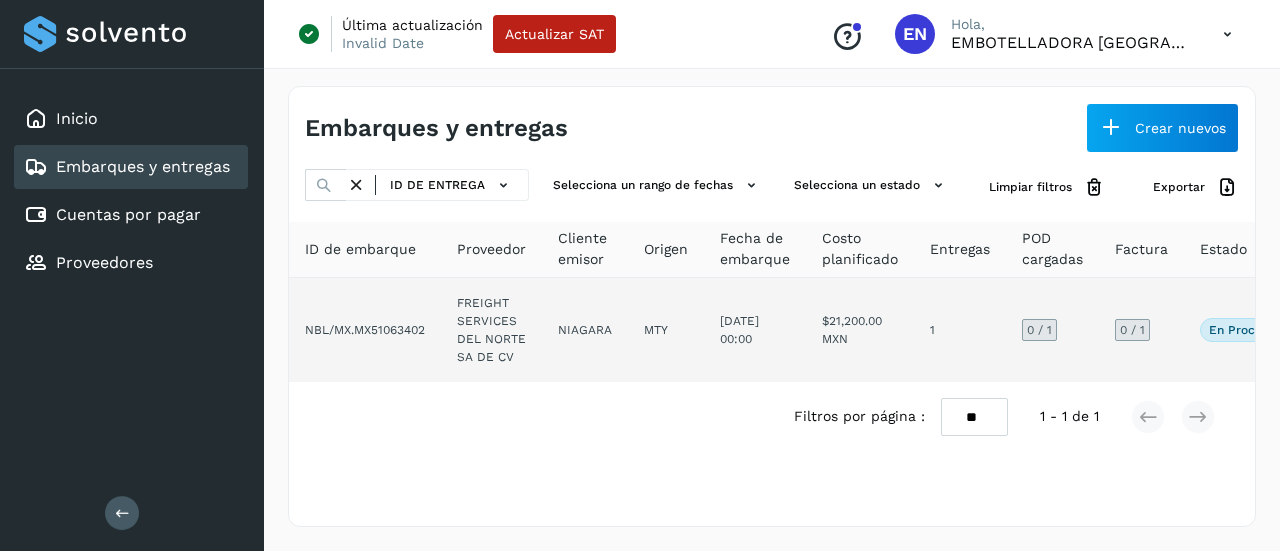 click on "NBL/MX.MX51063402" 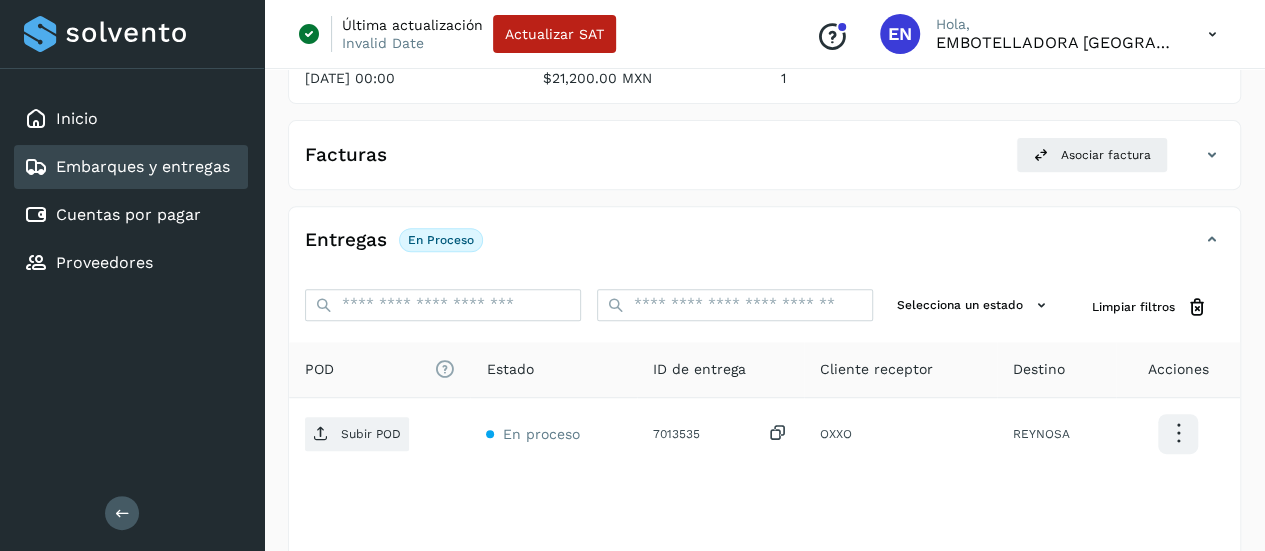 scroll, scrollTop: 304, scrollLeft: 0, axis: vertical 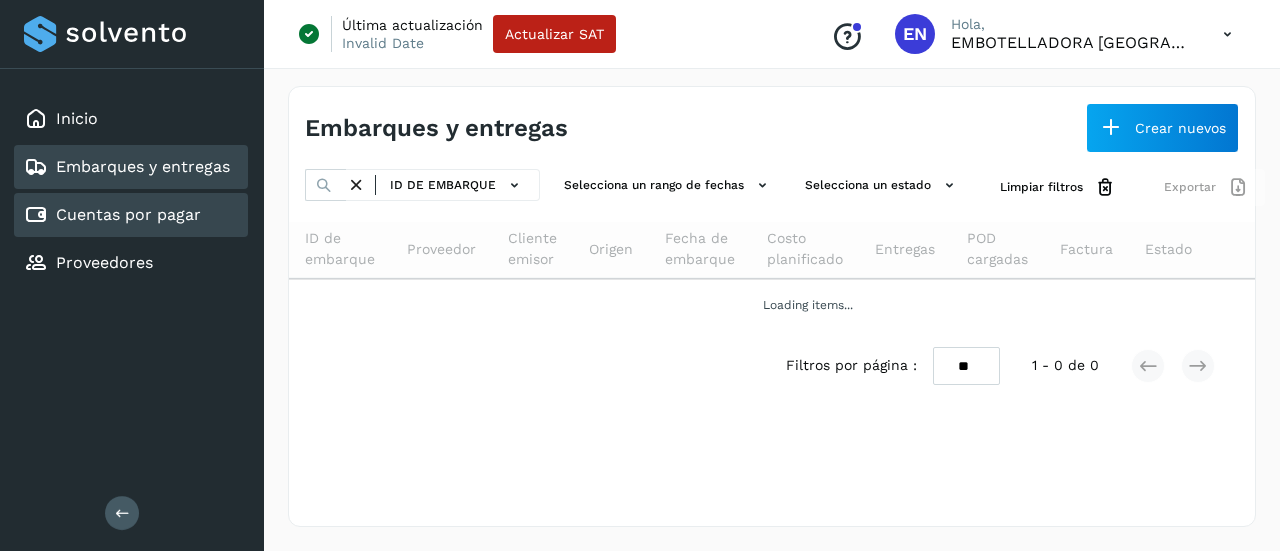 click on "Cuentas por pagar" at bounding box center [128, 214] 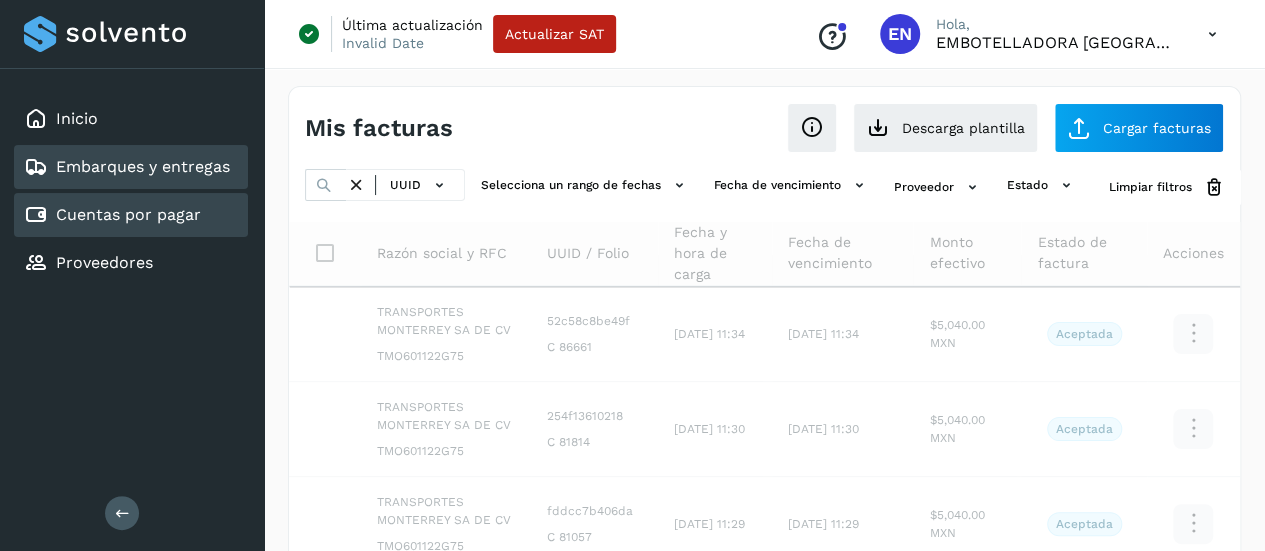 click on "Embarques y entregas" at bounding box center [143, 166] 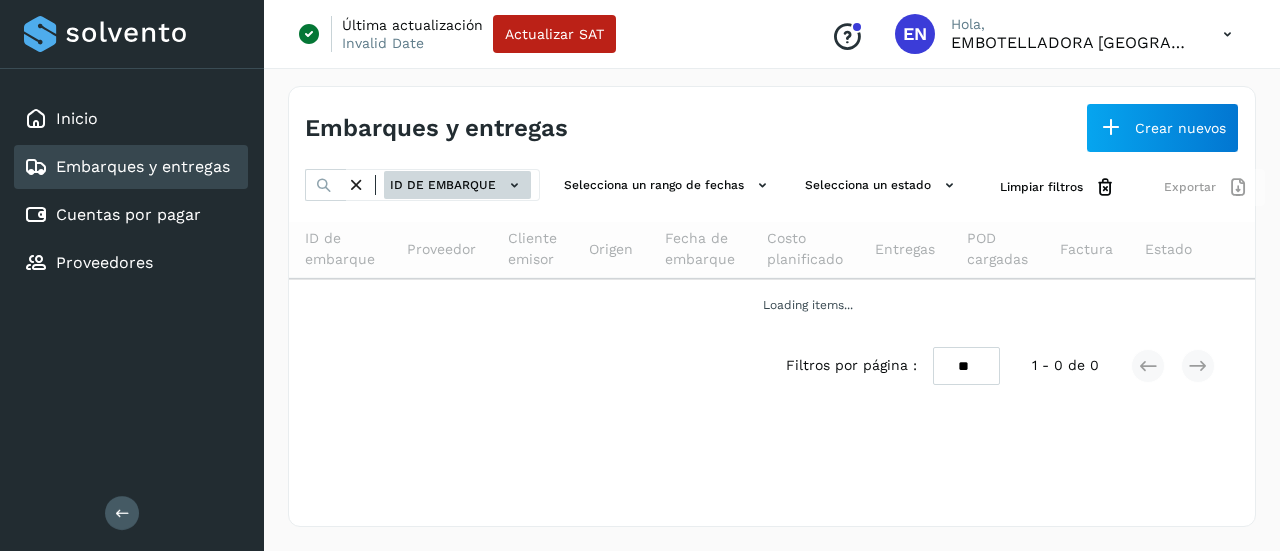 click on "ID de embarque" at bounding box center (457, 185) 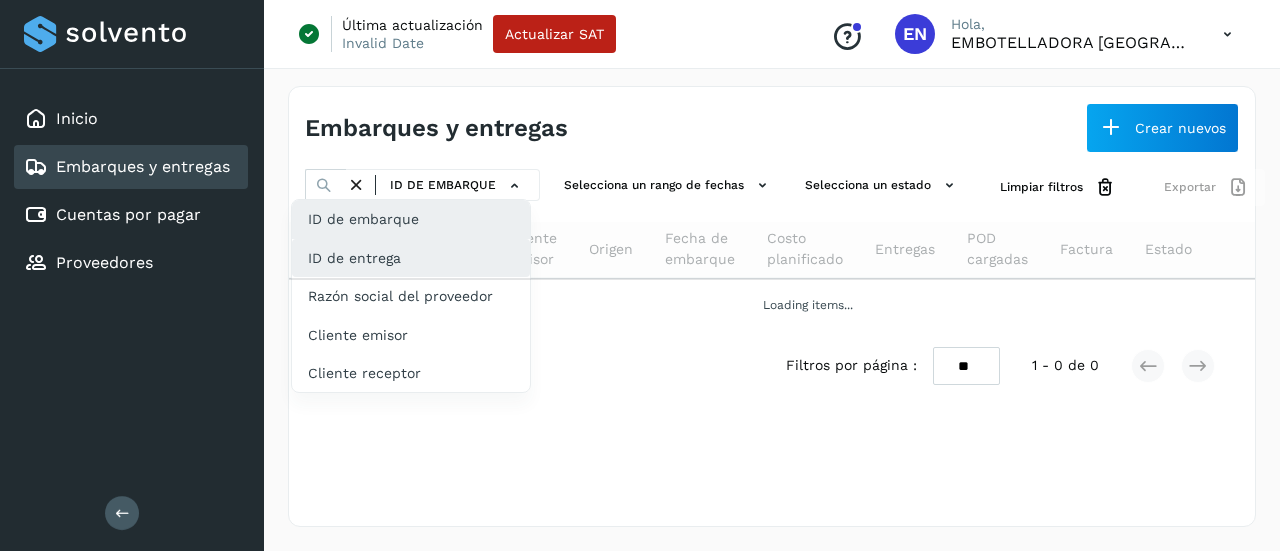 click on "ID de entrega" 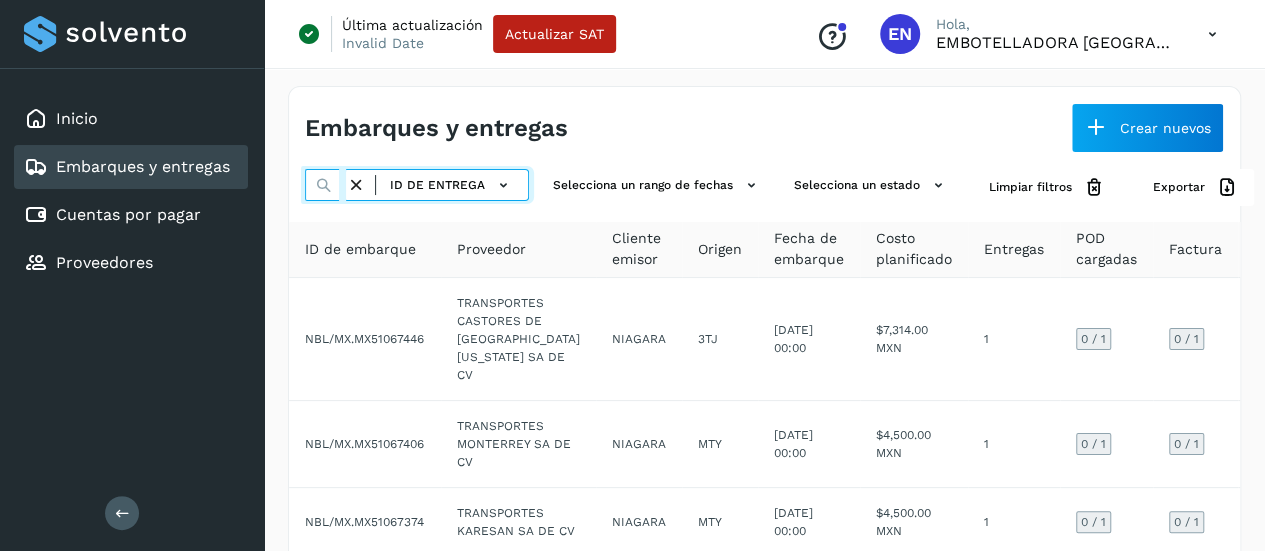 click at bounding box center [325, 185] 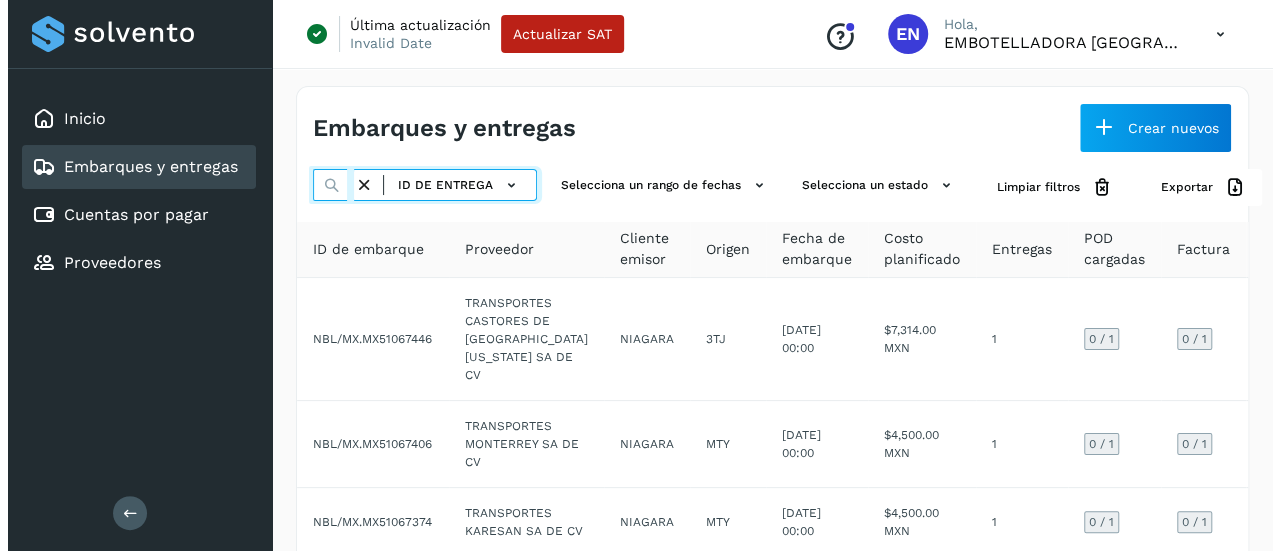 scroll, scrollTop: 0, scrollLeft: 53, axis: horizontal 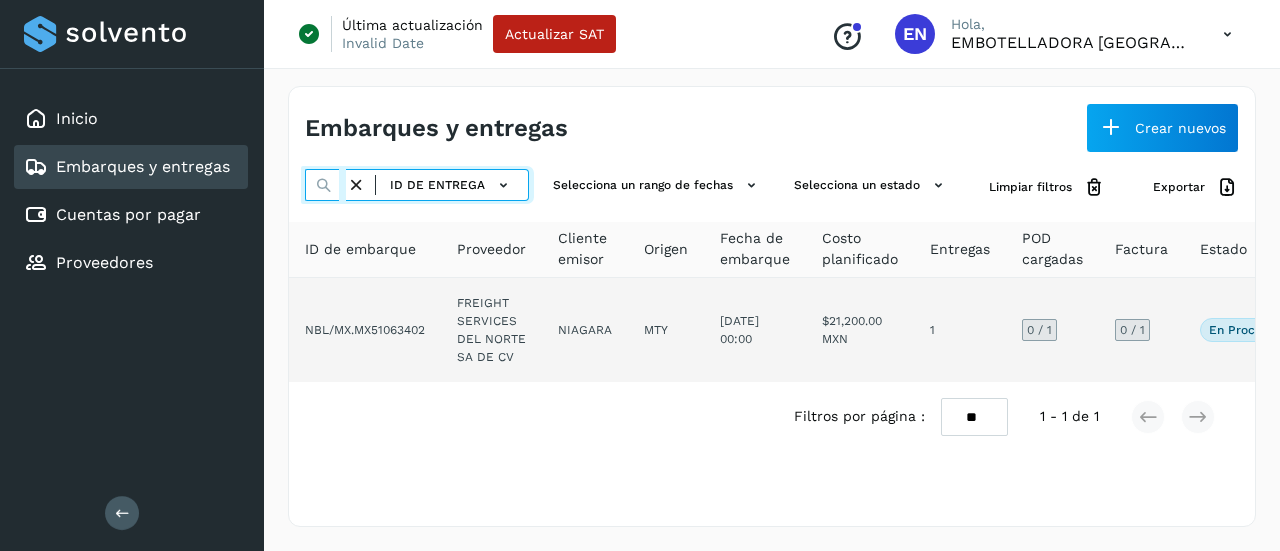 type on "*******" 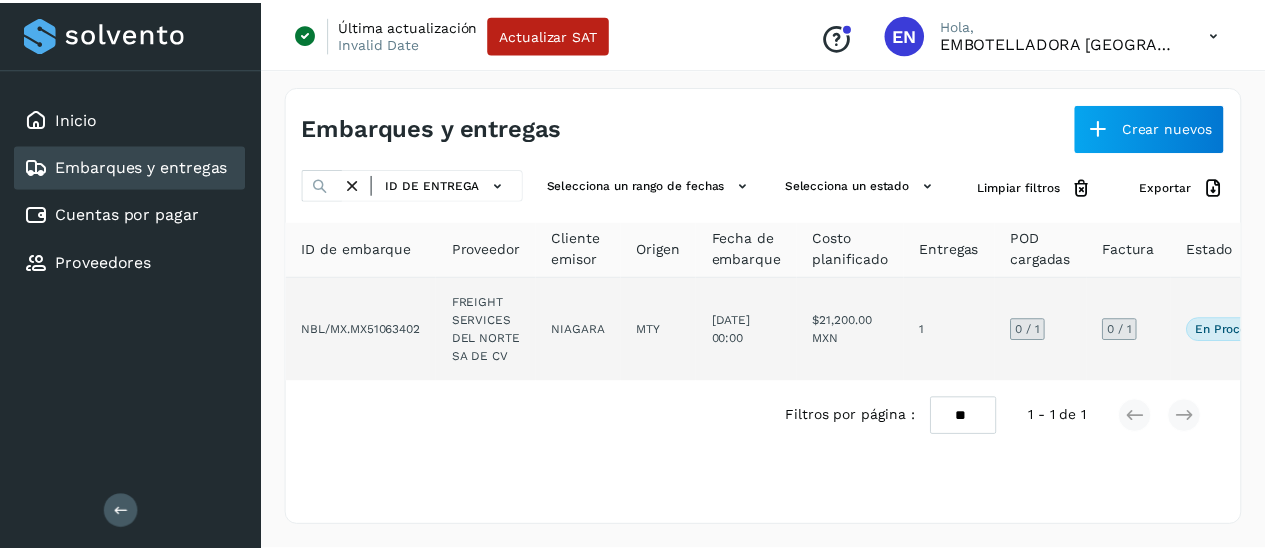 scroll, scrollTop: 0, scrollLeft: 0, axis: both 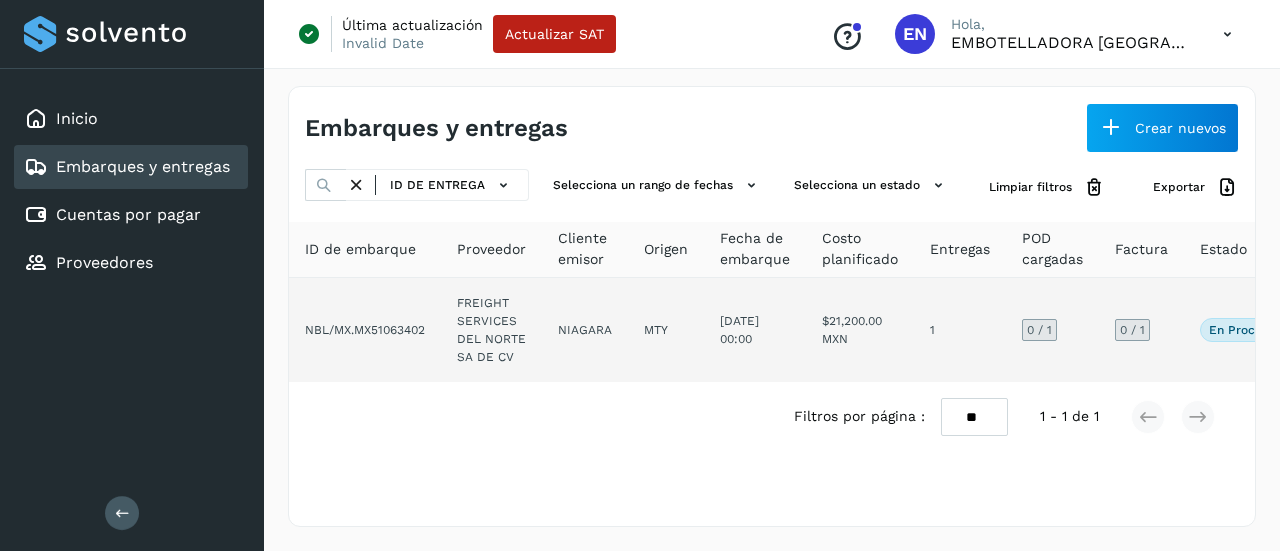 click on "NBL/MX.MX51063402" 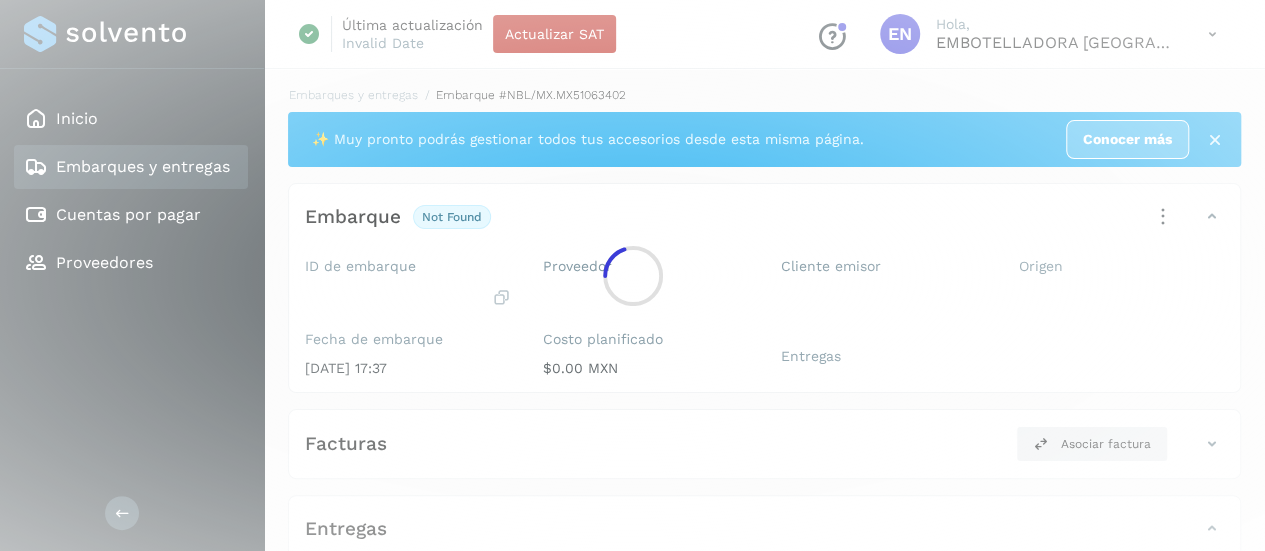 click 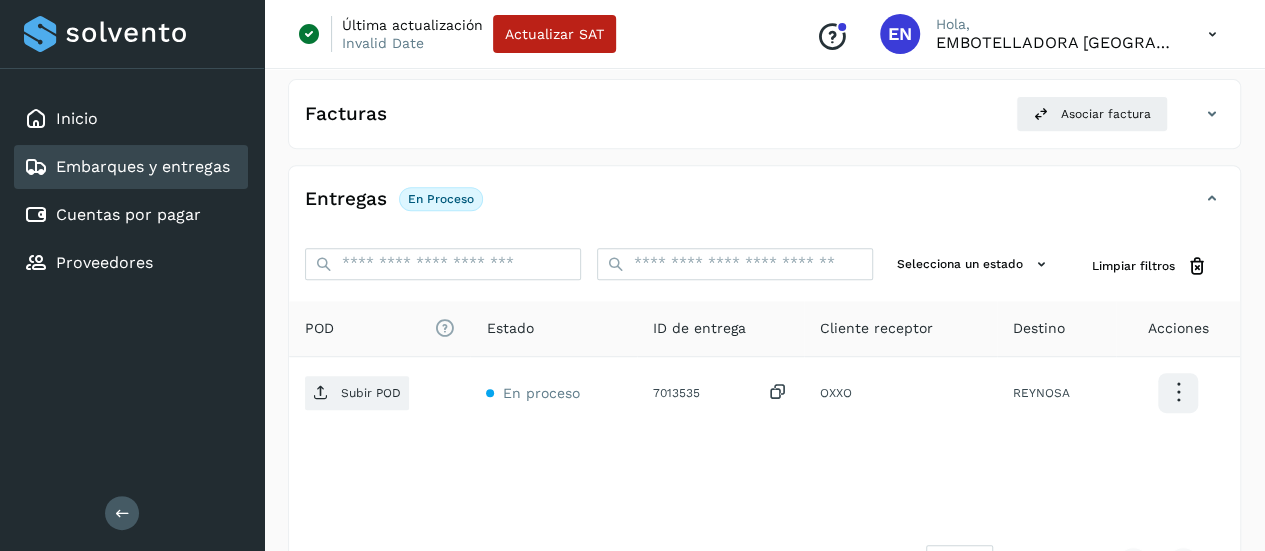 scroll, scrollTop: 346, scrollLeft: 0, axis: vertical 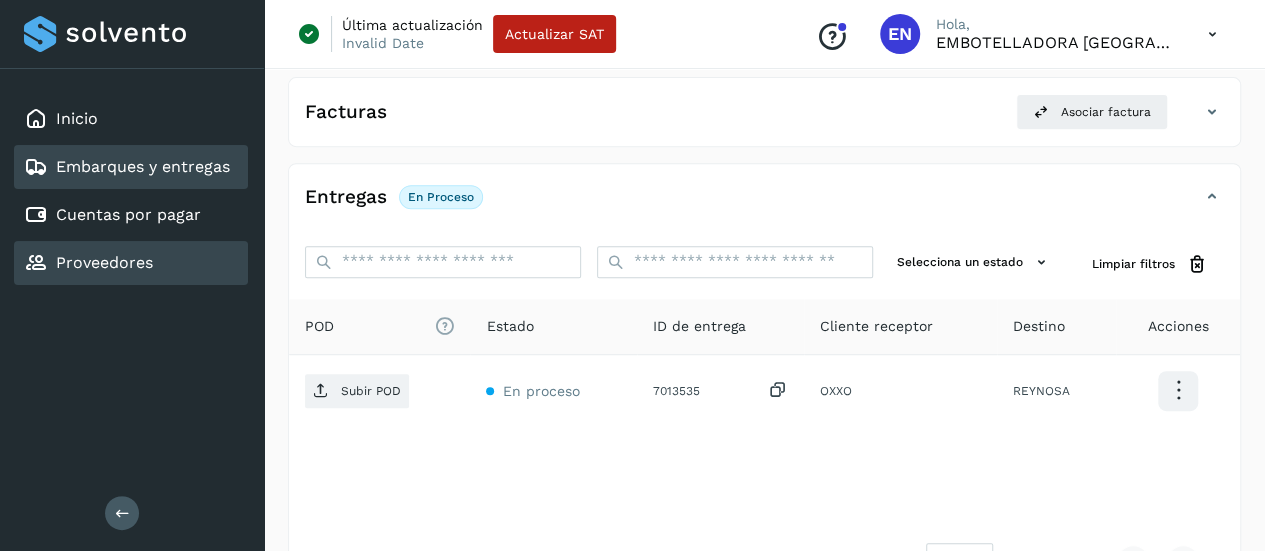 click on "Proveedores" 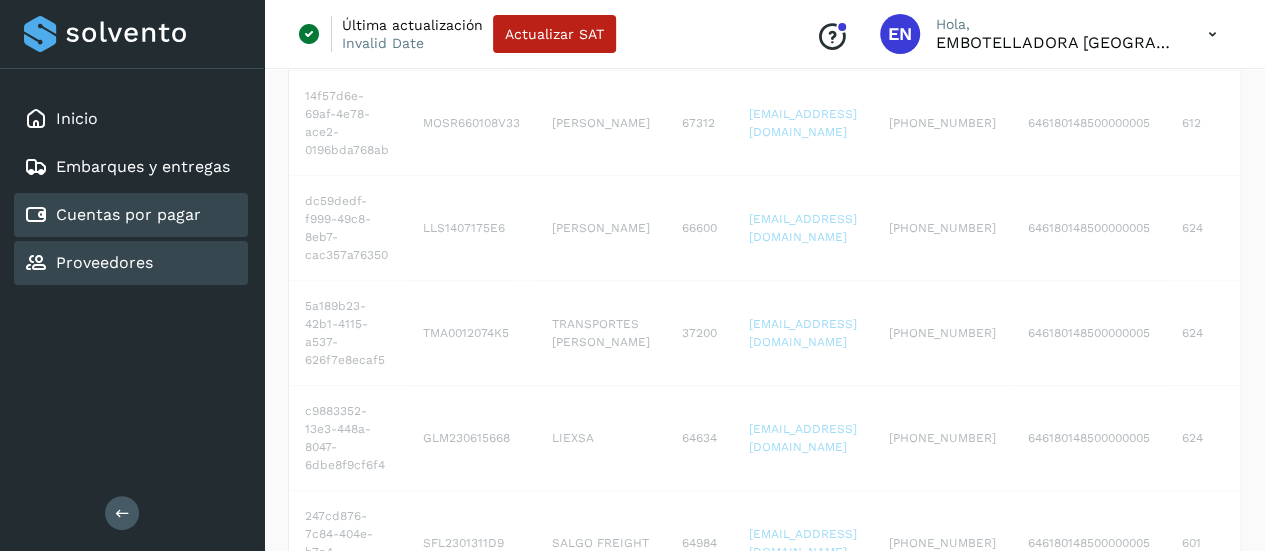 click on "Cuentas por pagar" at bounding box center [128, 214] 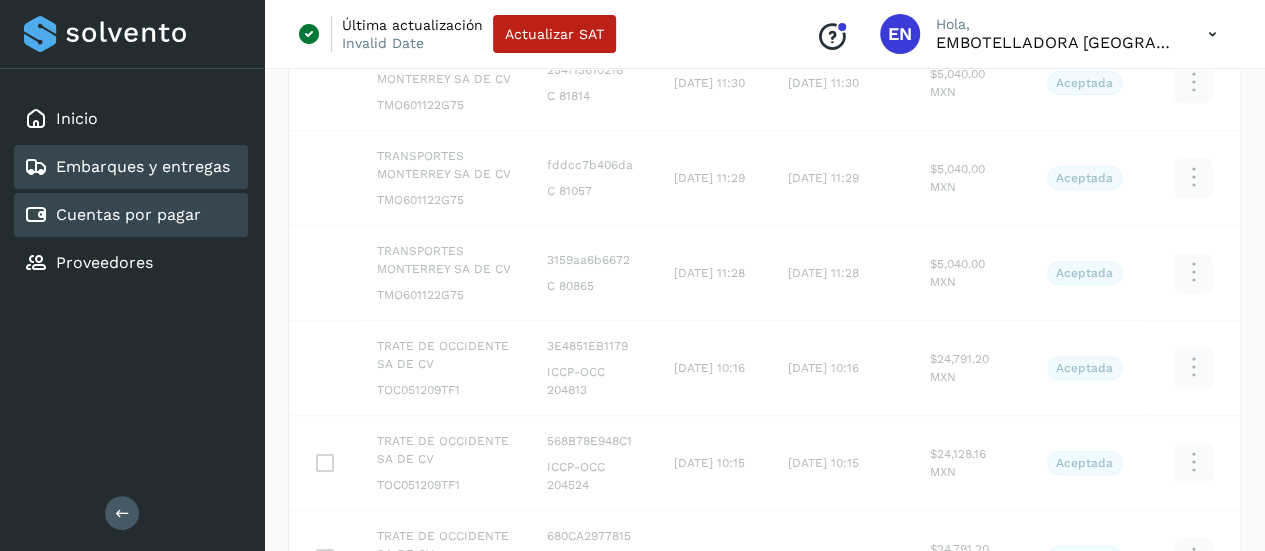 click on "Embarques y entregas" at bounding box center (143, 166) 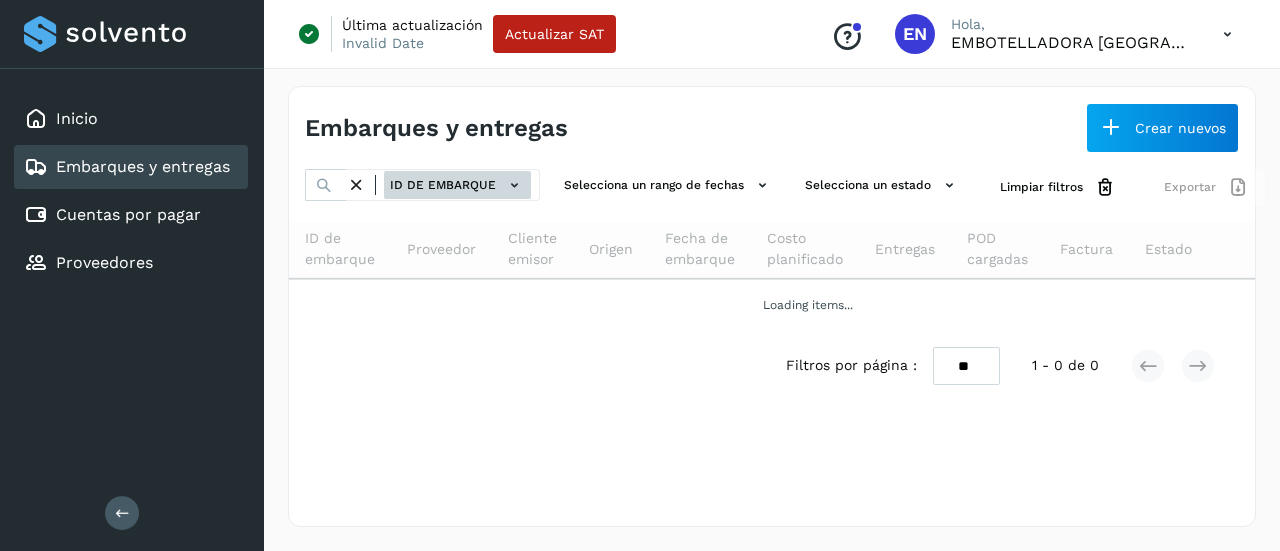 click on "ID de embarque" 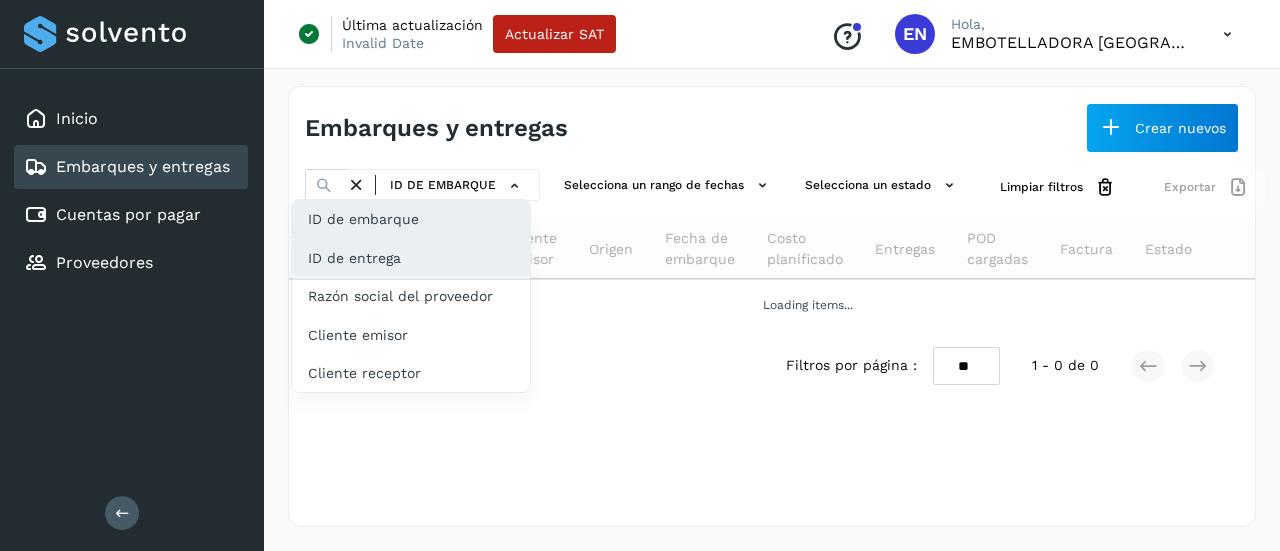 click on "ID de entrega" 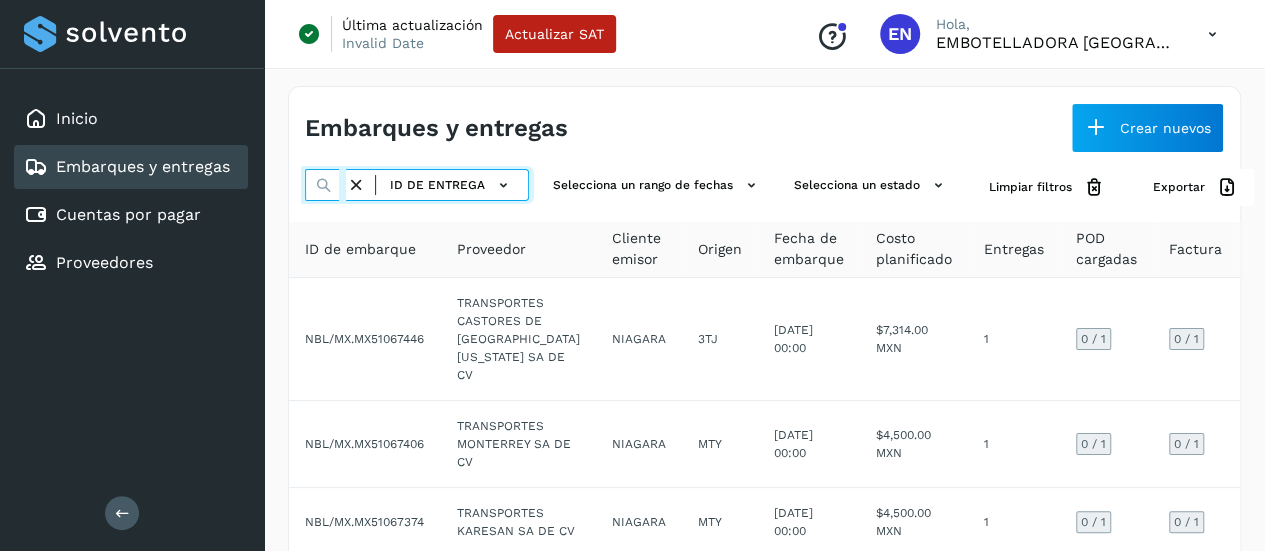 click at bounding box center [325, 185] 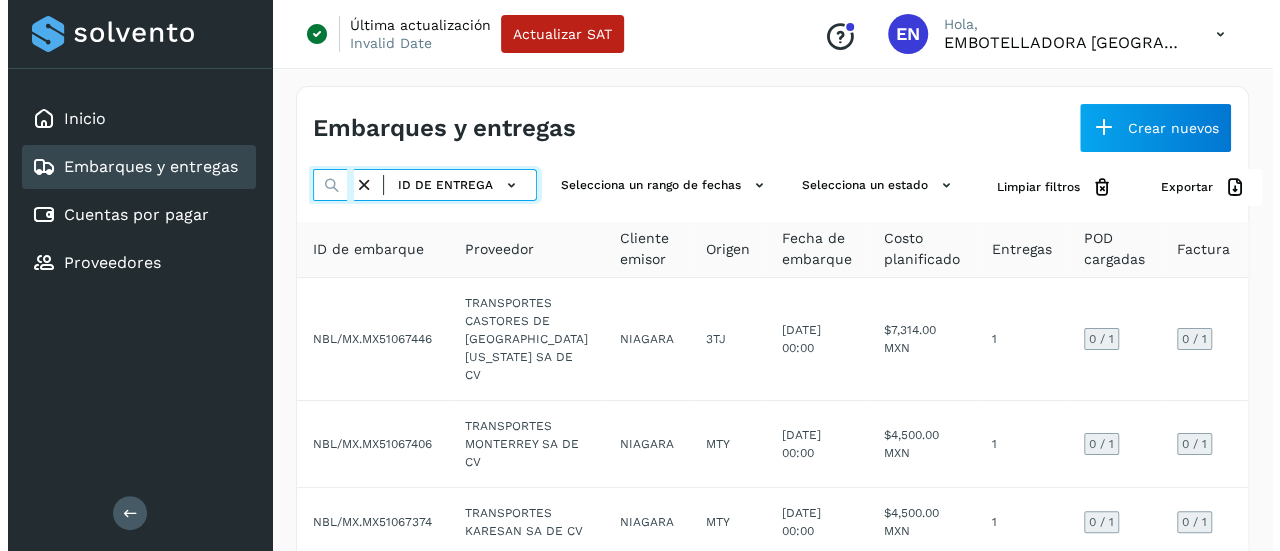 scroll, scrollTop: 0, scrollLeft: 68, axis: horizontal 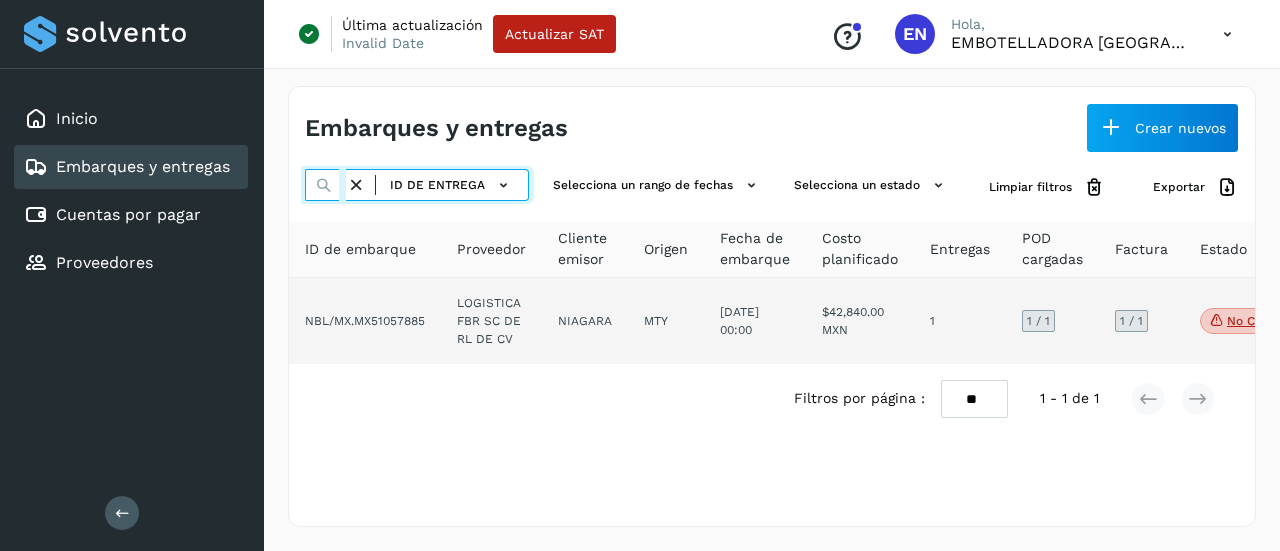 type on "*********" 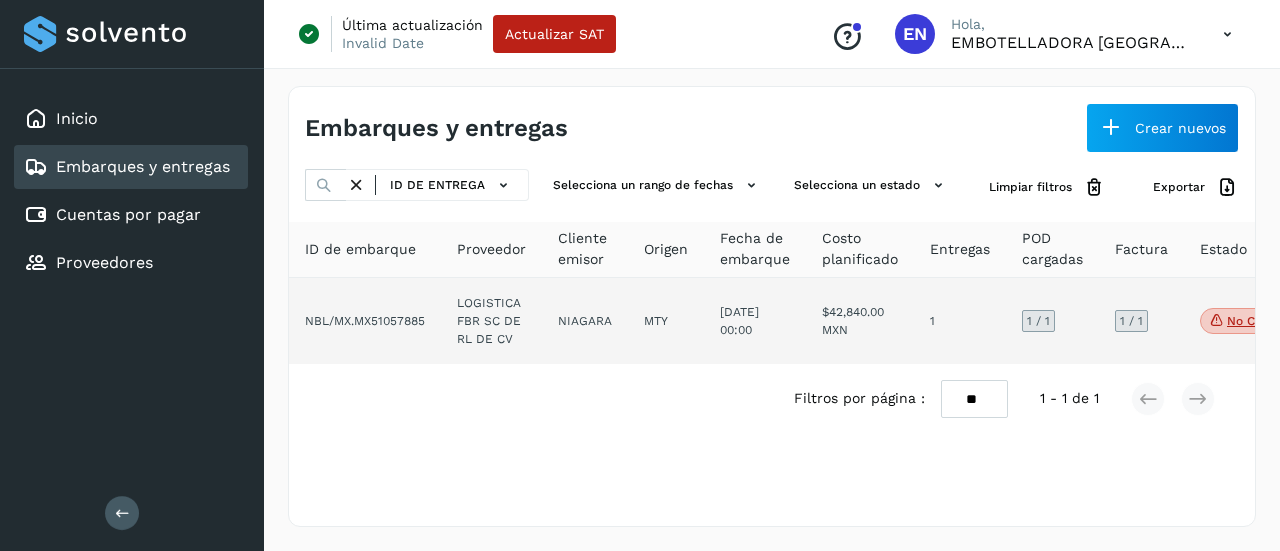 click on "NBL/MX.MX51057885" 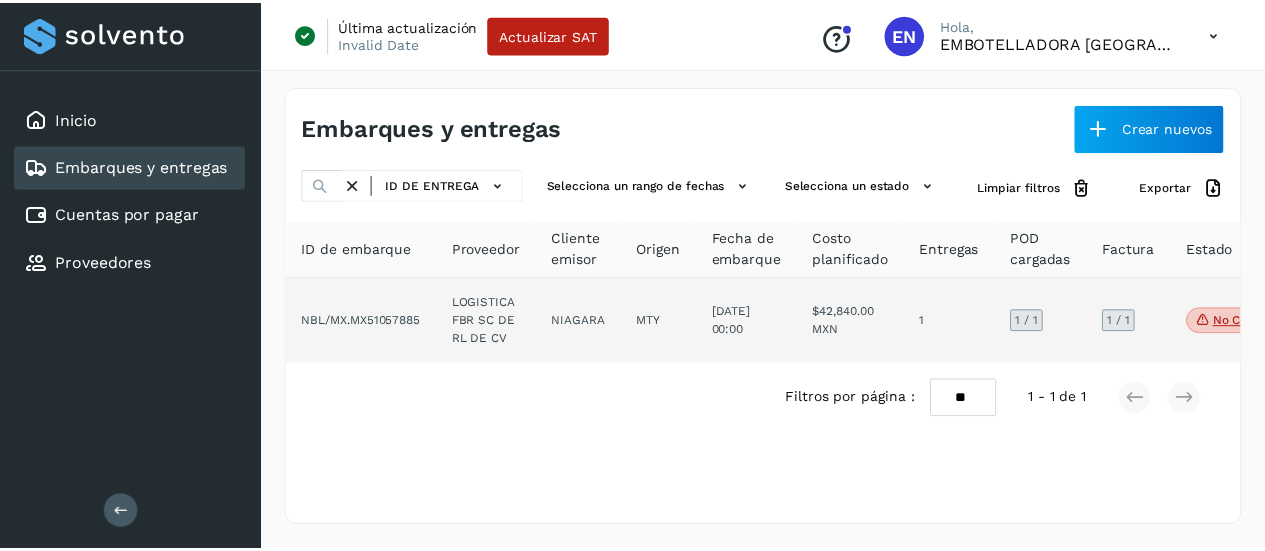 scroll, scrollTop: 0, scrollLeft: 0, axis: both 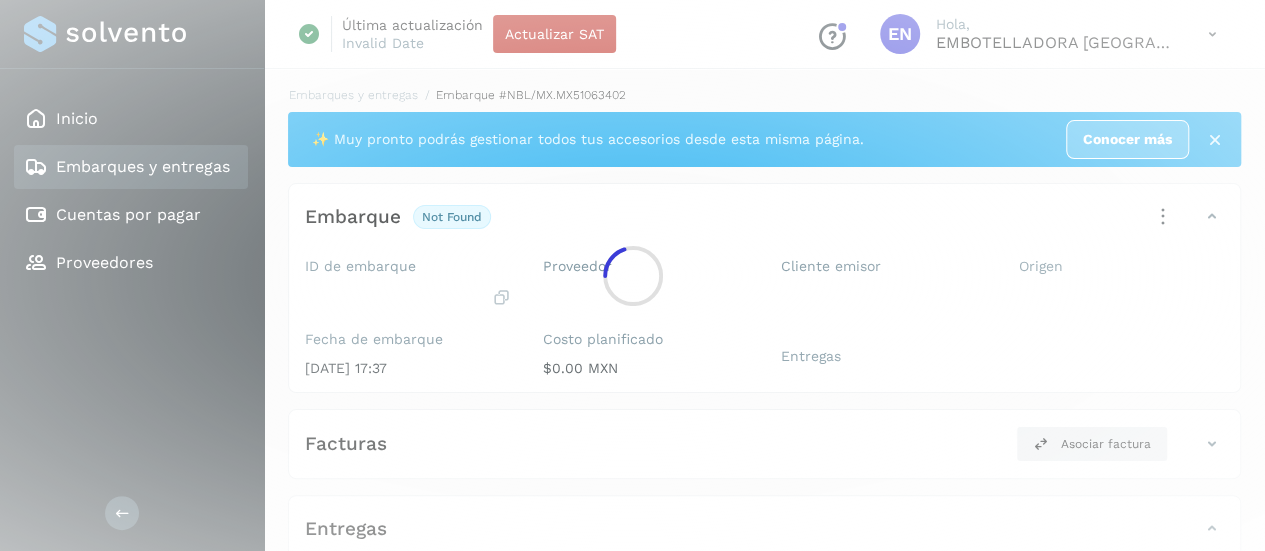 click 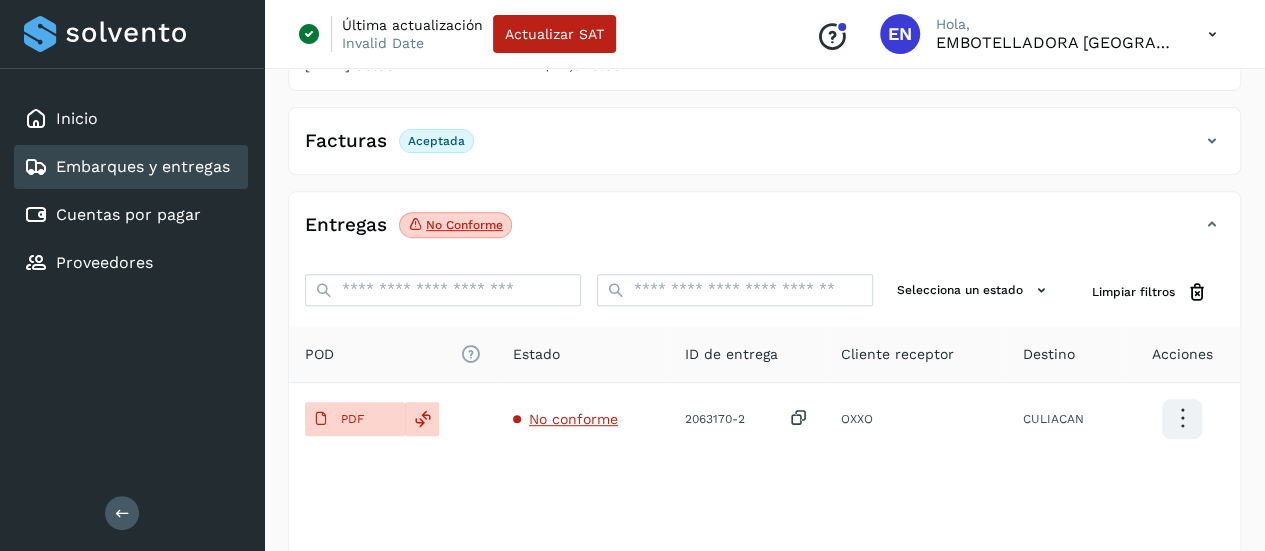 scroll, scrollTop: 325, scrollLeft: 0, axis: vertical 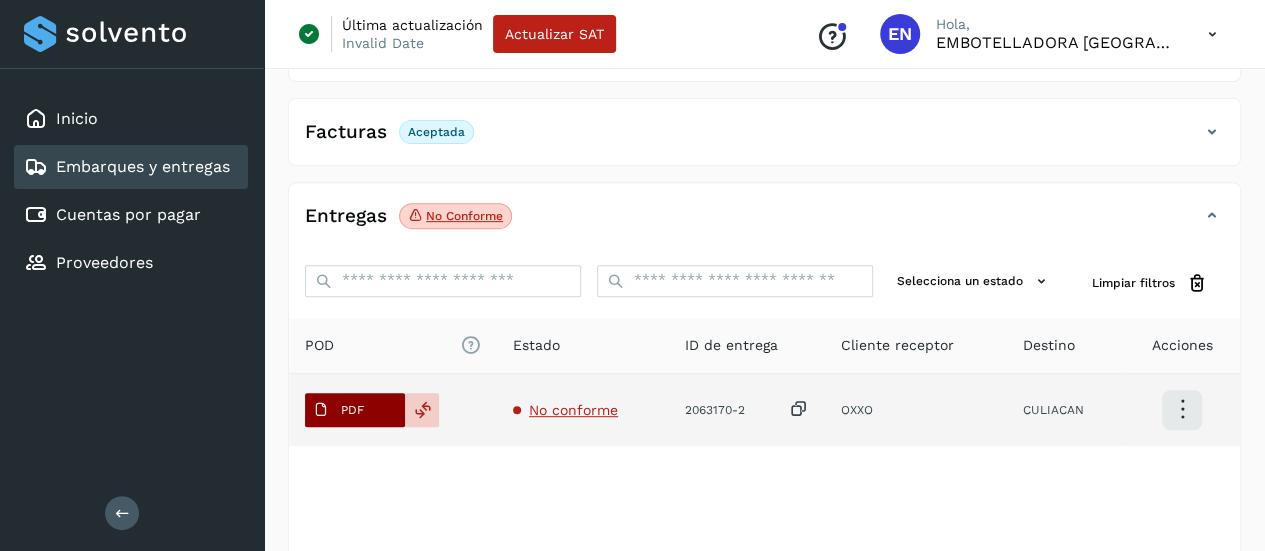 click on "PDF" at bounding box center [338, 410] 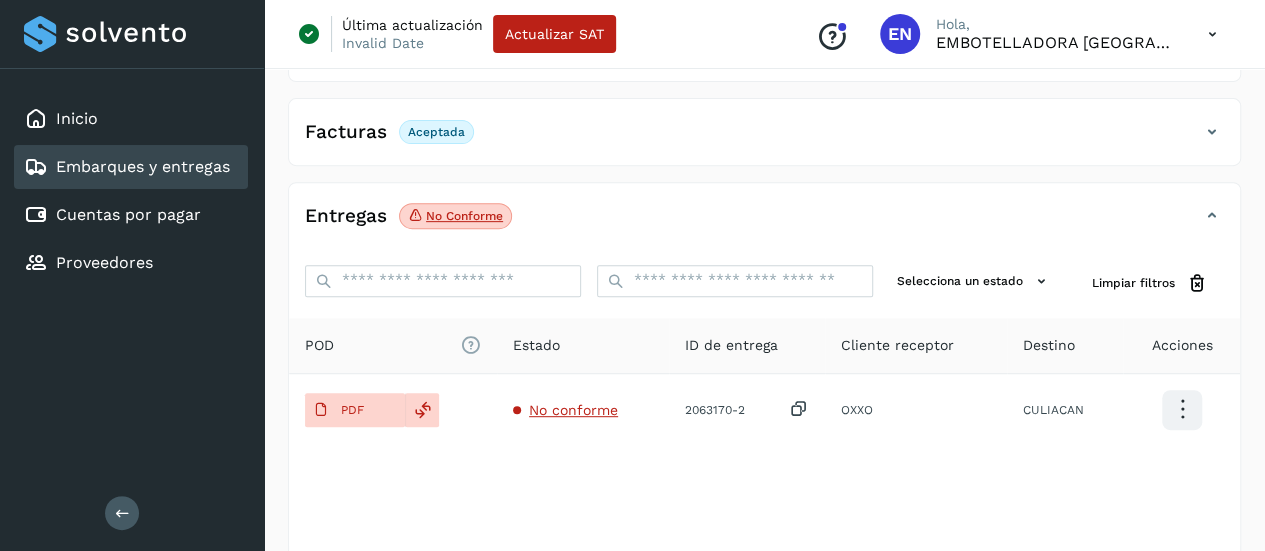 type 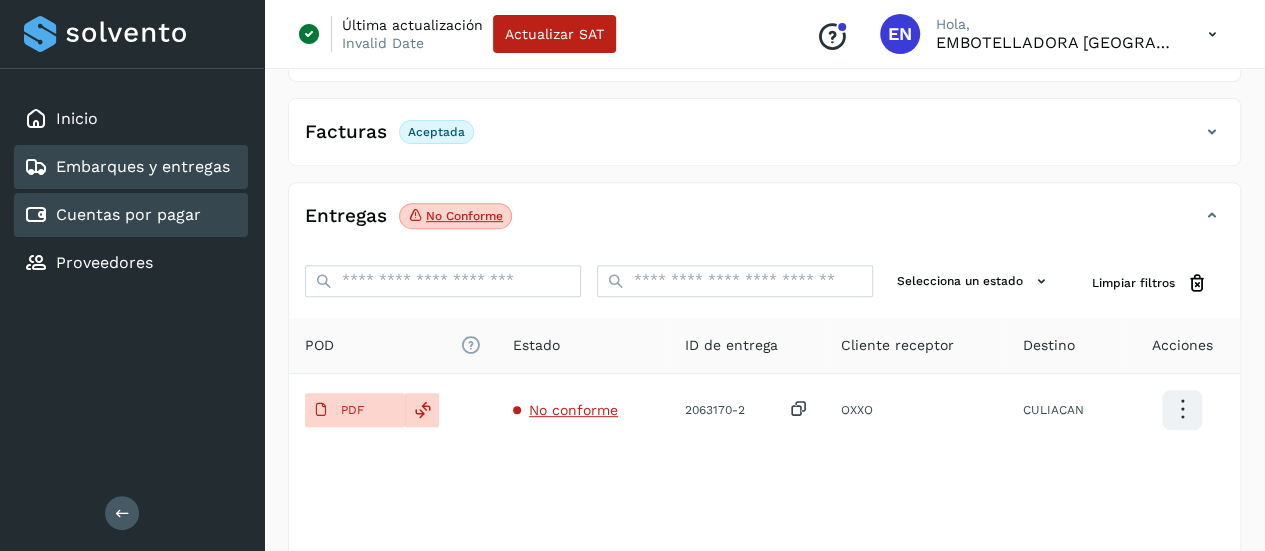 click on "Cuentas por pagar" 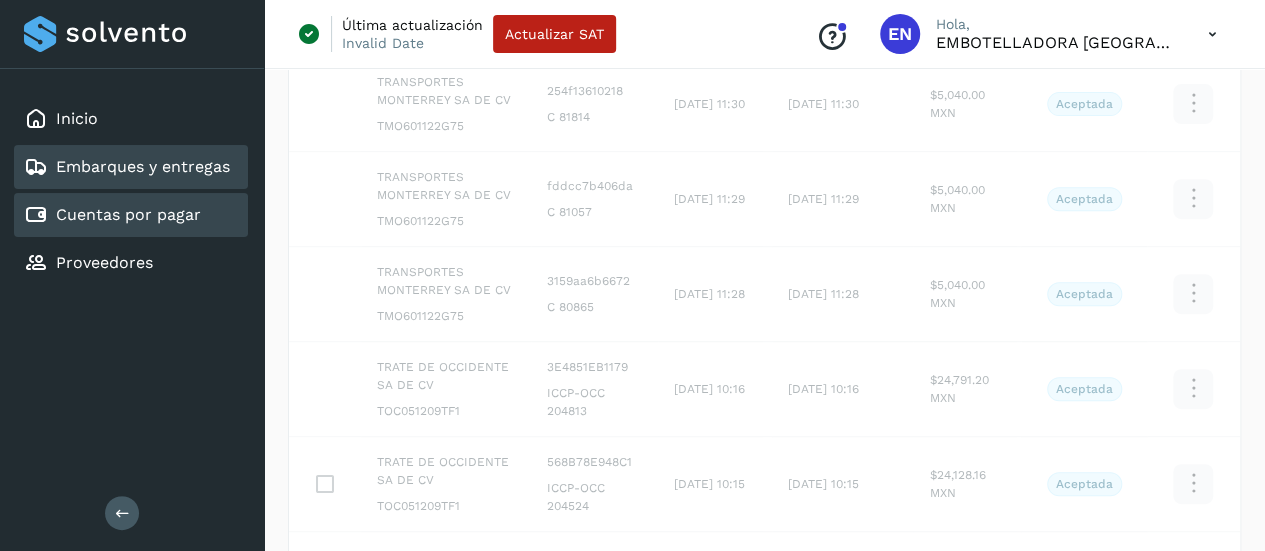 click on "Embarques y entregas" at bounding box center (143, 166) 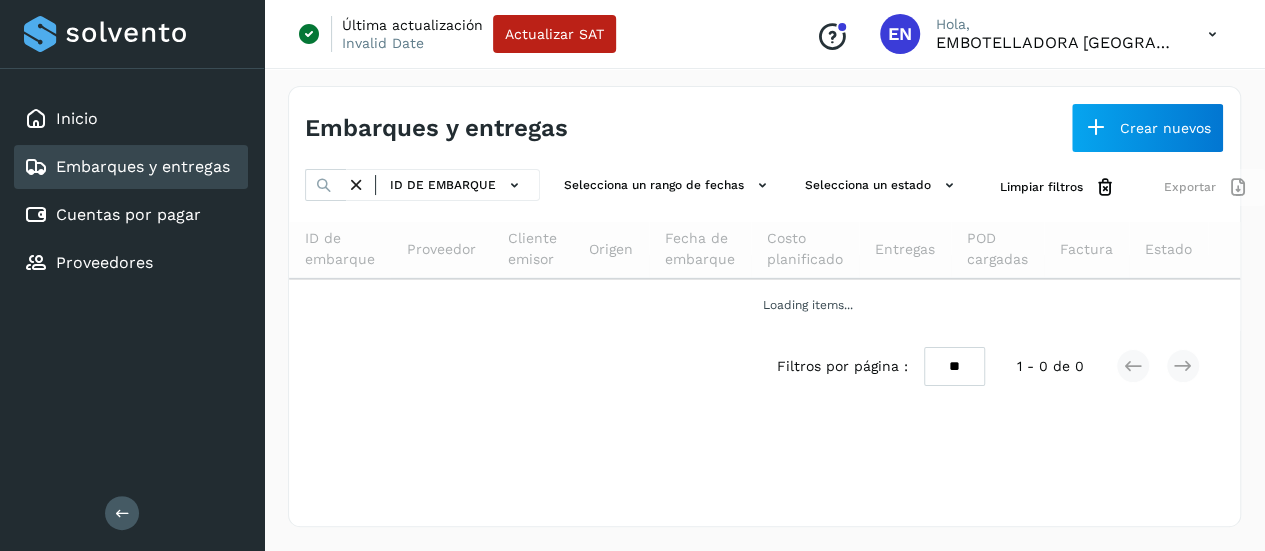 scroll, scrollTop: 0, scrollLeft: 0, axis: both 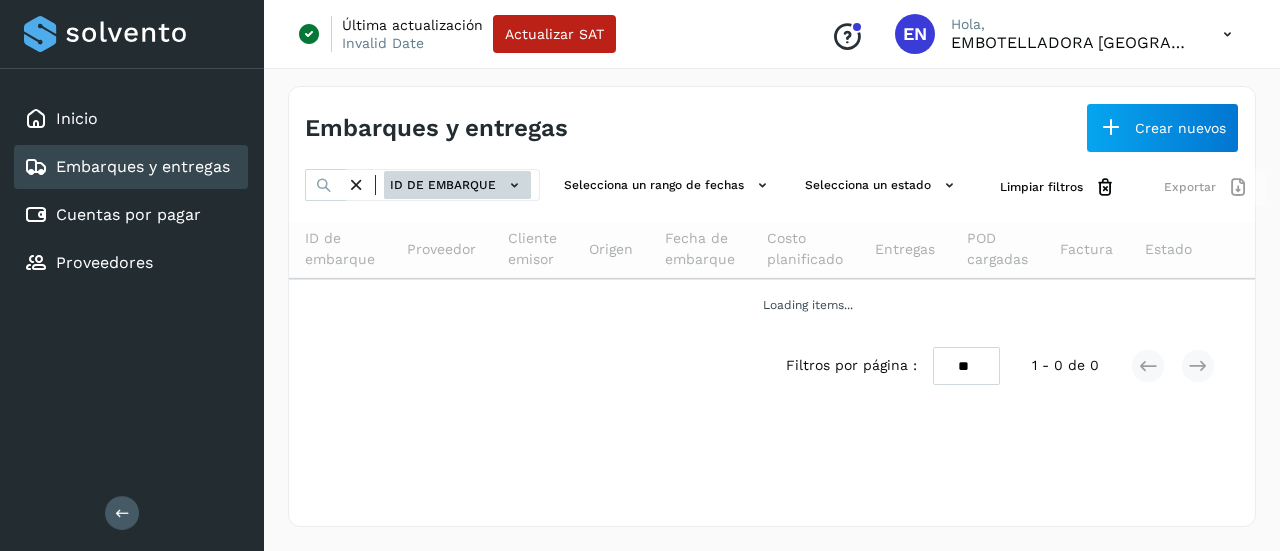 click on "ID de embarque" 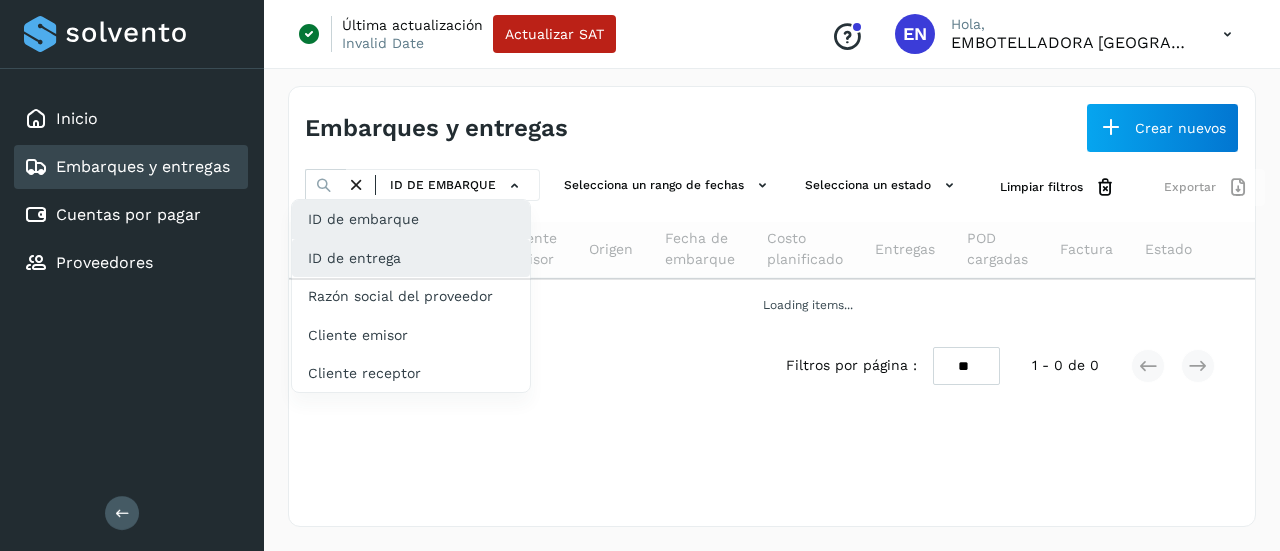 click on "ID de entrega" 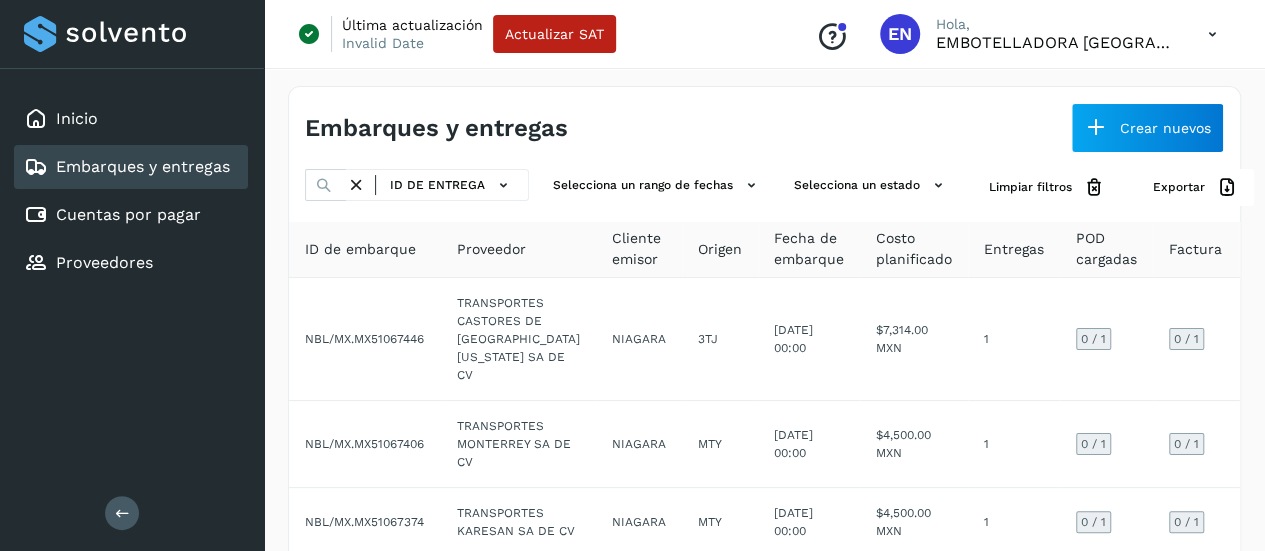 click at bounding box center (324, 185) 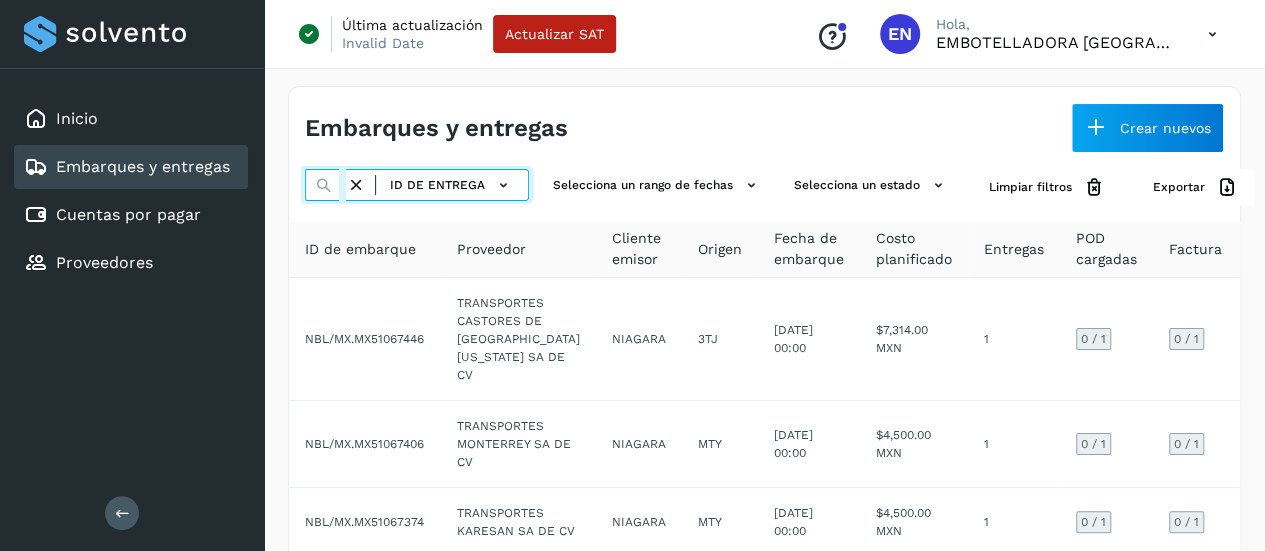 click at bounding box center [325, 185] 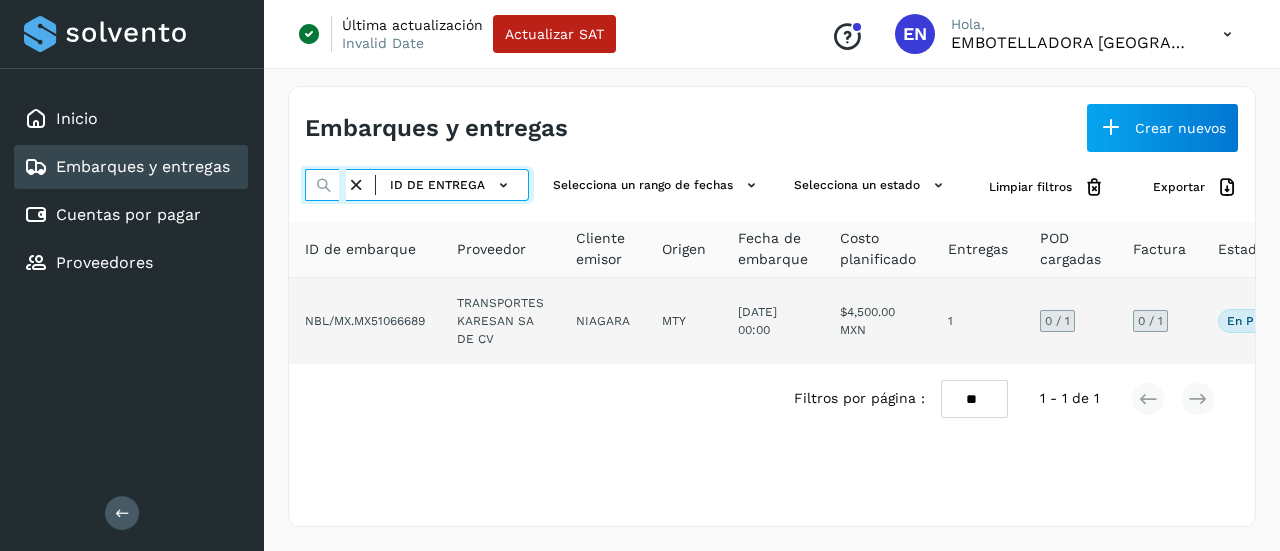 type on "**********" 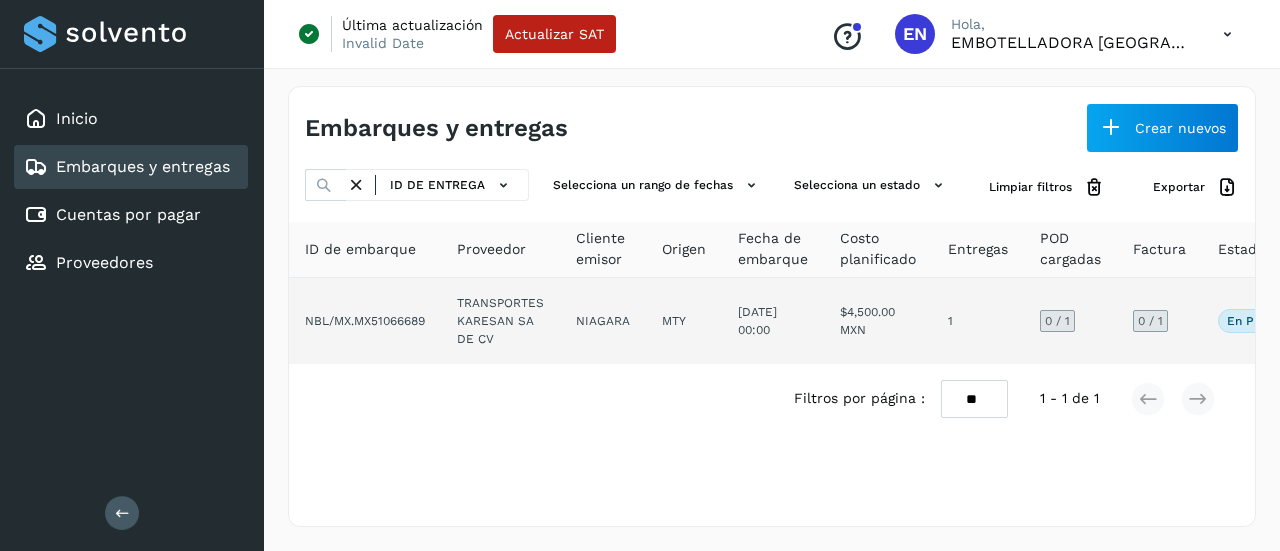 click on "NBL/MX.MX51066689" 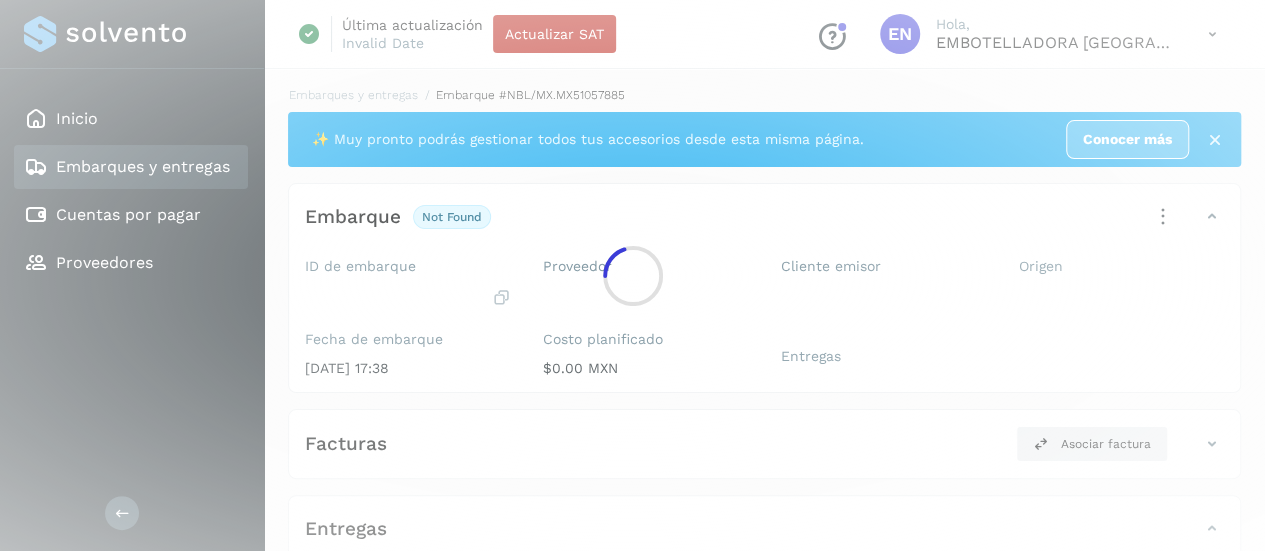 click 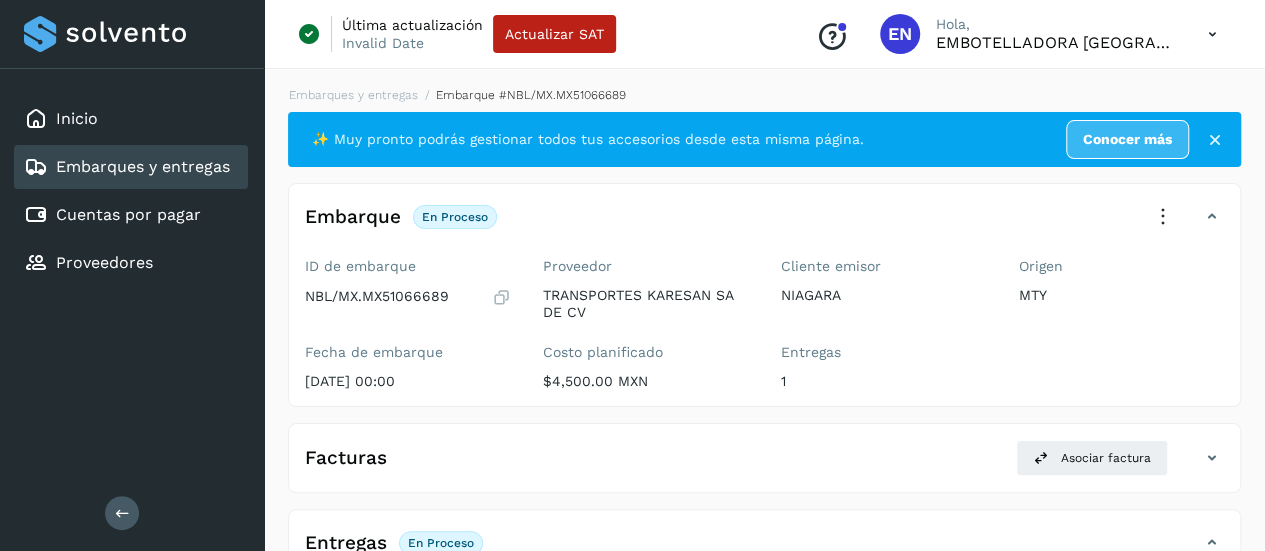scroll, scrollTop: 413, scrollLeft: 0, axis: vertical 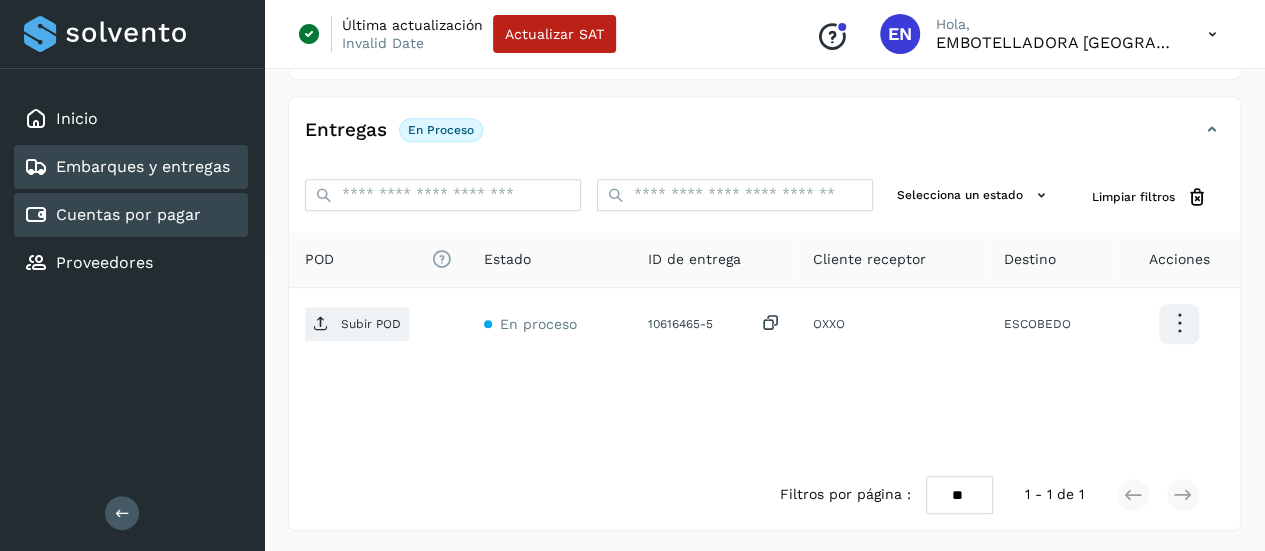 click on "Cuentas por pagar" at bounding box center (128, 214) 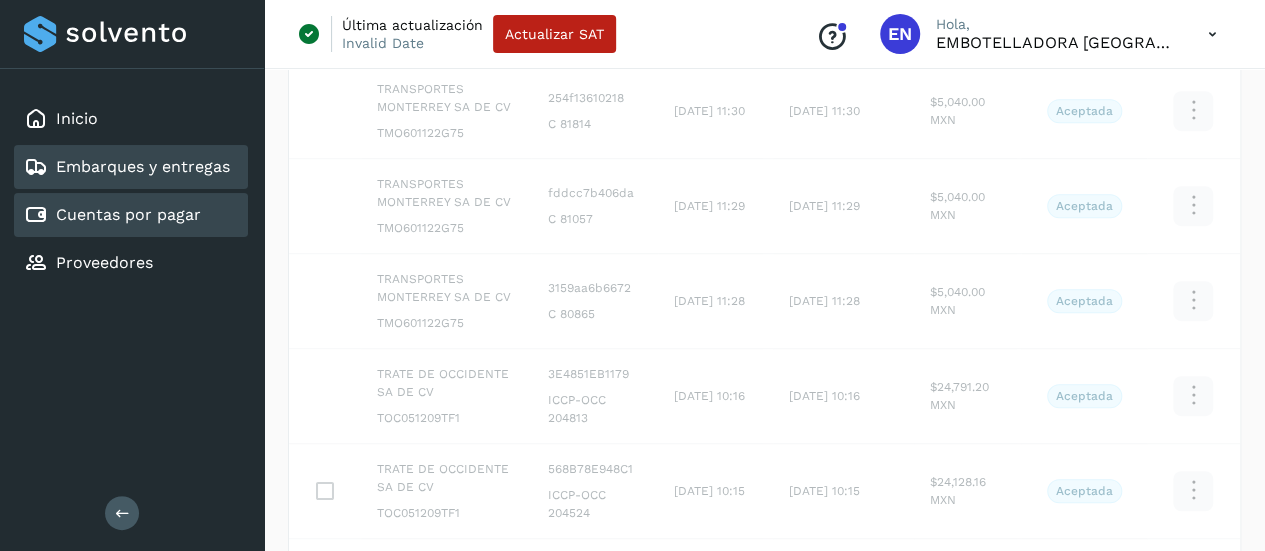 click on "Embarques y entregas" at bounding box center [127, 167] 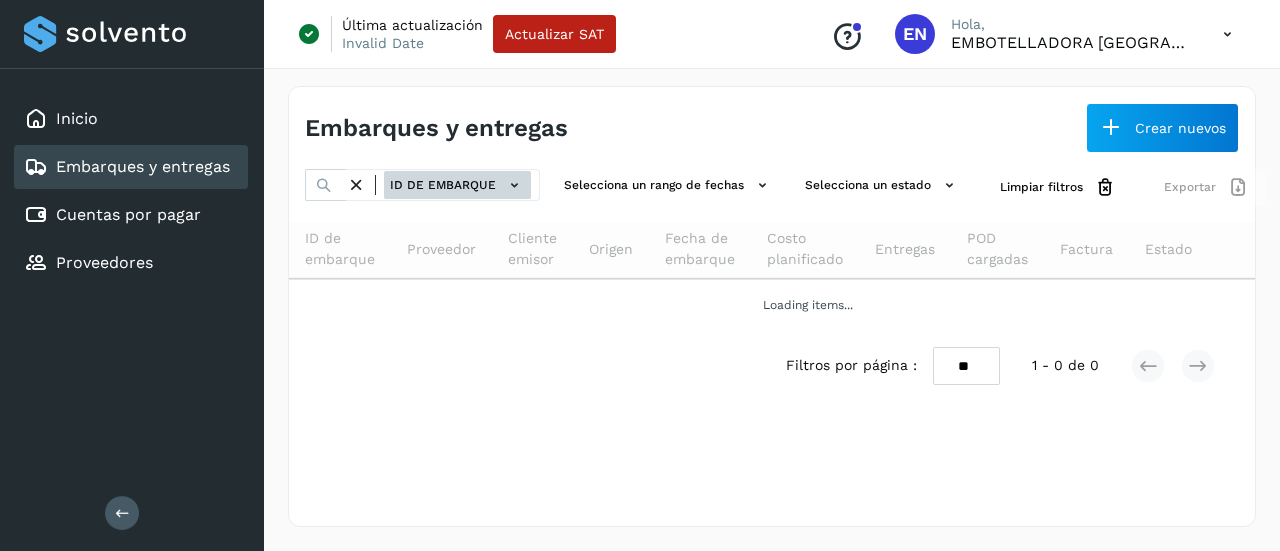click on "ID de embarque" 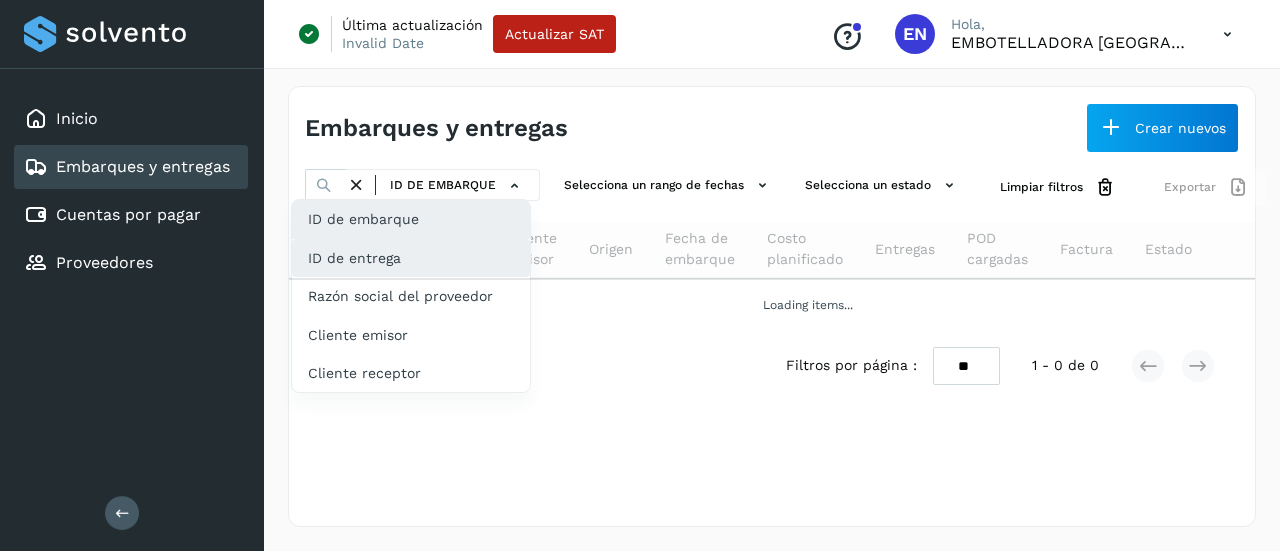 click on "ID de entrega" 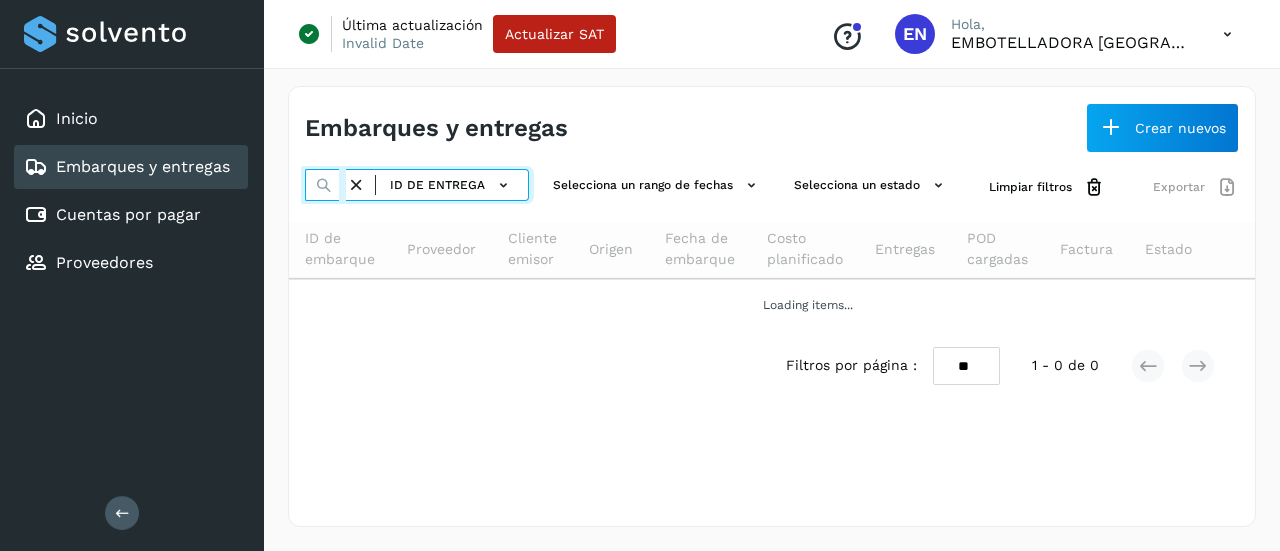 click at bounding box center [325, 185] 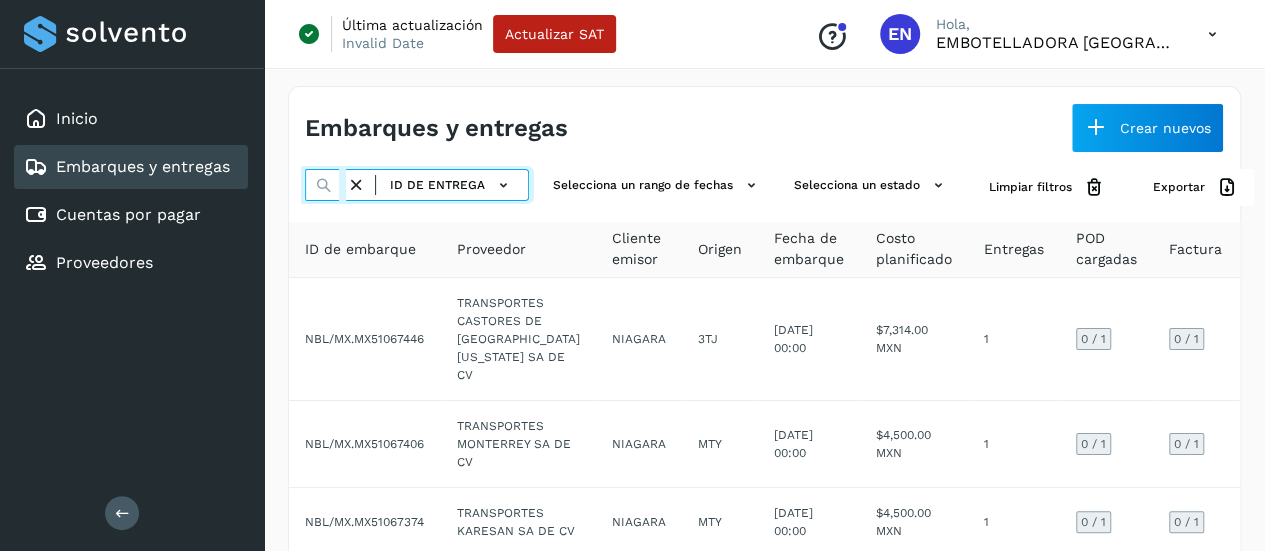 paste on "*********" 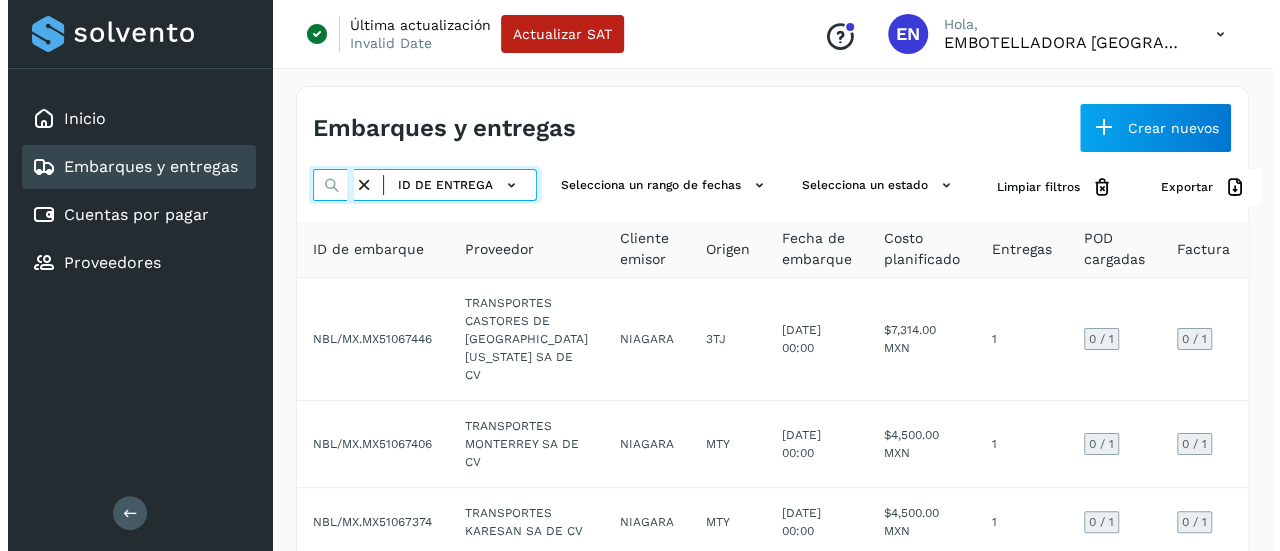 scroll, scrollTop: 0, scrollLeft: 69, axis: horizontal 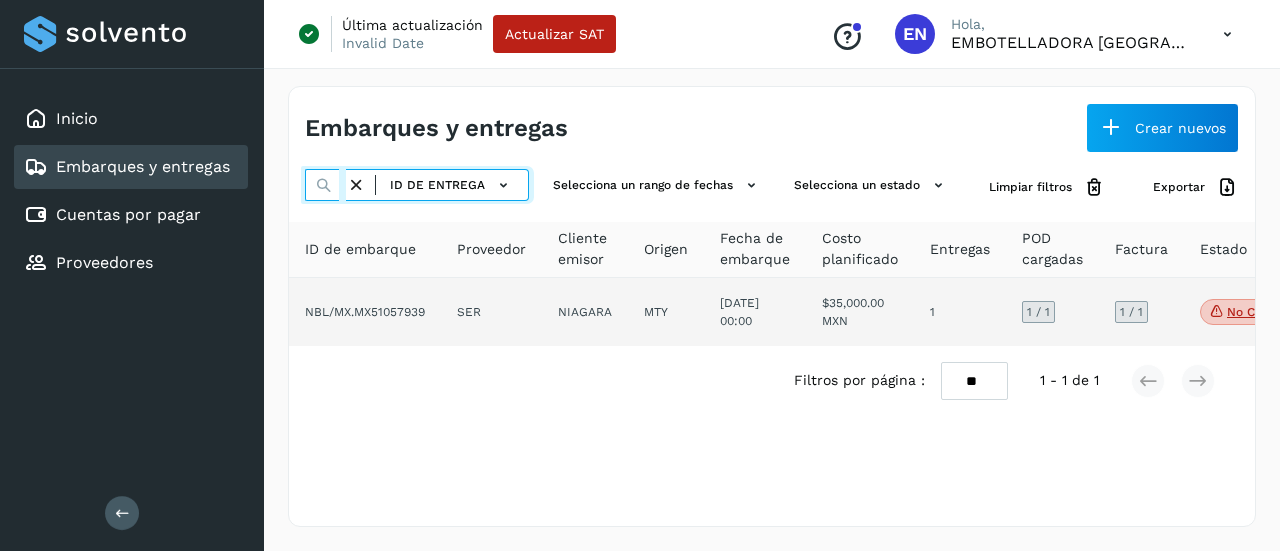 type on "*********" 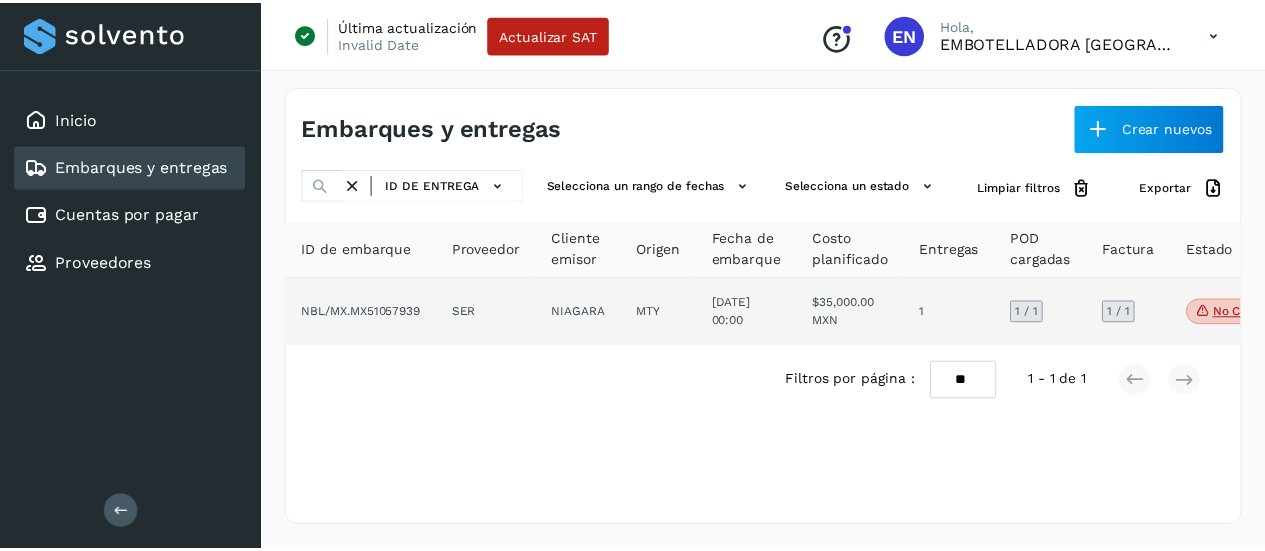 scroll, scrollTop: 0, scrollLeft: 0, axis: both 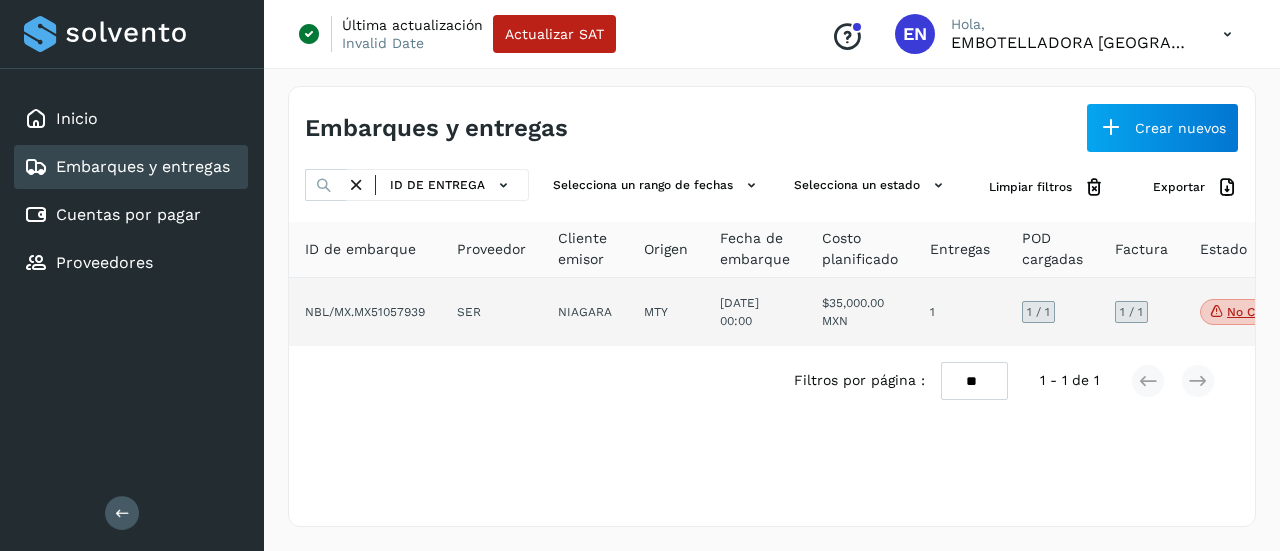 click on "NBL/MX.MX51057939" 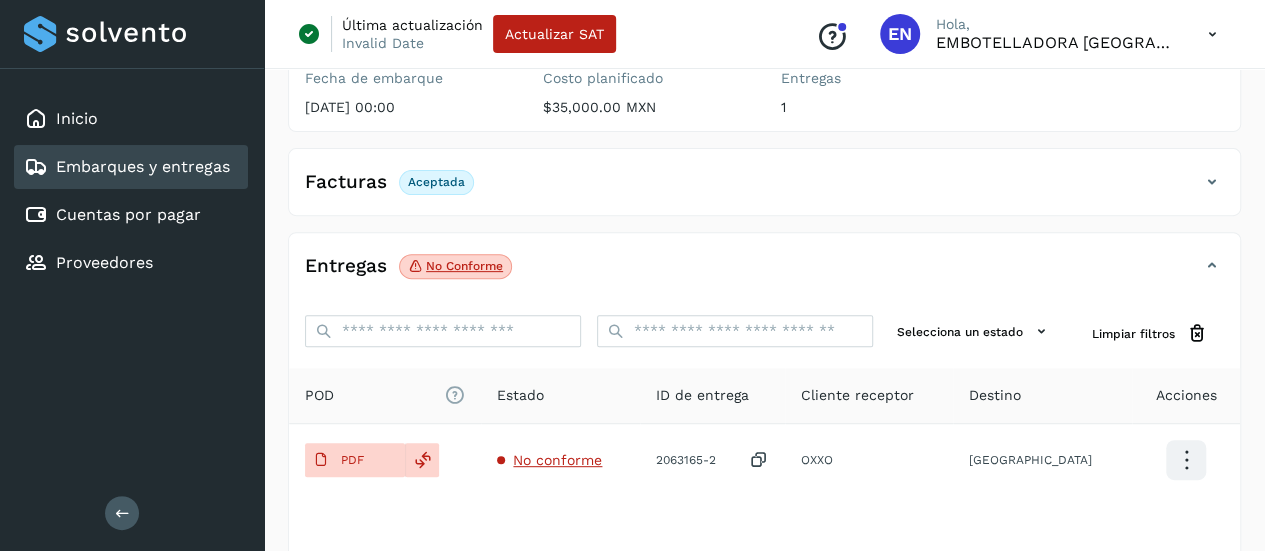 scroll, scrollTop: 281, scrollLeft: 0, axis: vertical 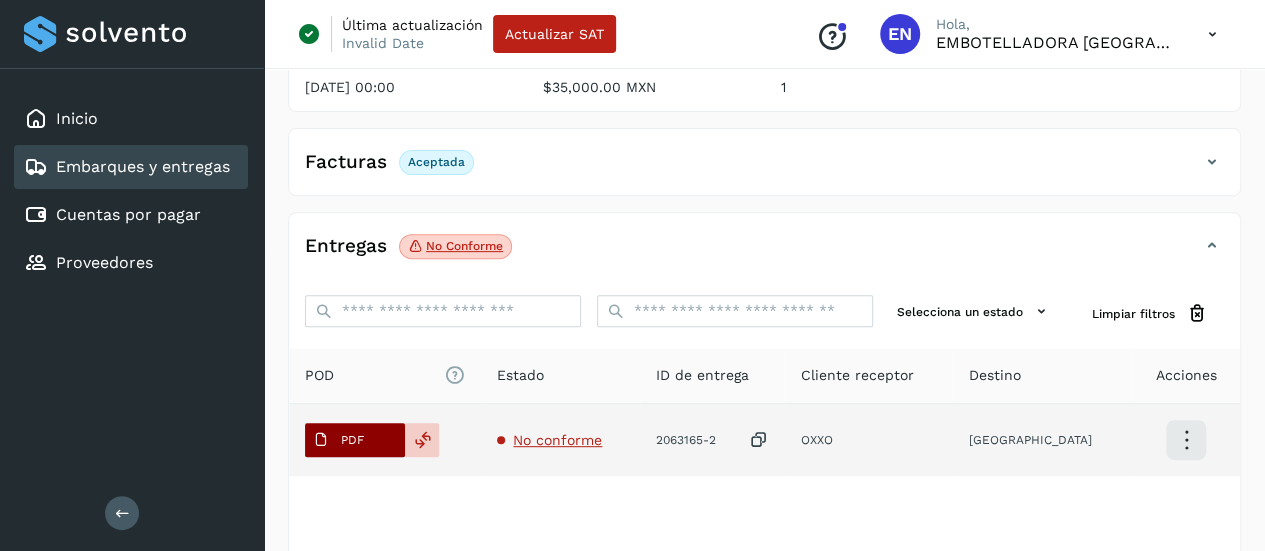 click on "PDF" at bounding box center [338, 440] 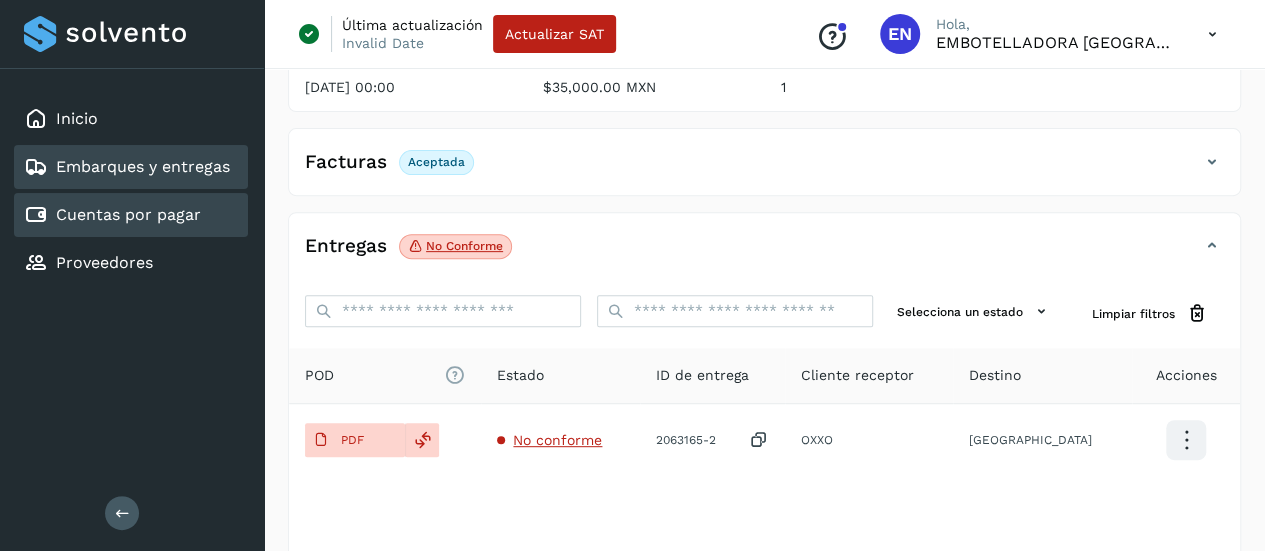 click on "Cuentas por pagar" at bounding box center [128, 214] 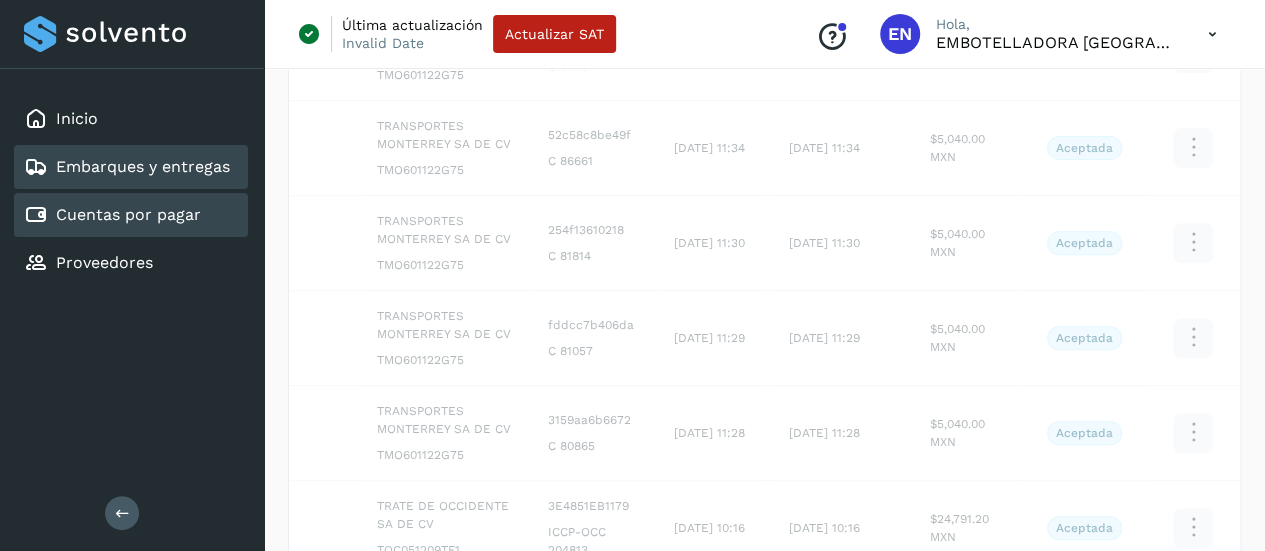 click on "Embarques y entregas" at bounding box center (127, 167) 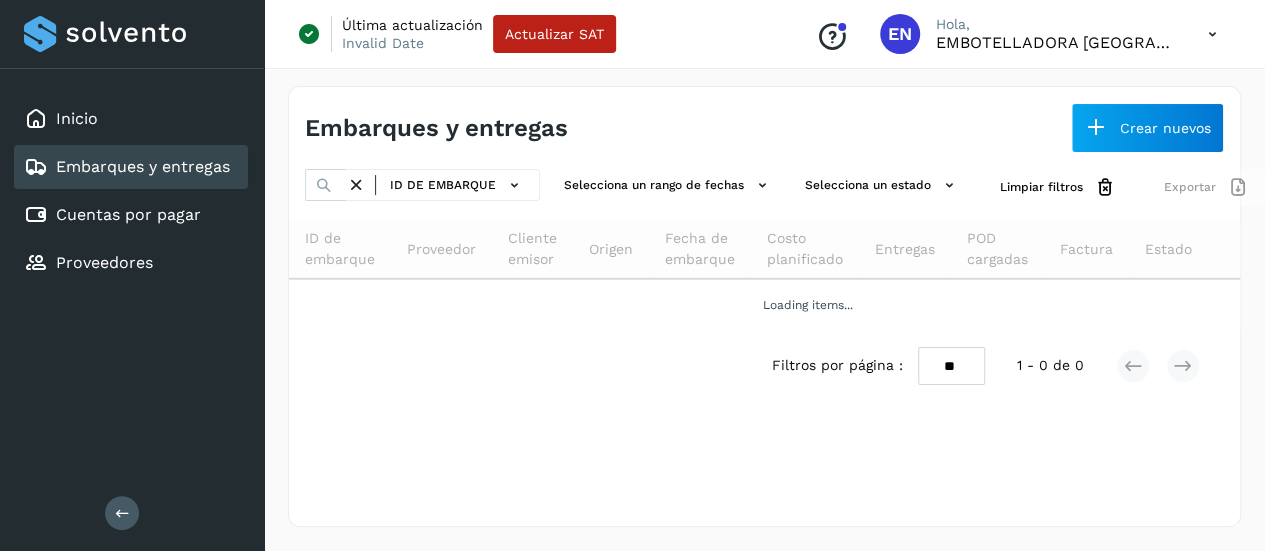 scroll, scrollTop: 0, scrollLeft: 0, axis: both 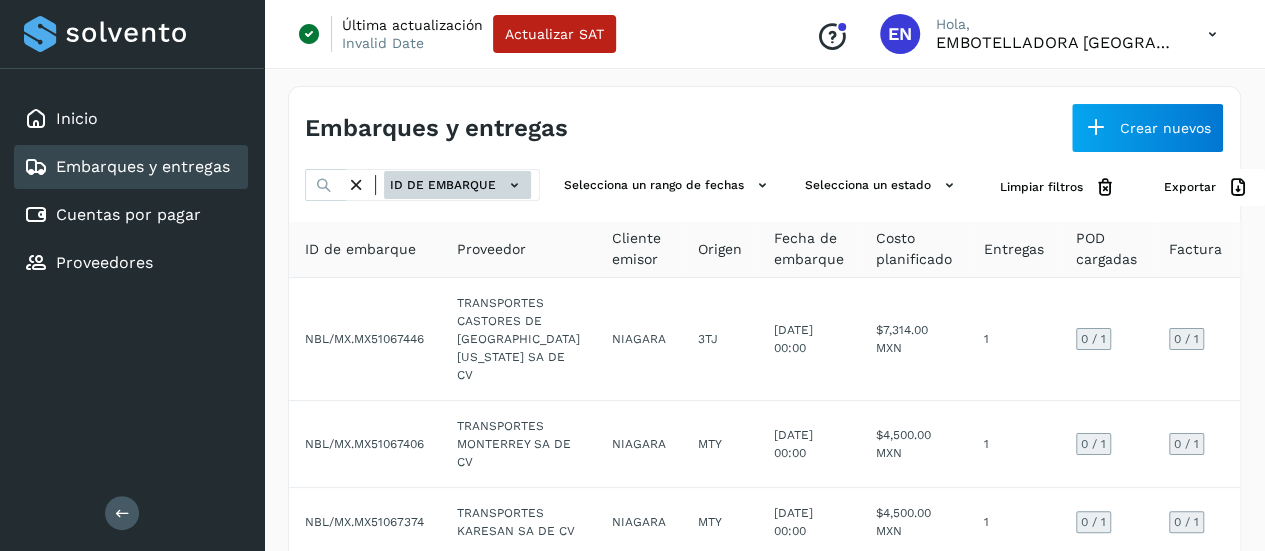 click on "ID de embarque" 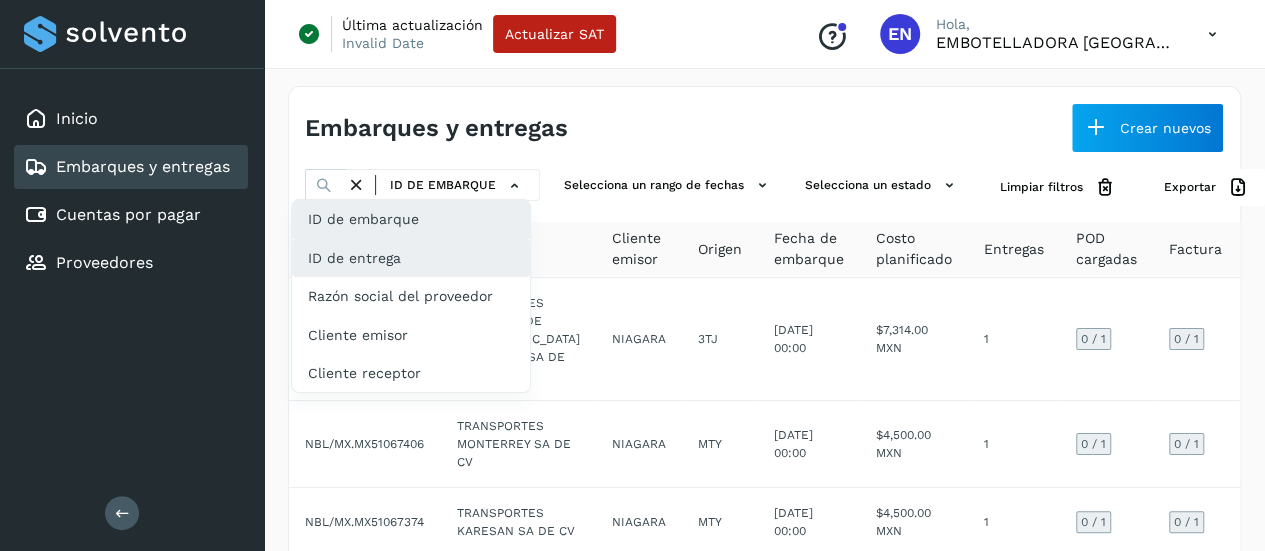 click on "ID de entrega" 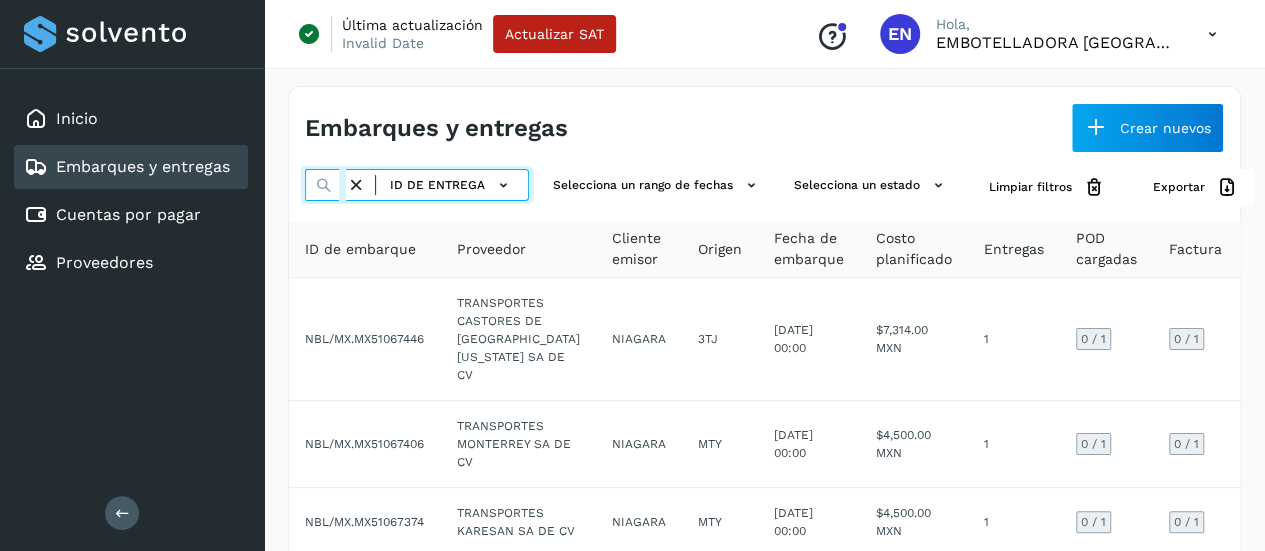 click at bounding box center (325, 185) 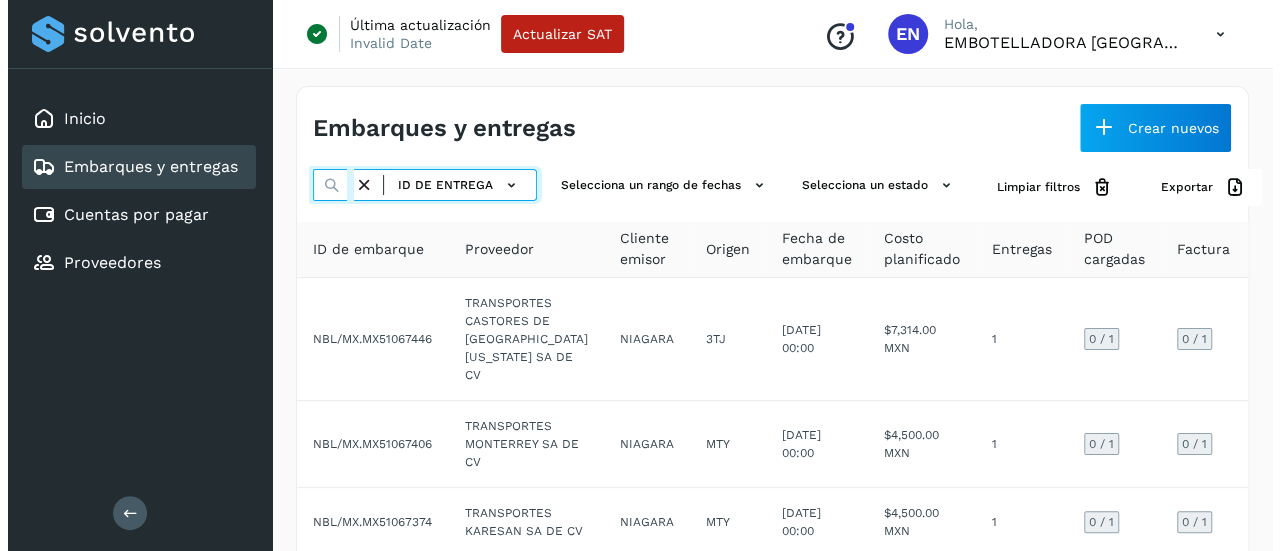 scroll, scrollTop: 0, scrollLeft: 69, axis: horizontal 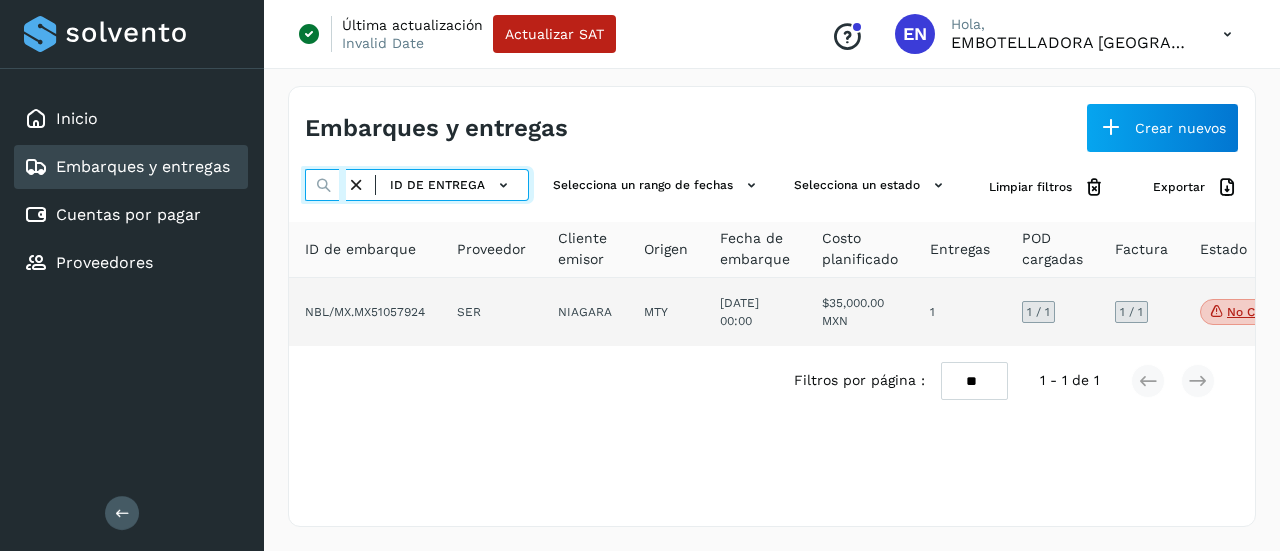 type on "*********" 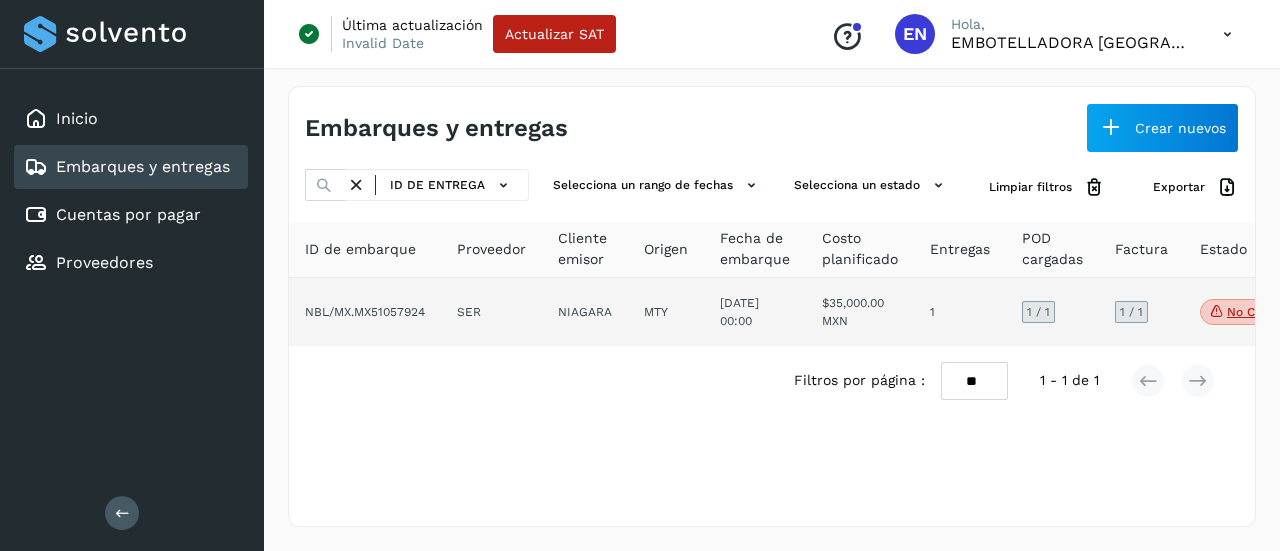 click on "NBL/MX.MX51057924" 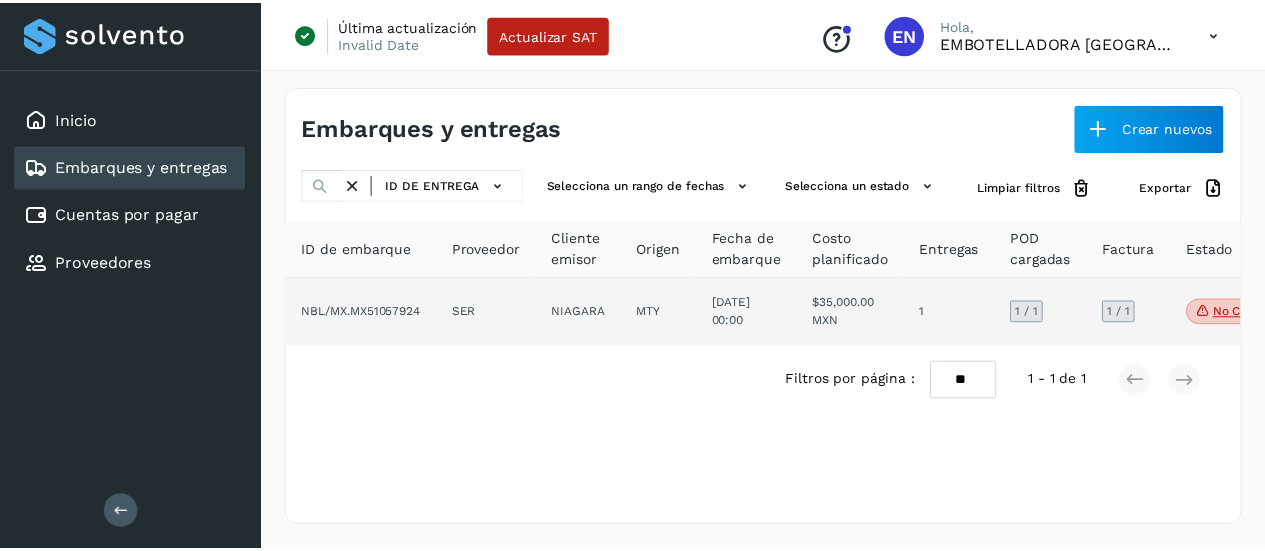 scroll, scrollTop: 0, scrollLeft: 0, axis: both 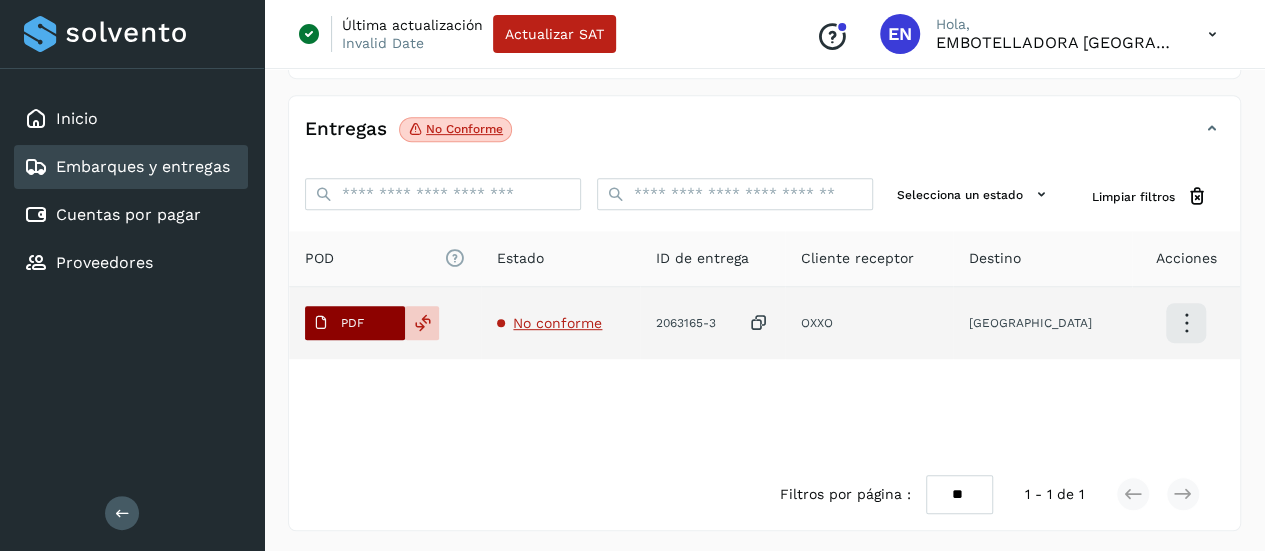 click on "PDF" at bounding box center [355, 323] 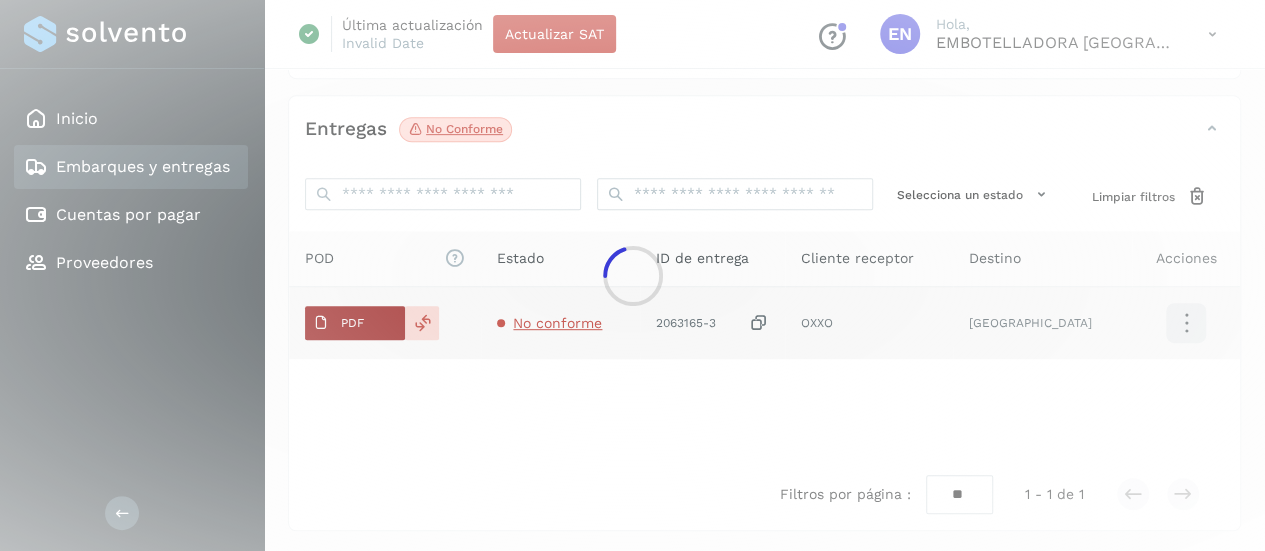 click 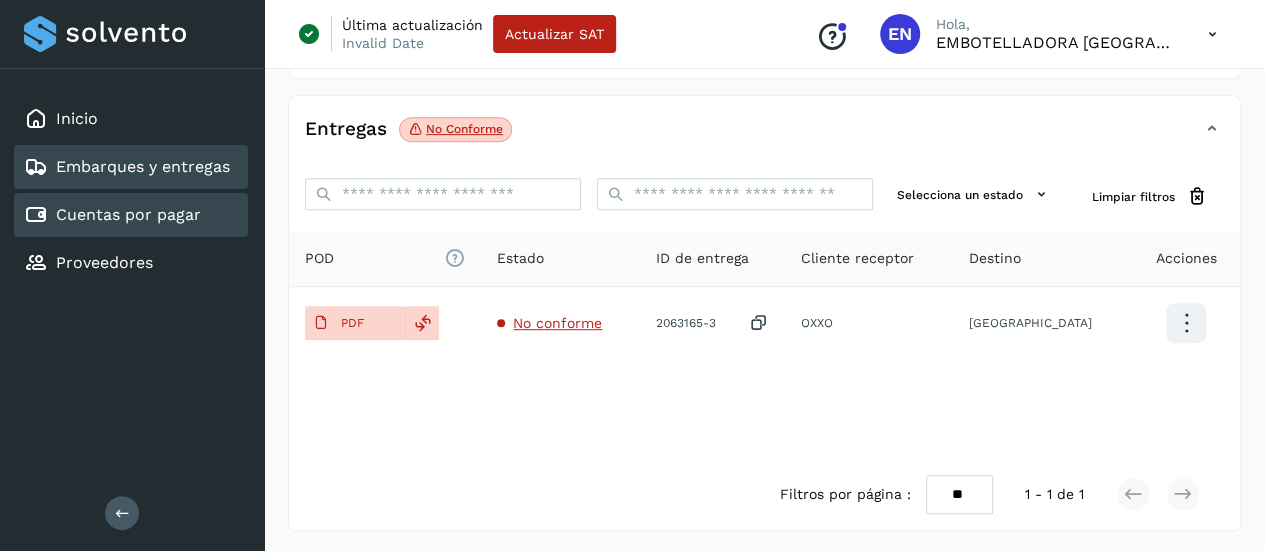 click on "Cuentas por pagar" at bounding box center [128, 214] 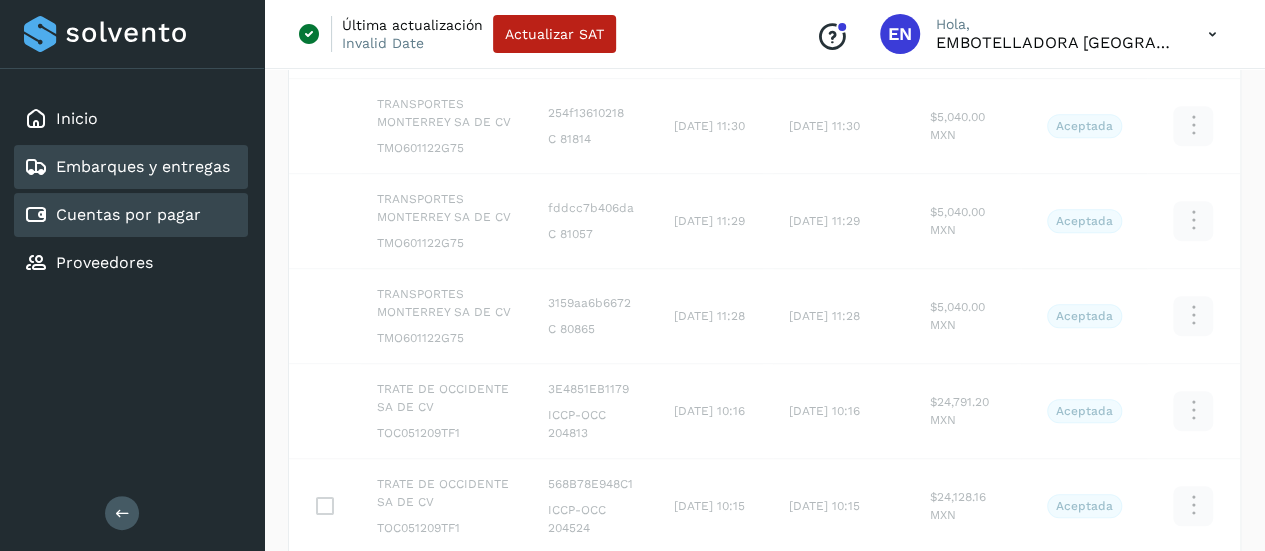 click on "Embarques y entregas" at bounding box center (143, 166) 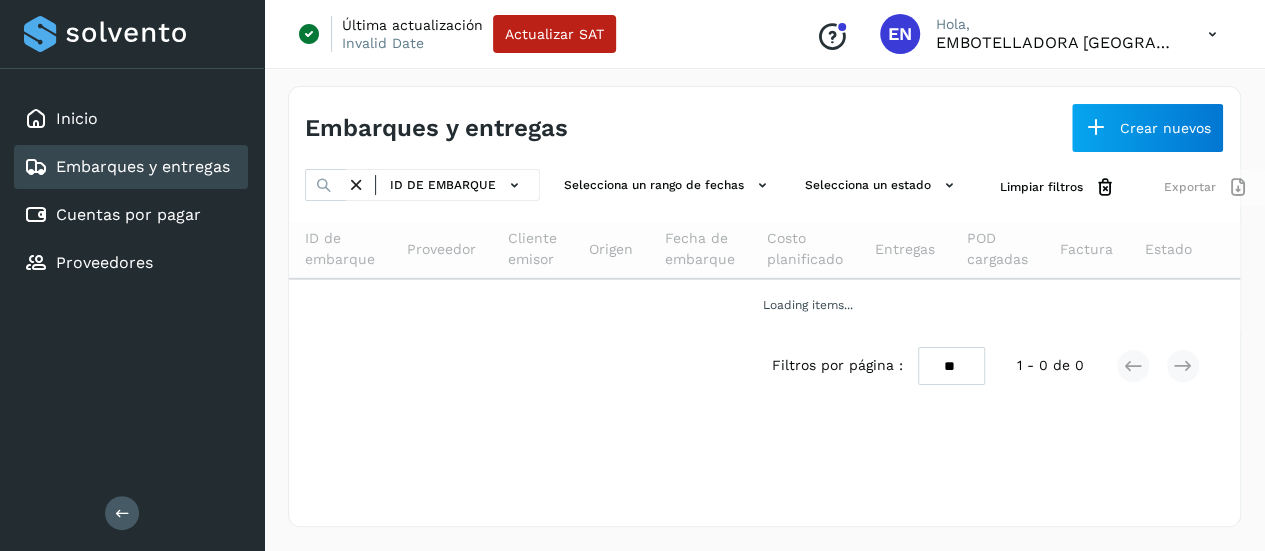 scroll, scrollTop: 0, scrollLeft: 0, axis: both 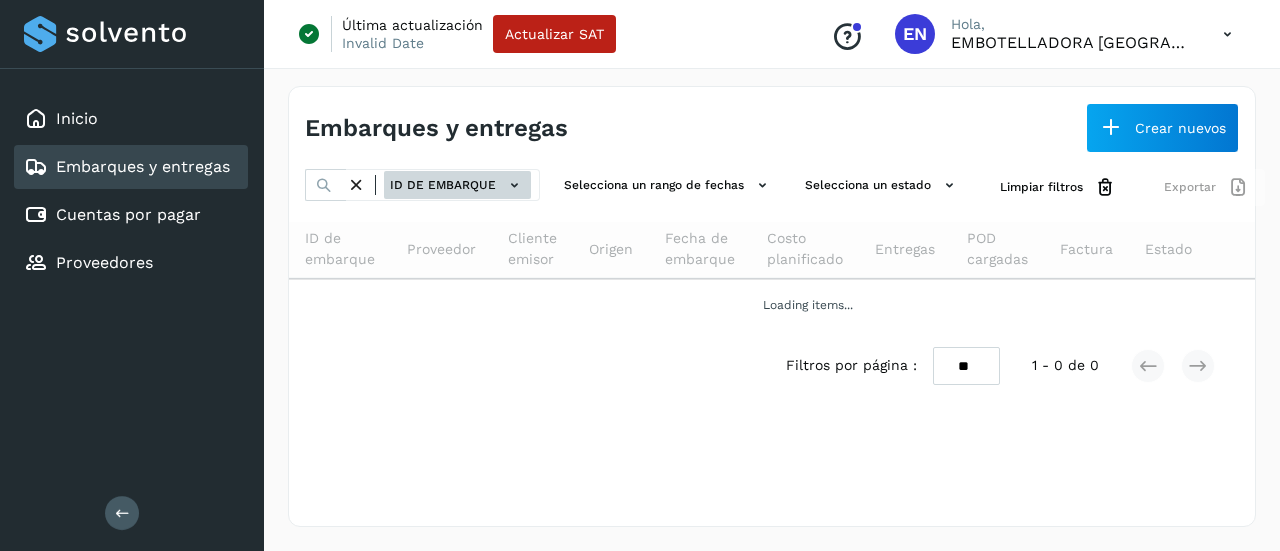 click on "ID de embarque" at bounding box center [457, 185] 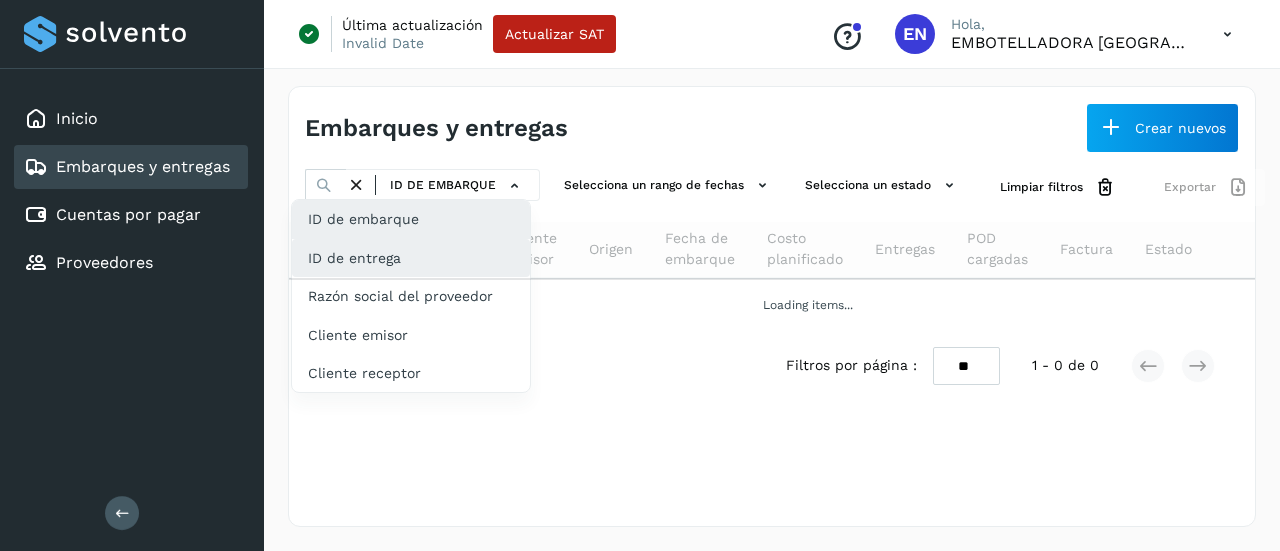 click on "ID de entrega" 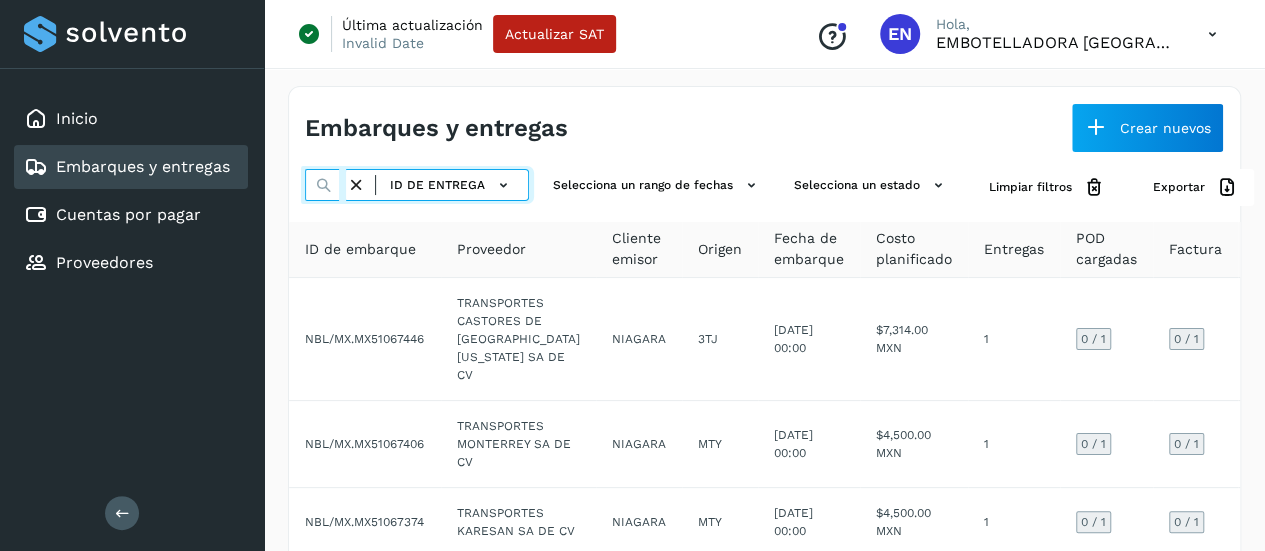 click at bounding box center [325, 185] 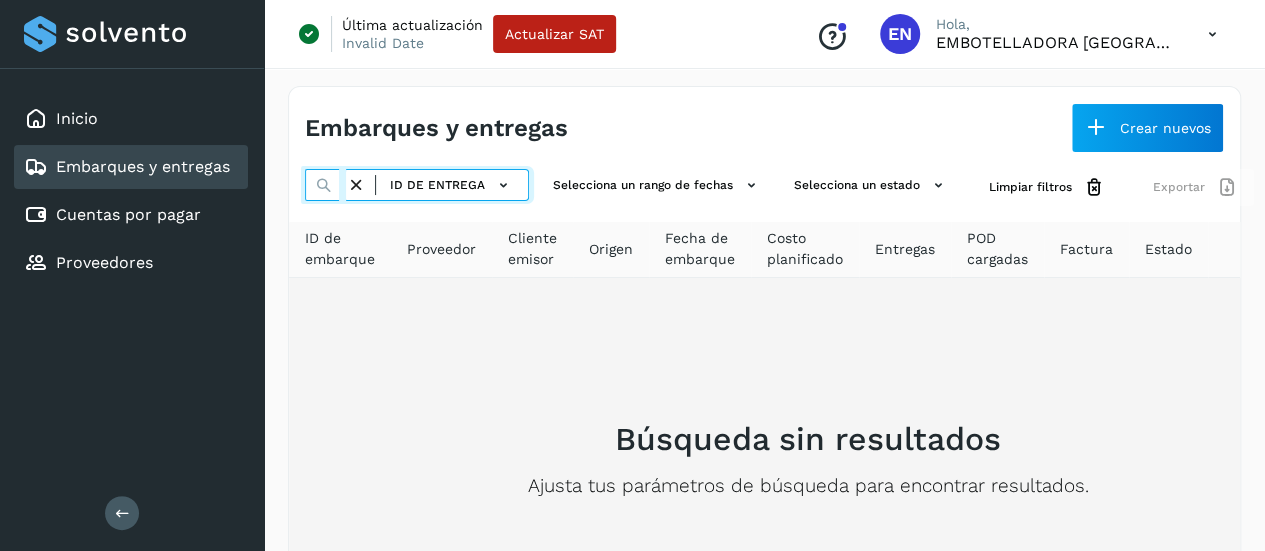type on "********" 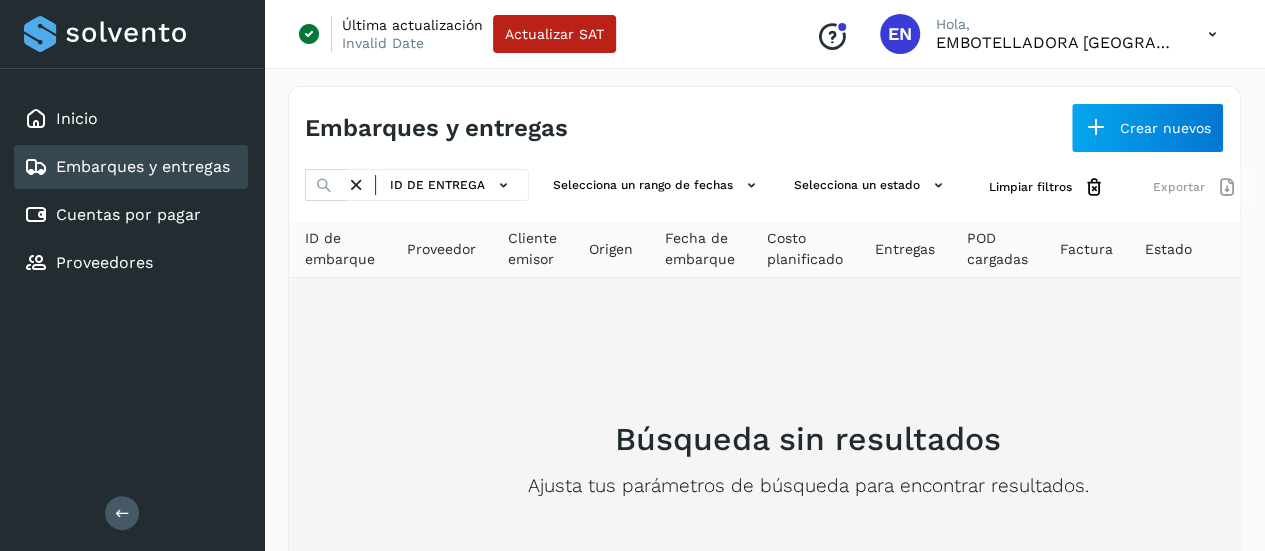 scroll, scrollTop: 0, scrollLeft: 0, axis: both 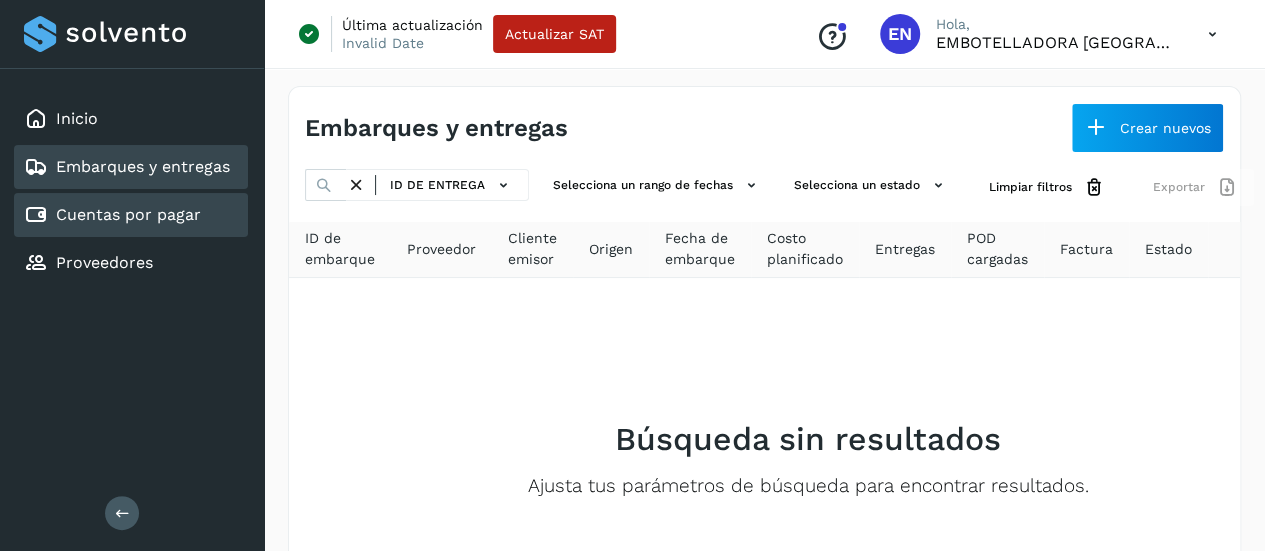 click on "Cuentas por pagar" at bounding box center [128, 214] 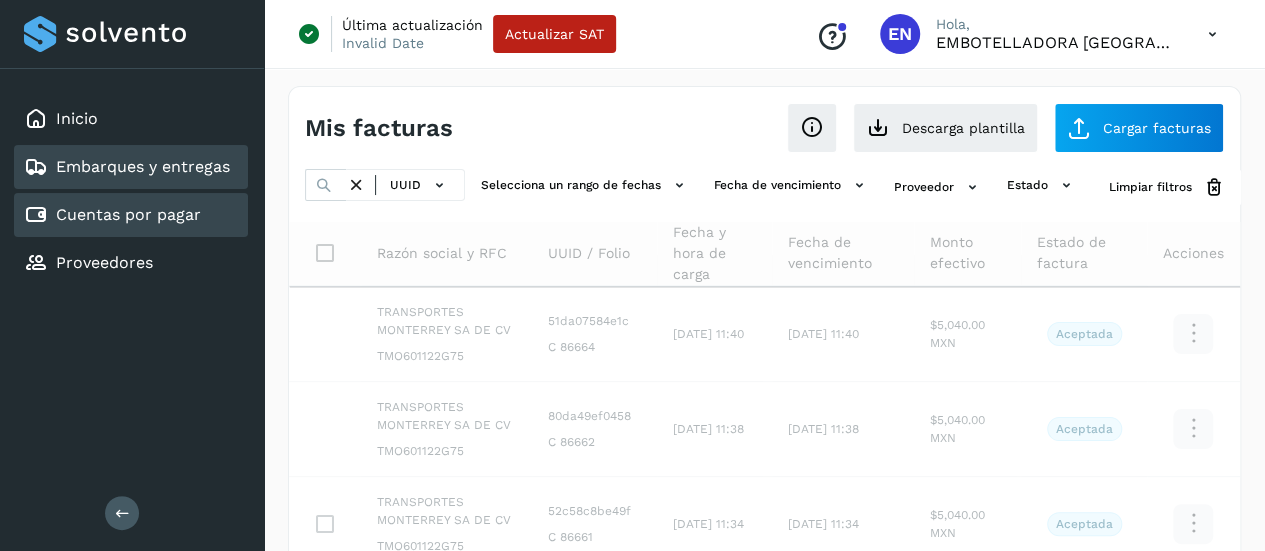 click on "Embarques y entregas" at bounding box center (143, 166) 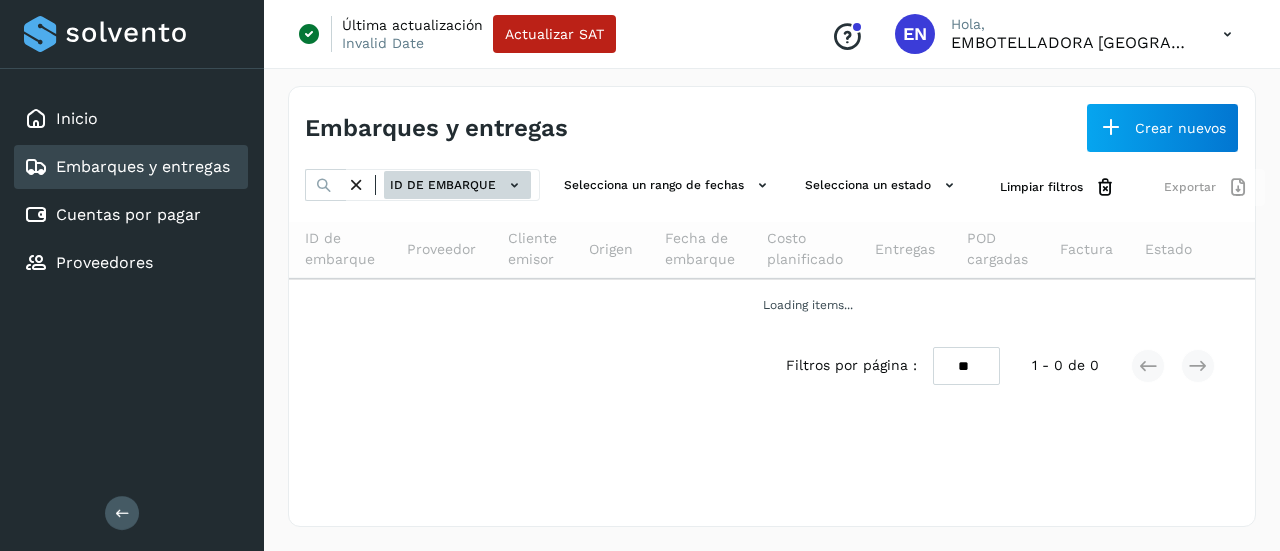 click on "ID de embarque" 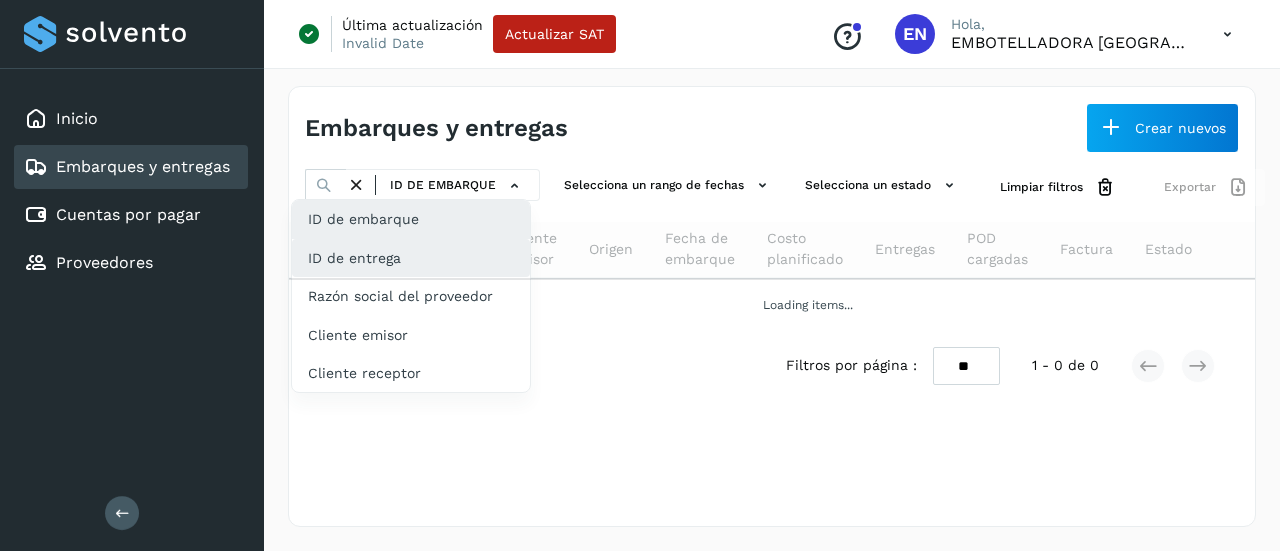 click on "ID de entrega" 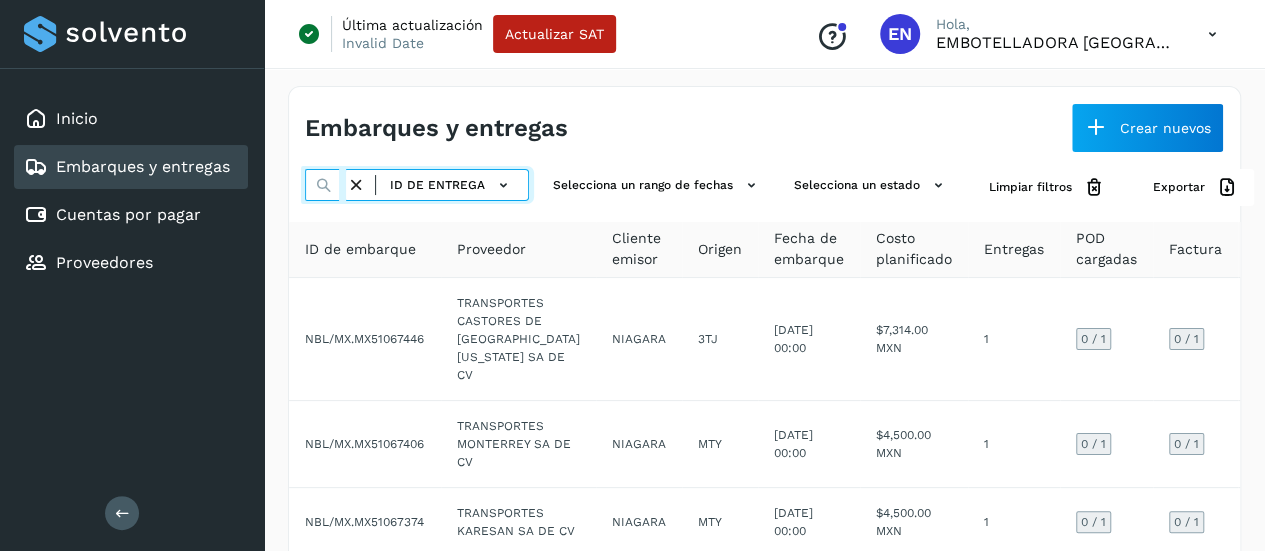 click at bounding box center [325, 185] 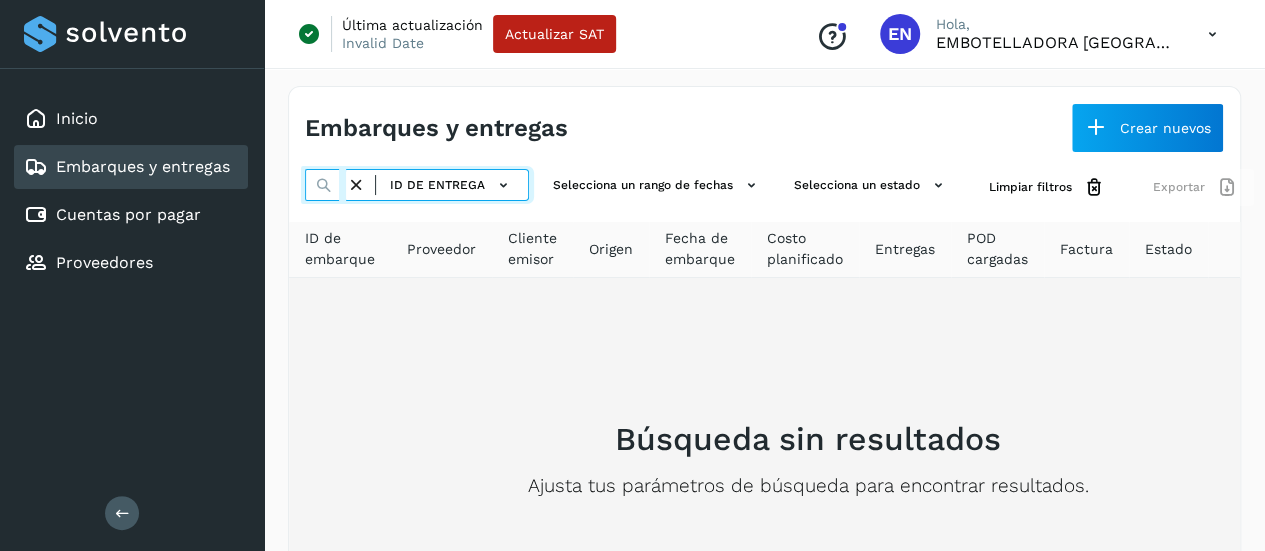 type on "**********" 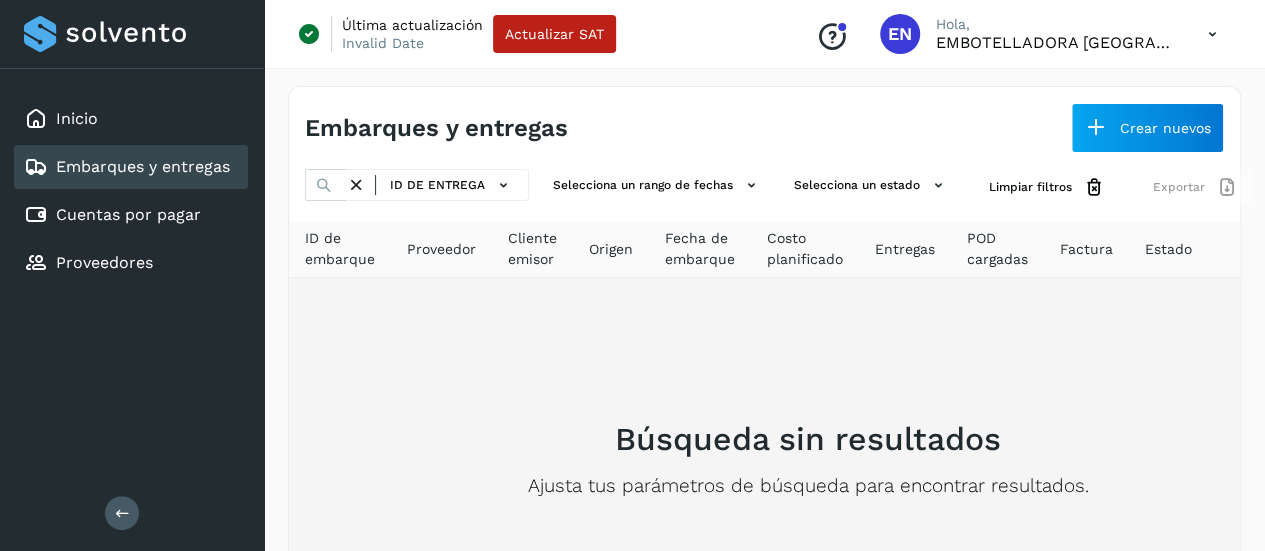 scroll, scrollTop: 0, scrollLeft: 0, axis: both 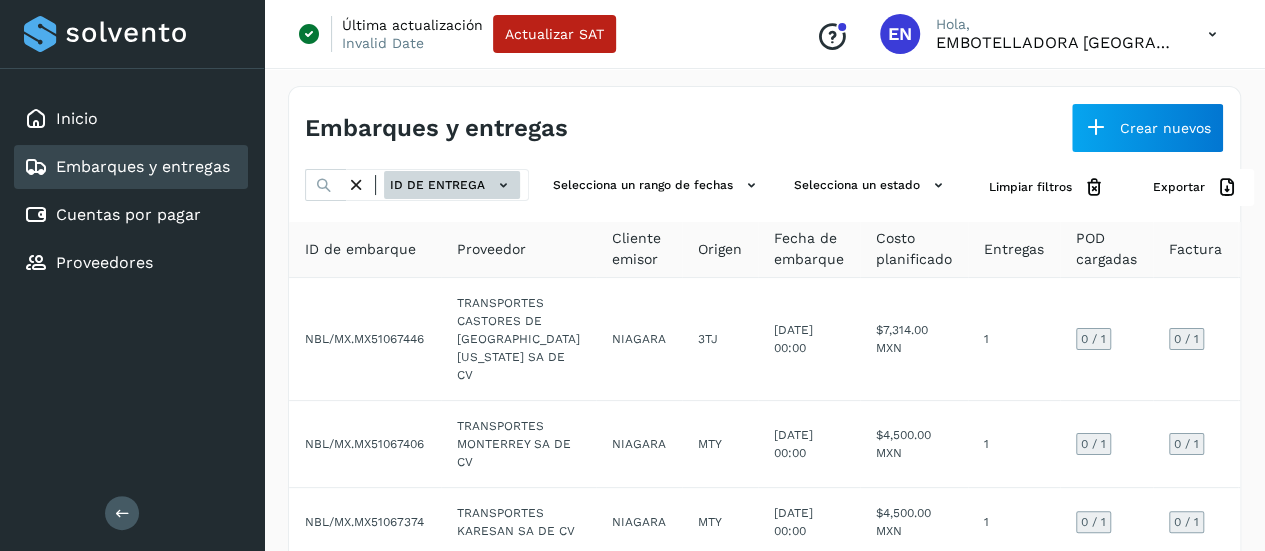 click on "ID de entrega" at bounding box center (452, 185) 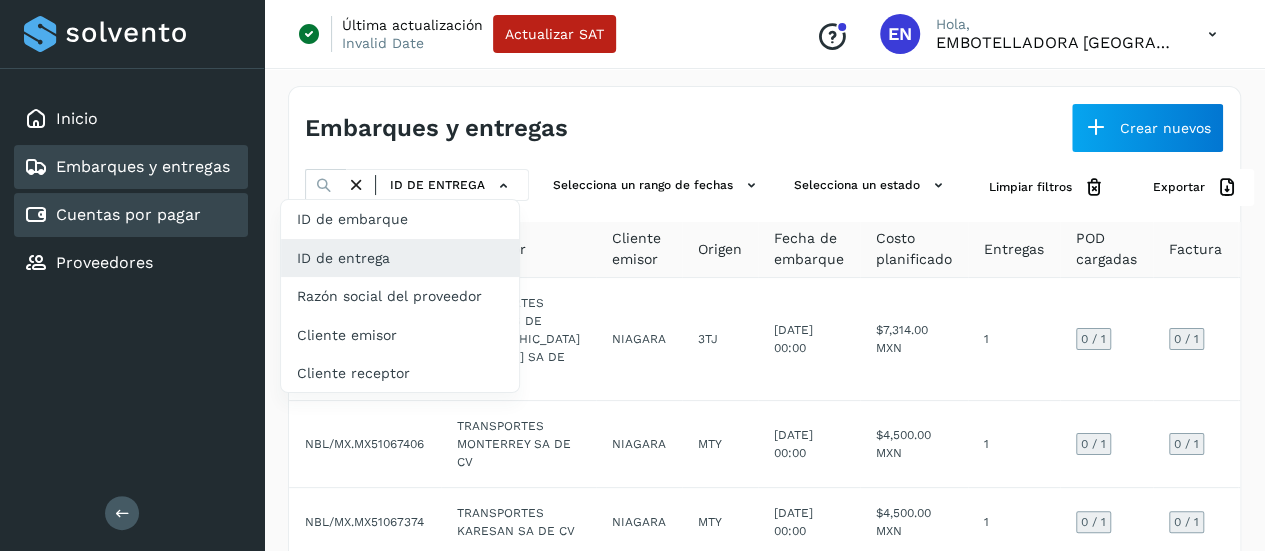 click on "Cuentas por pagar" at bounding box center (128, 214) 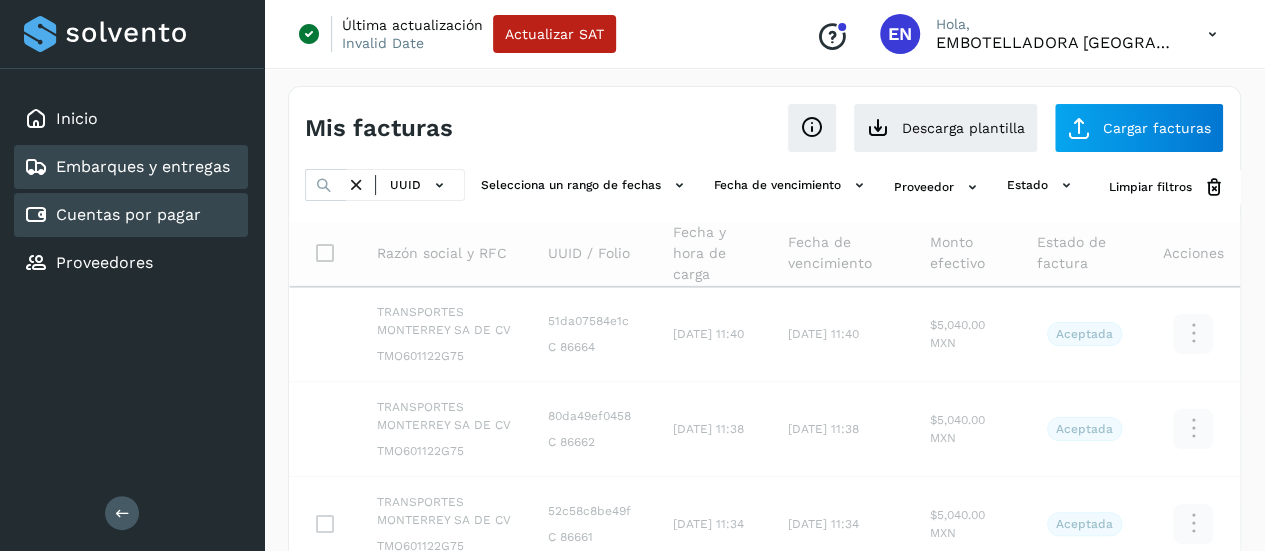 click on "Embarques y entregas" at bounding box center (143, 166) 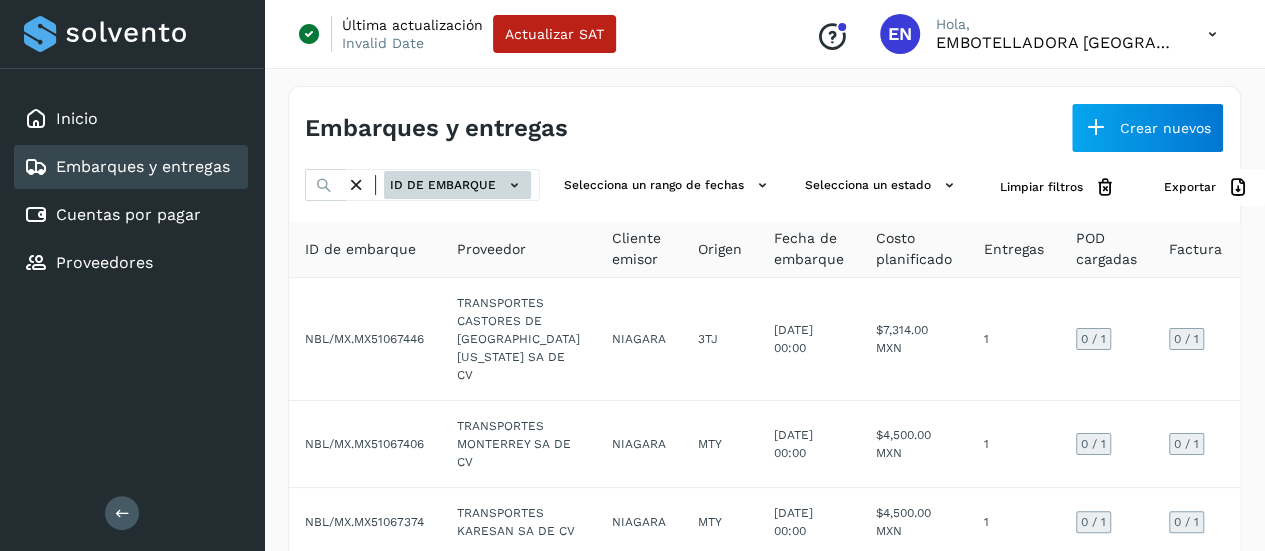 click on "ID de embarque" 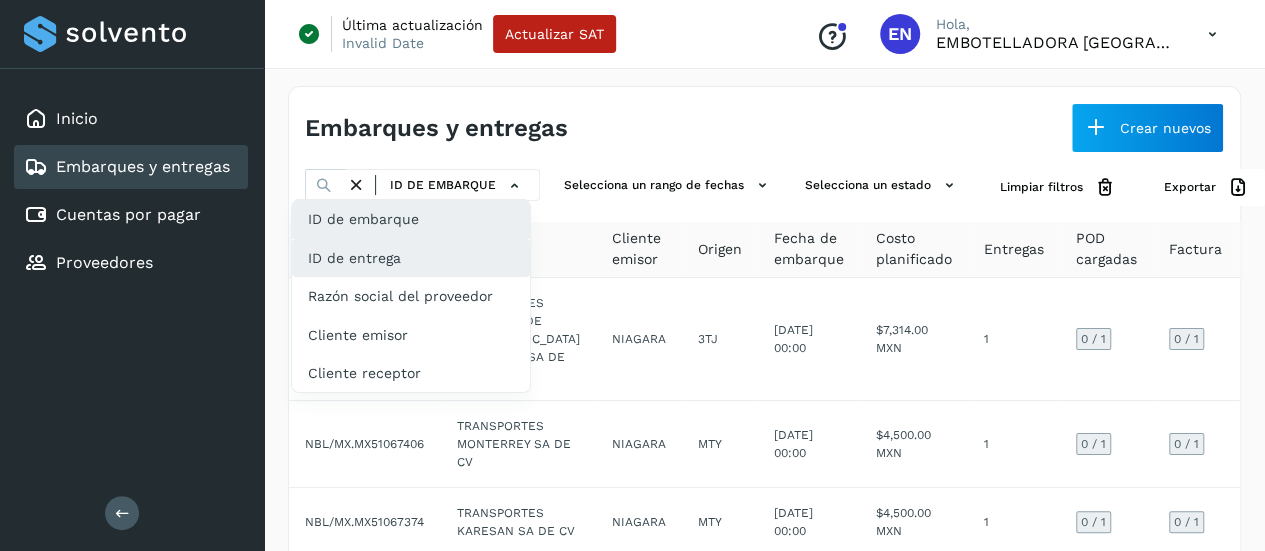click on "ID de entrega" 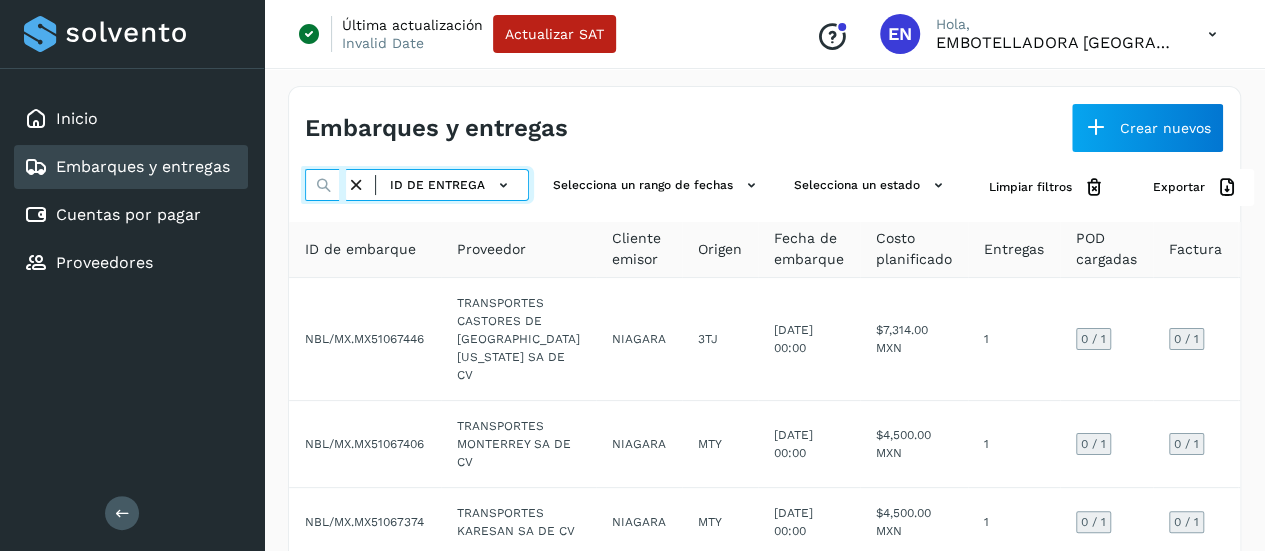 click at bounding box center (325, 185) 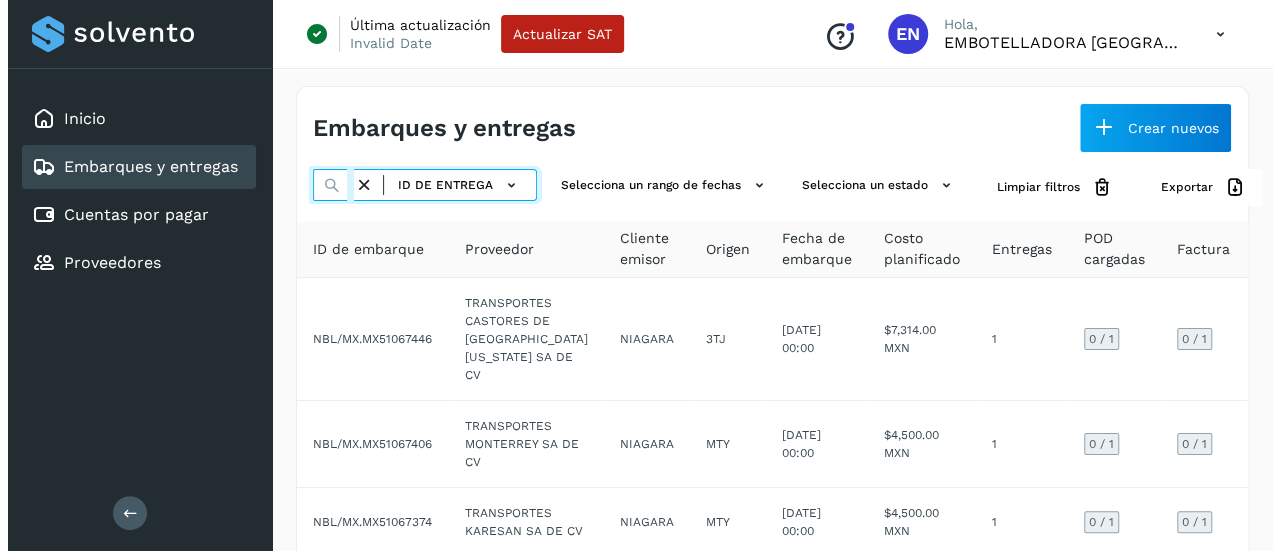 scroll, scrollTop: 0, scrollLeft: 28, axis: horizontal 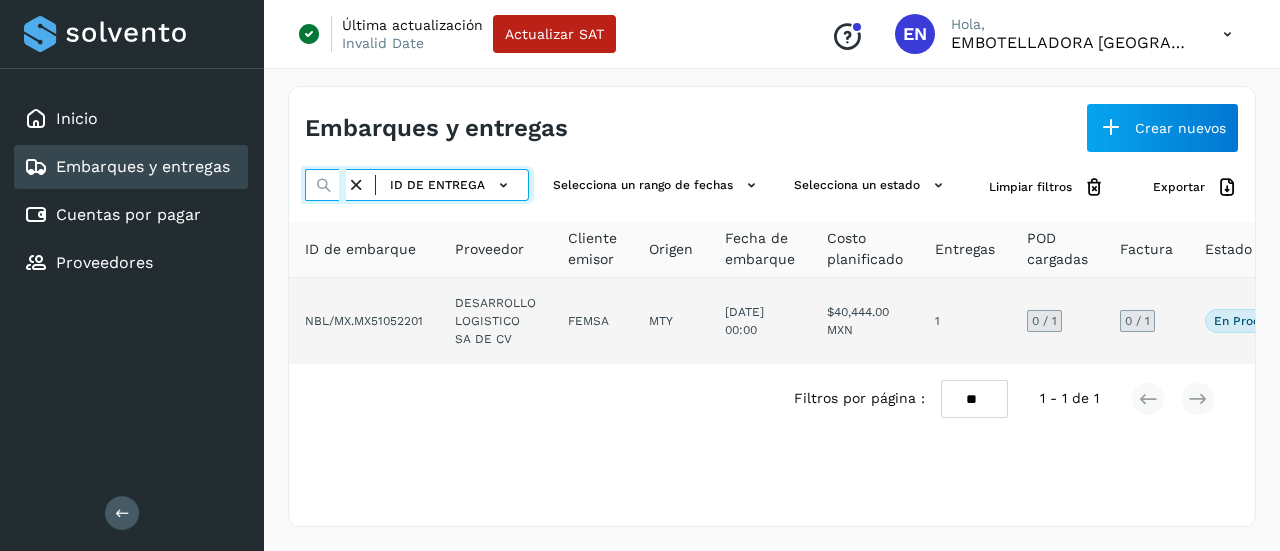 type on "****" 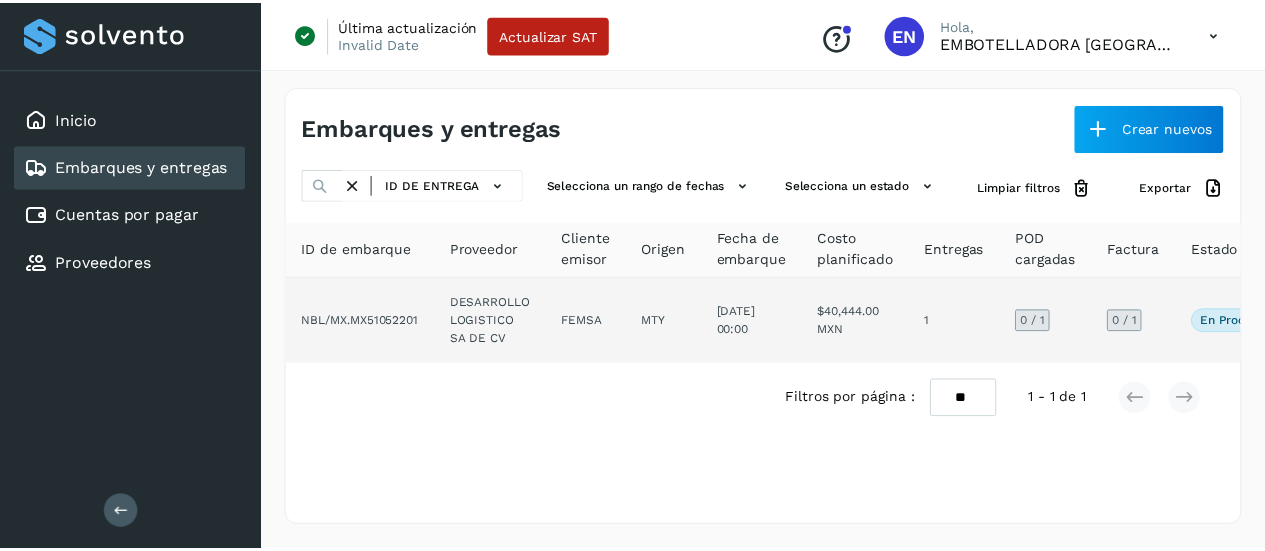 scroll, scrollTop: 0, scrollLeft: 0, axis: both 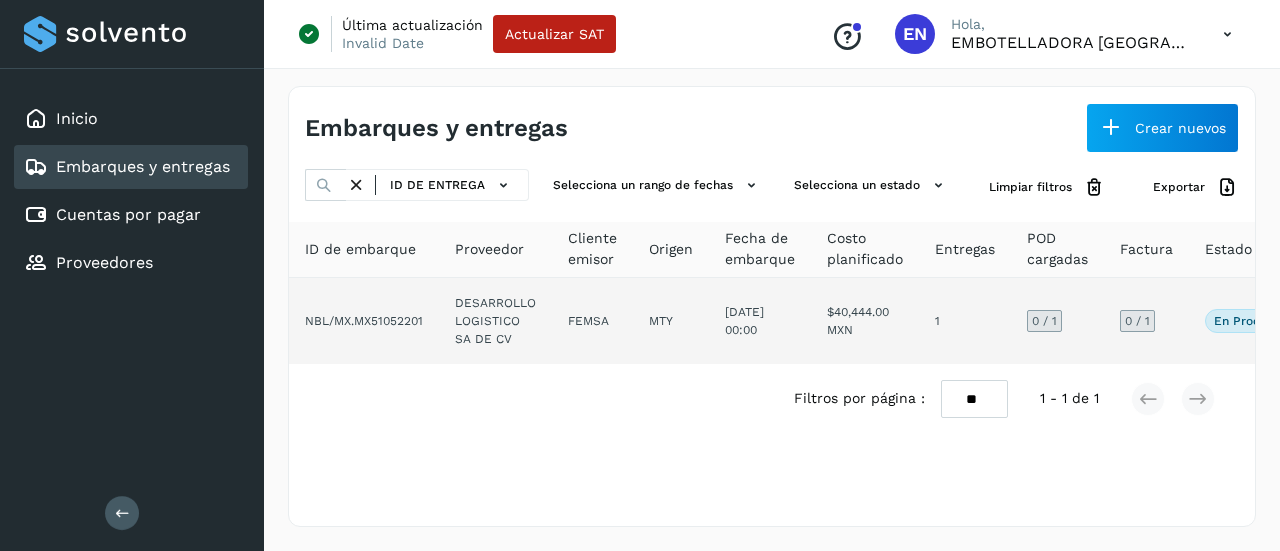 click on "DESARROLLO LOGISTICO SA DE CV" 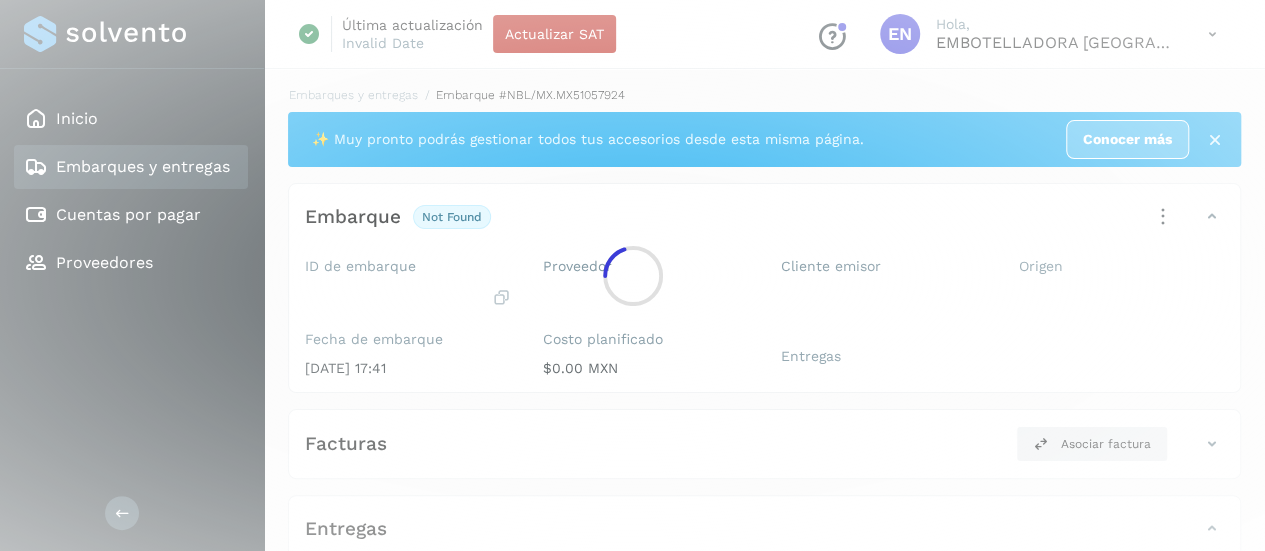 click 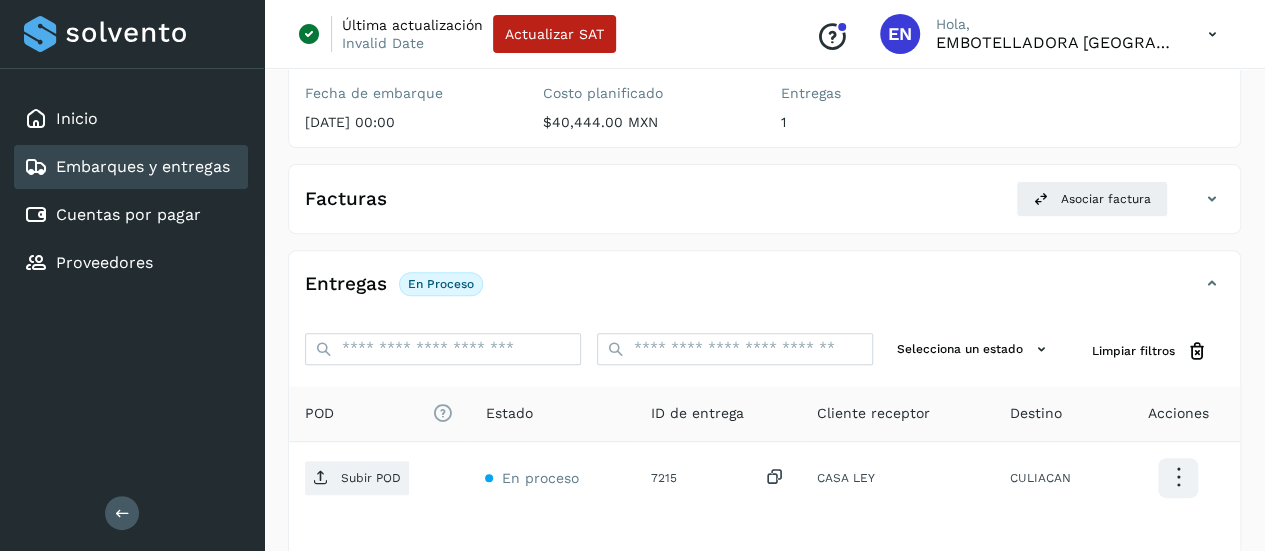 scroll, scrollTop: 288, scrollLeft: 0, axis: vertical 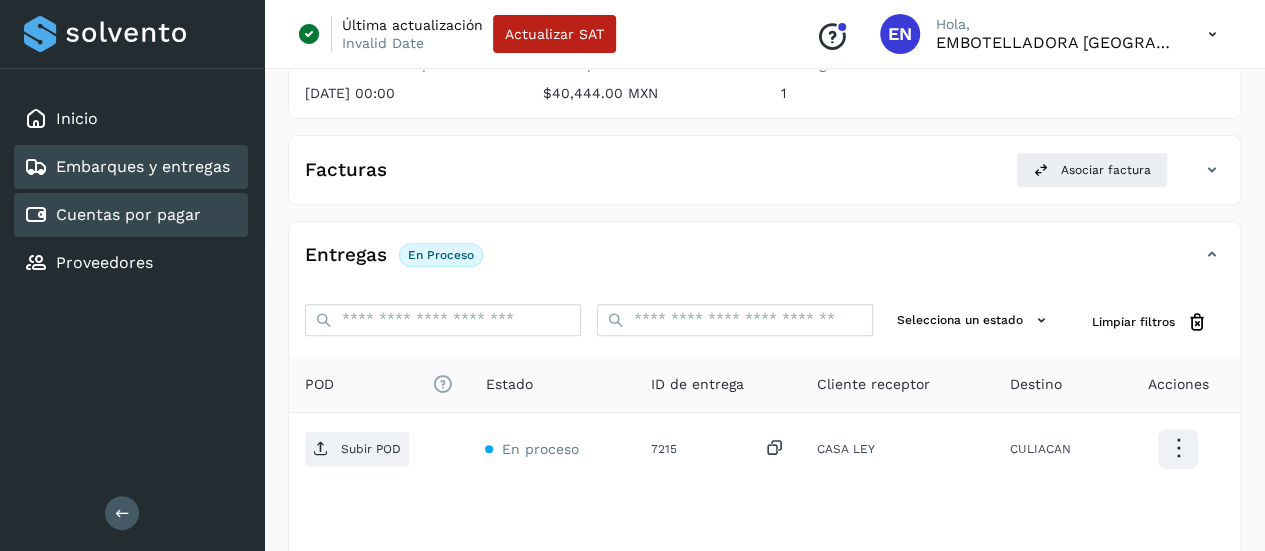 click on "Cuentas por pagar" at bounding box center (128, 214) 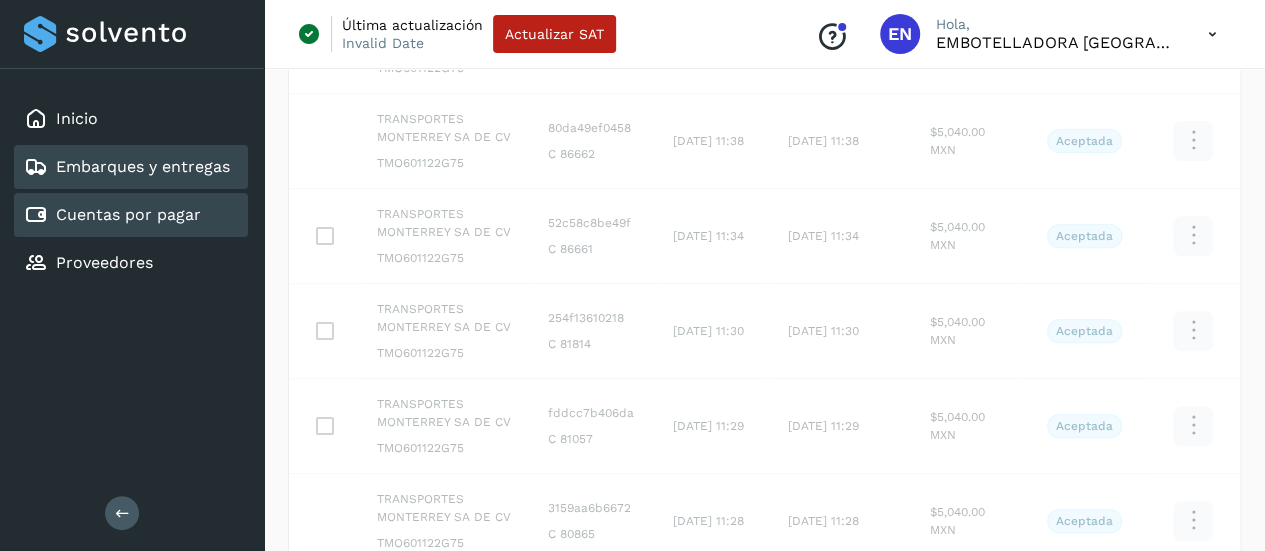 click on "Embarques y entregas" at bounding box center (143, 166) 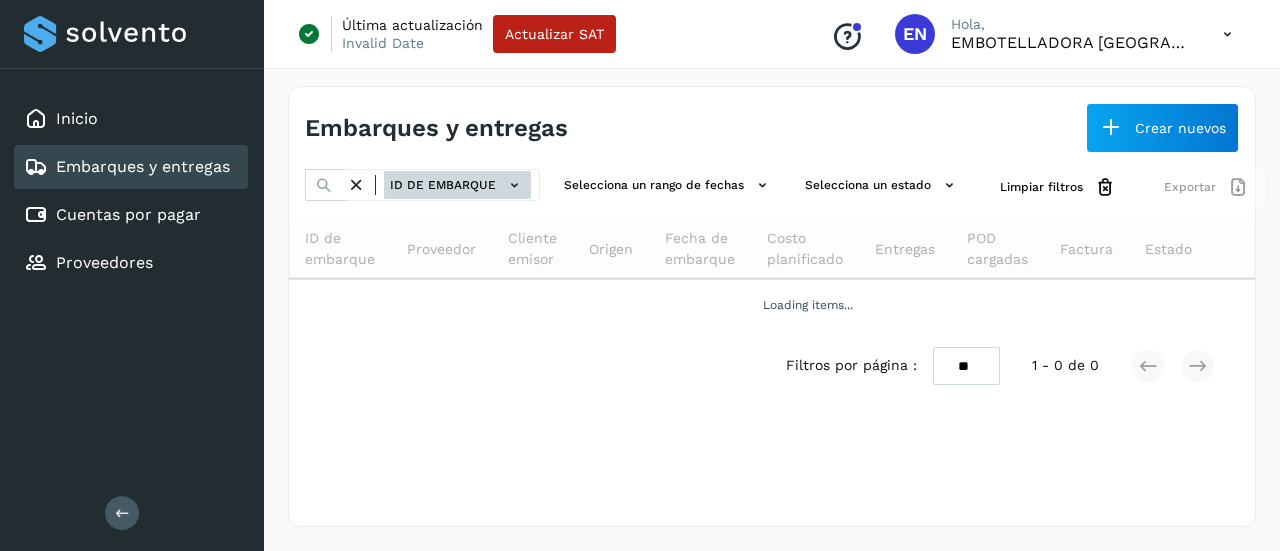 click on "ID de embarque" 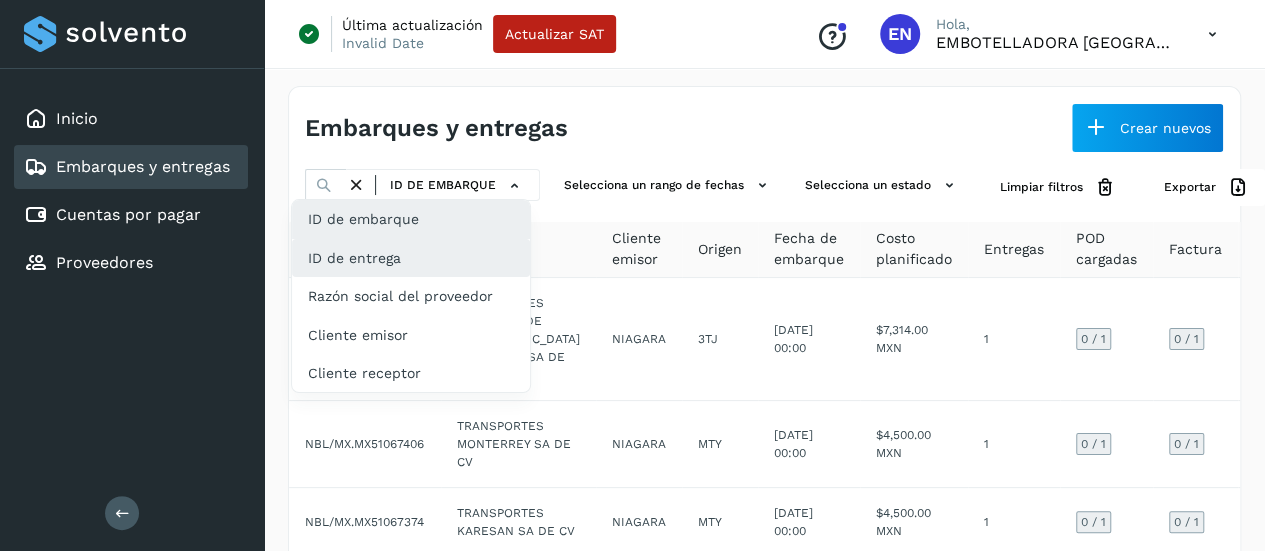 click on "ID de entrega" 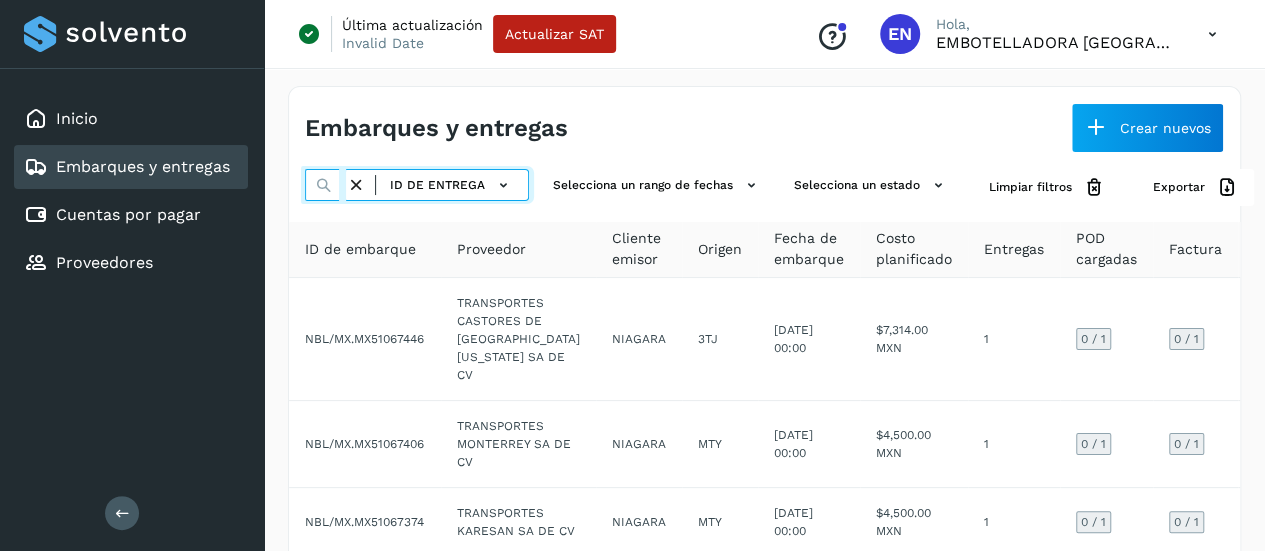 click at bounding box center [325, 185] 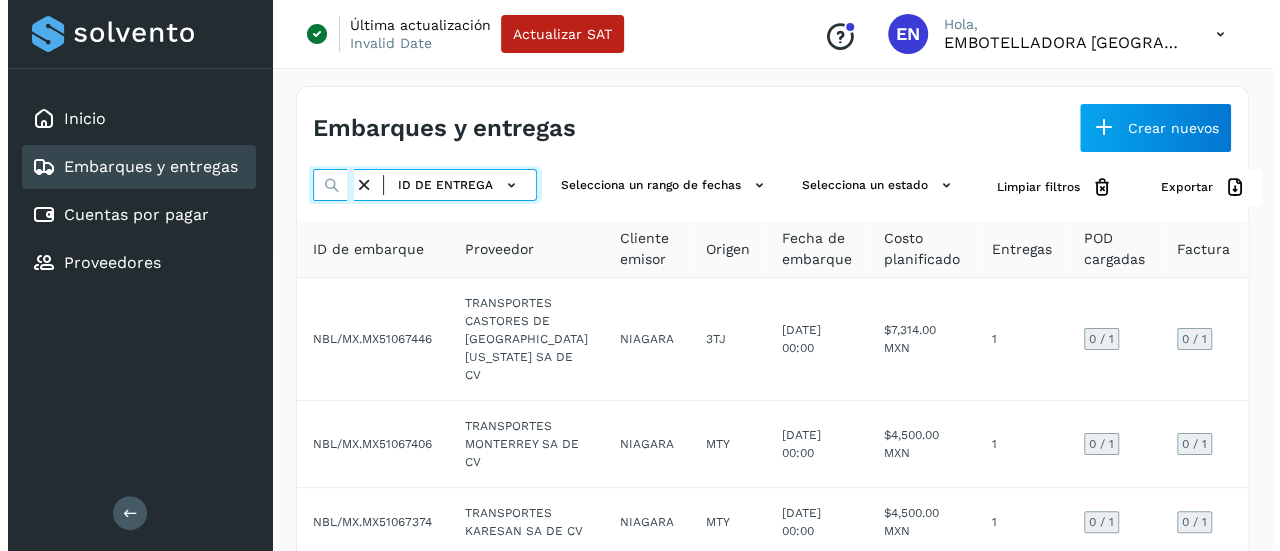scroll, scrollTop: 0, scrollLeft: 80, axis: horizontal 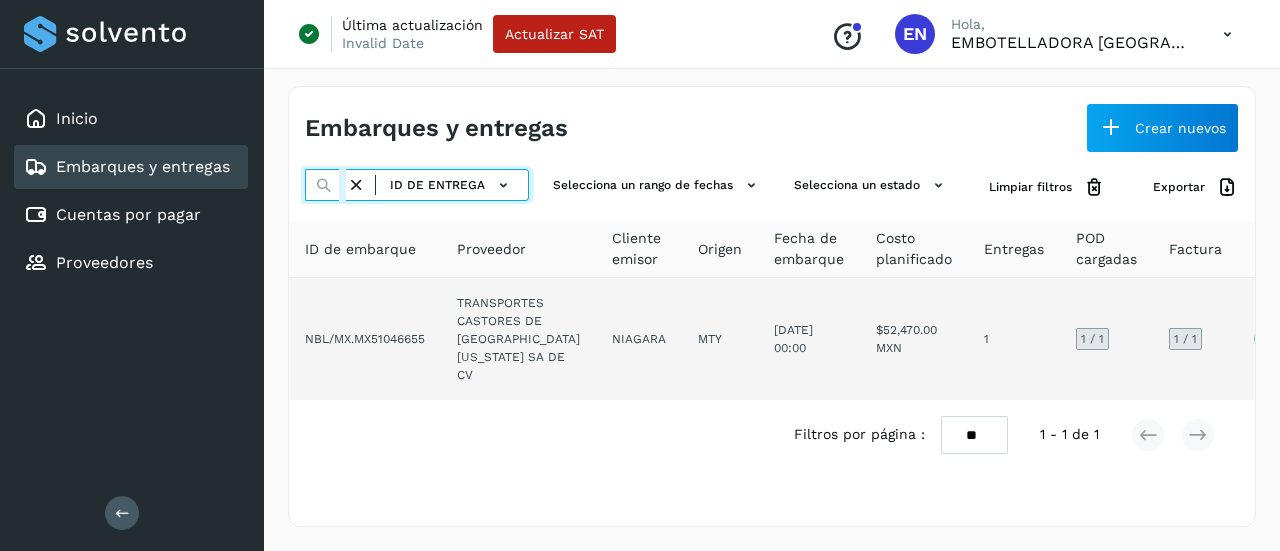 type on "**********" 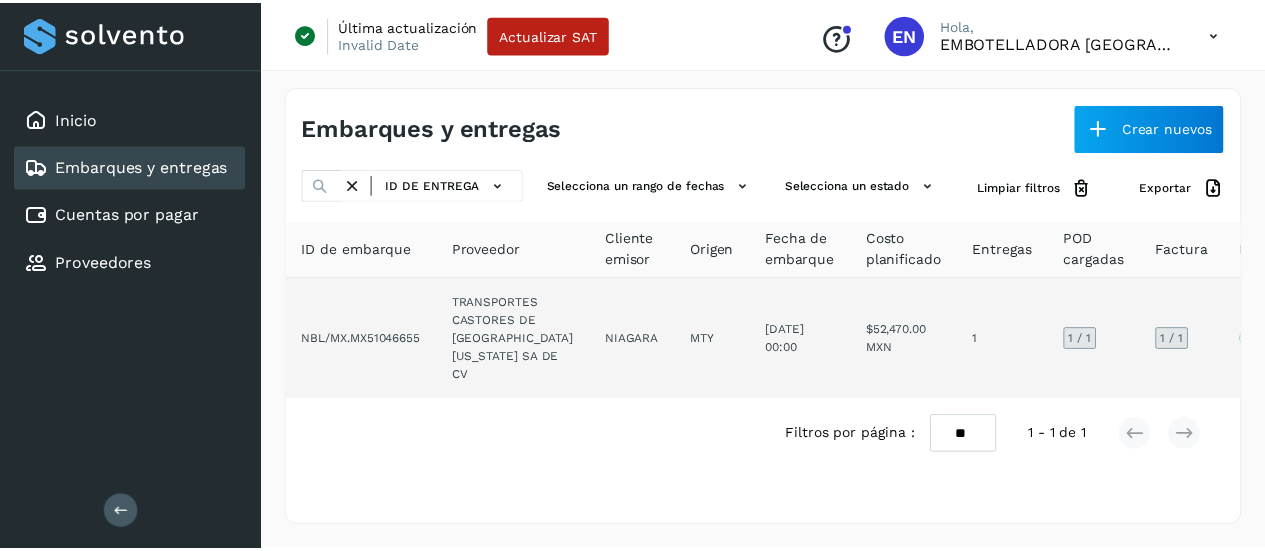 scroll, scrollTop: 0, scrollLeft: 0, axis: both 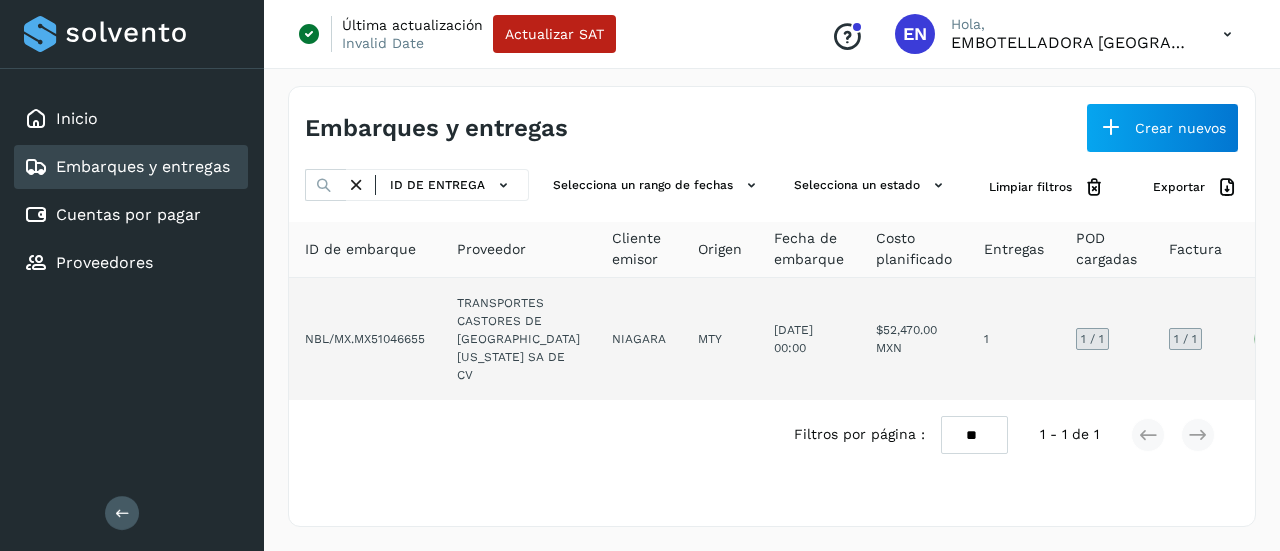 click on "NBL/MX.MX51046655" 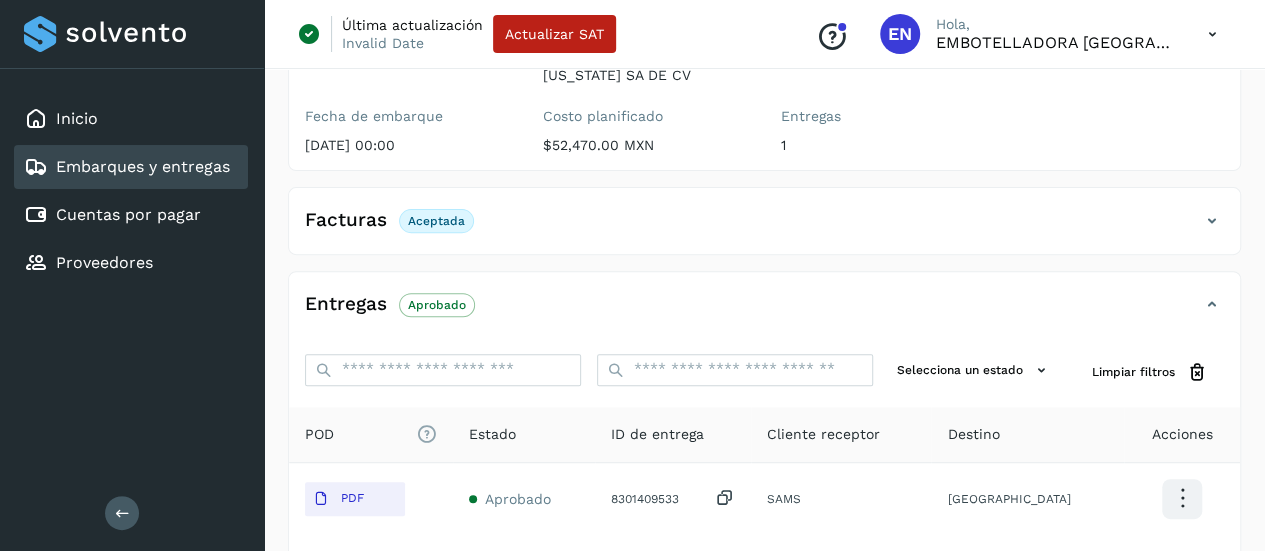 scroll, scrollTop: 262, scrollLeft: 0, axis: vertical 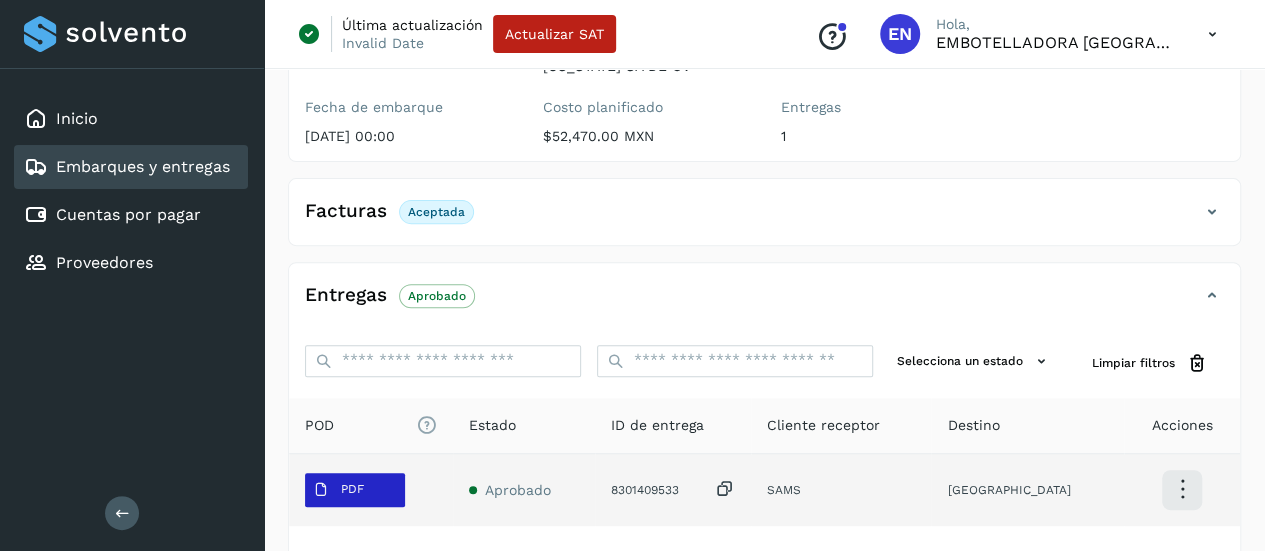 click on "PDF" at bounding box center [352, 489] 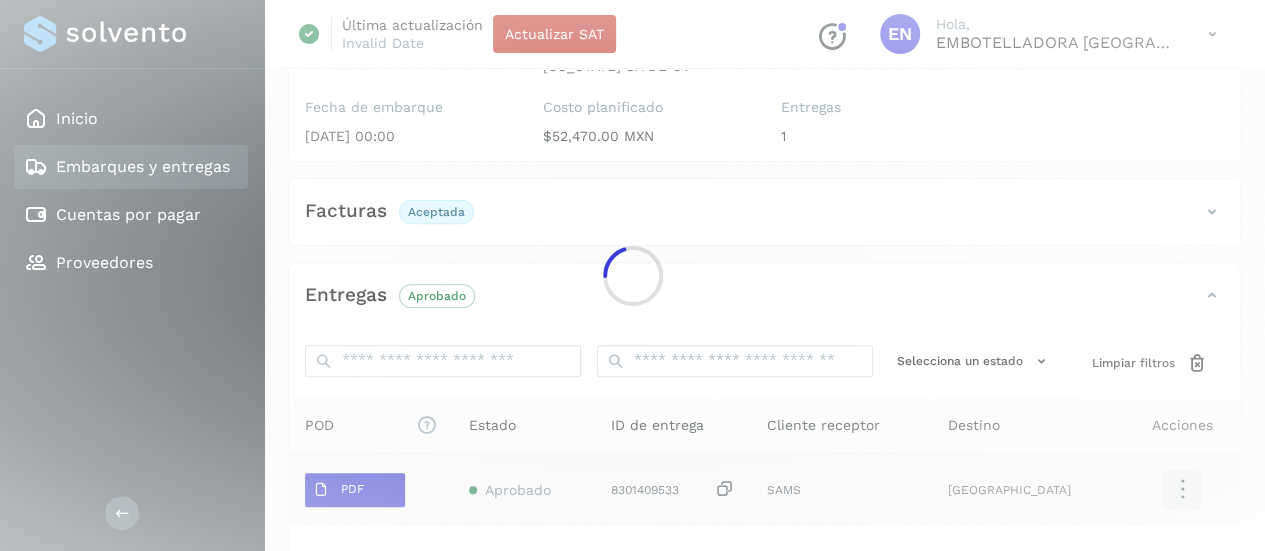 click 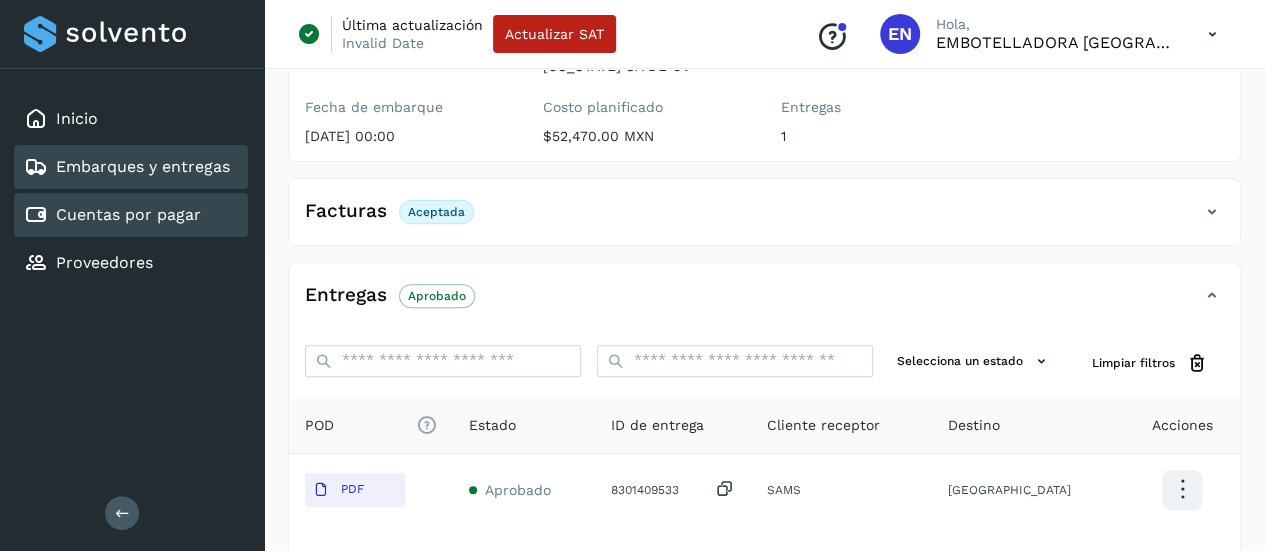 click on "Cuentas por pagar" at bounding box center [128, 214] 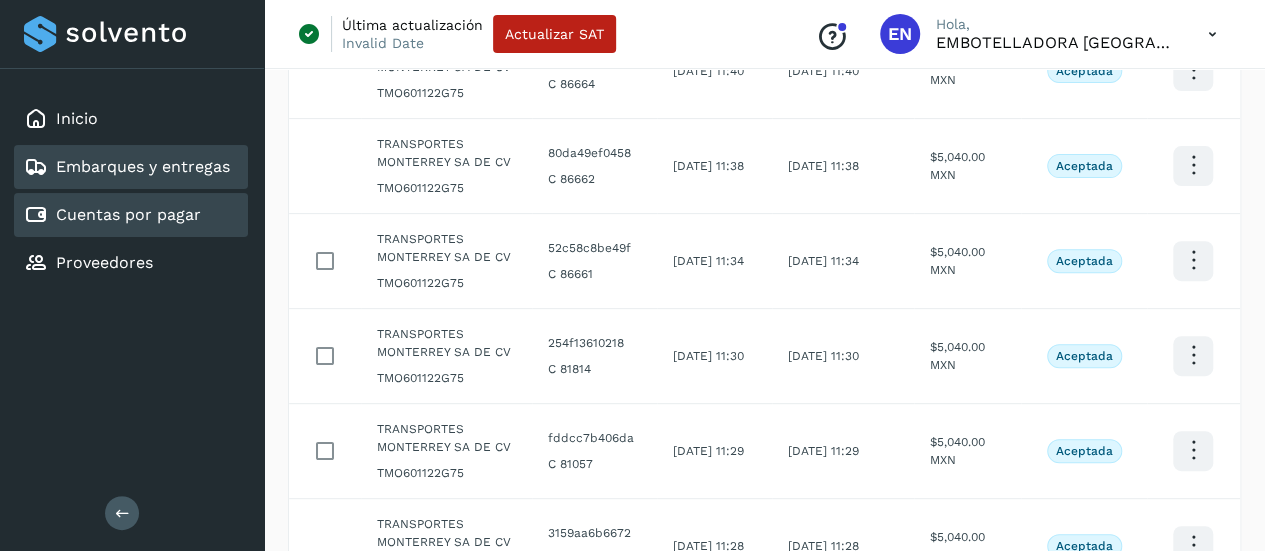 click on "Embarques y entregas" at bounding box center (143, 166) 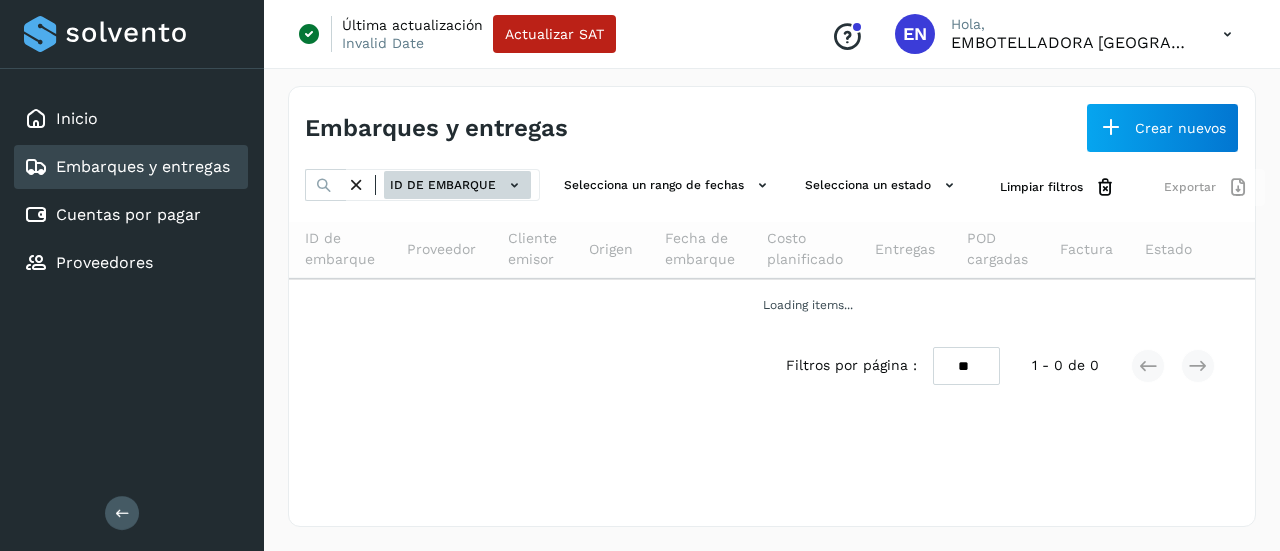 click on "ID de embarque" 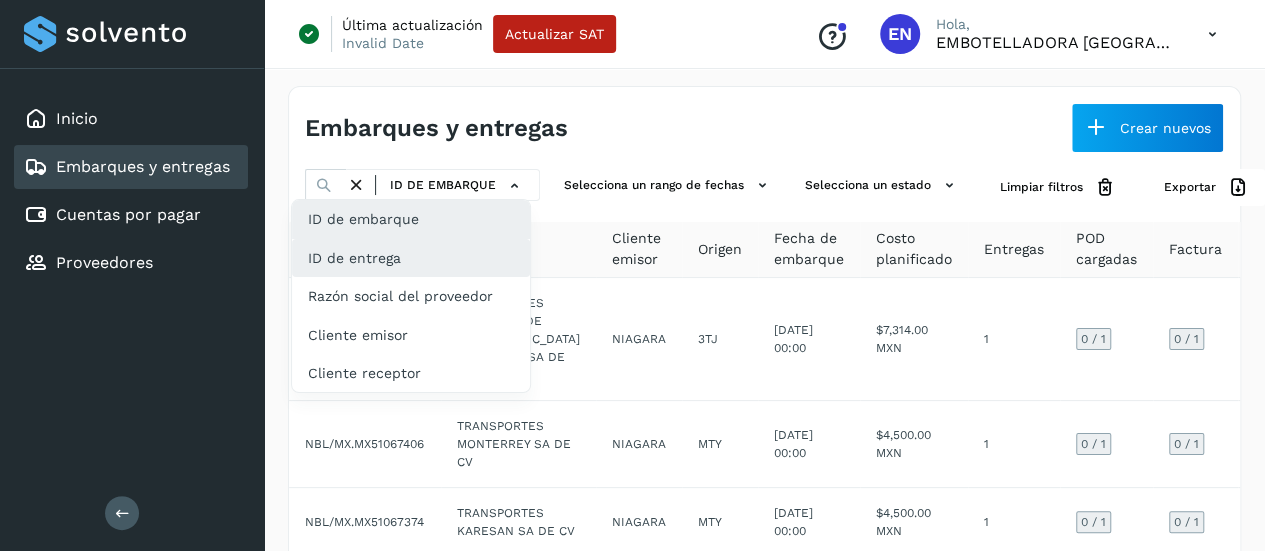 click on "ID de entrega" 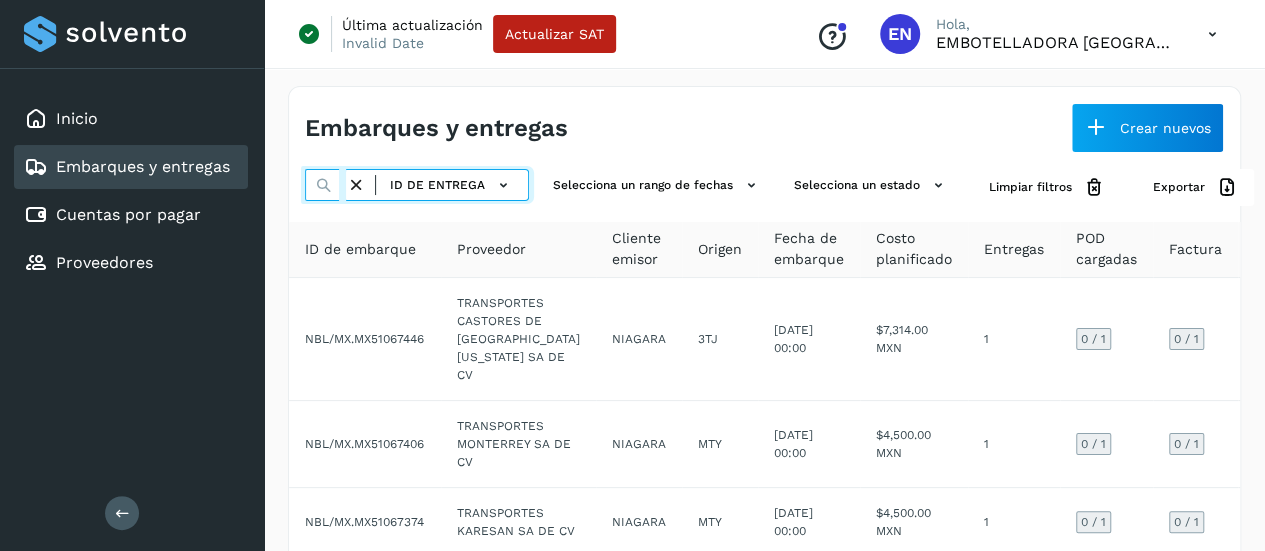 click at bounding box center (325, 185) 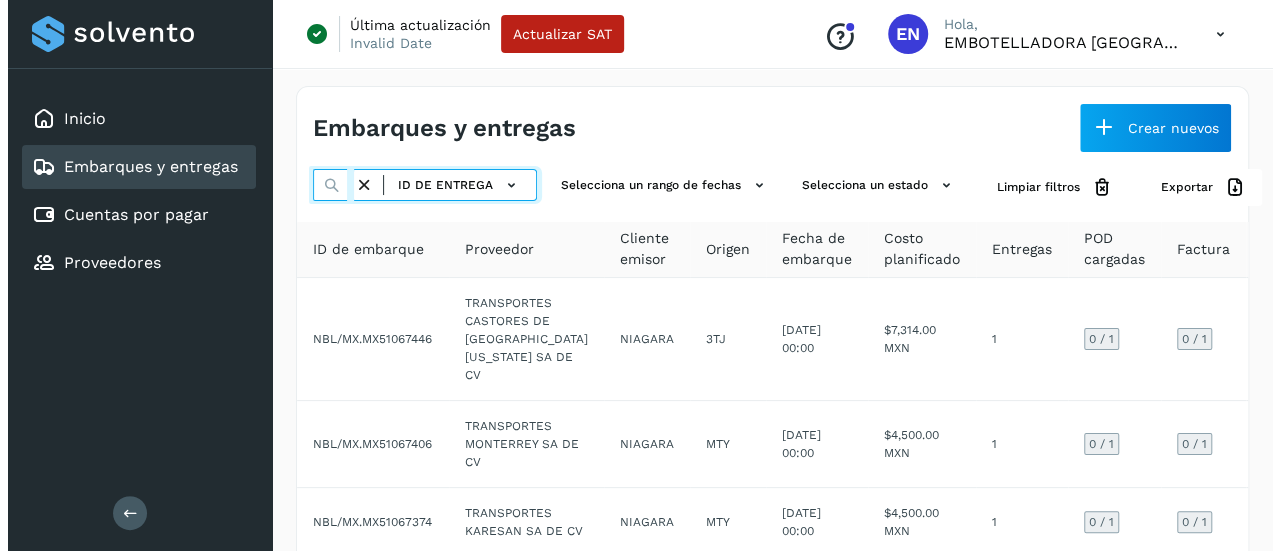 scroll, scrollTop: 0, scrollLeft: 45, axis: horizontal 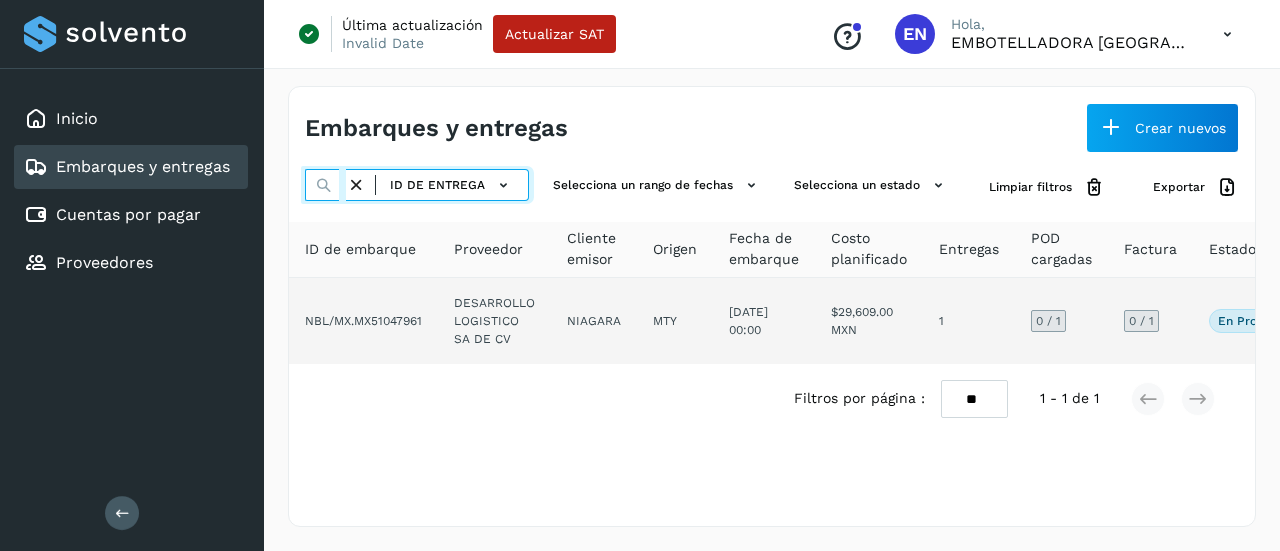 type on "*******" 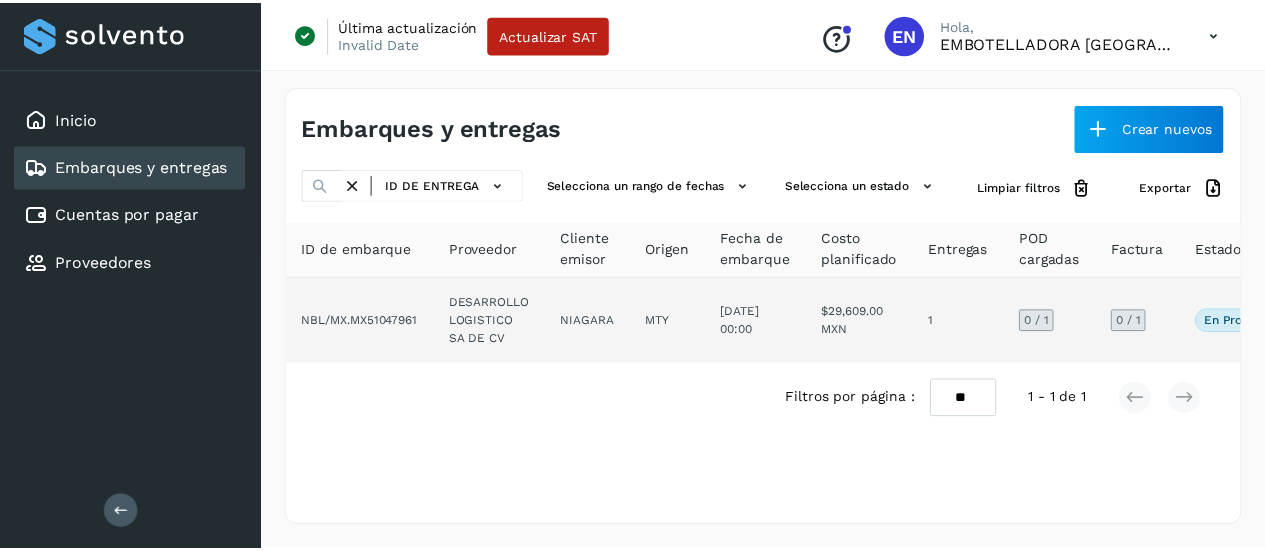 scroll, scrollTop: 0, scrollLeft: 0, axis: both 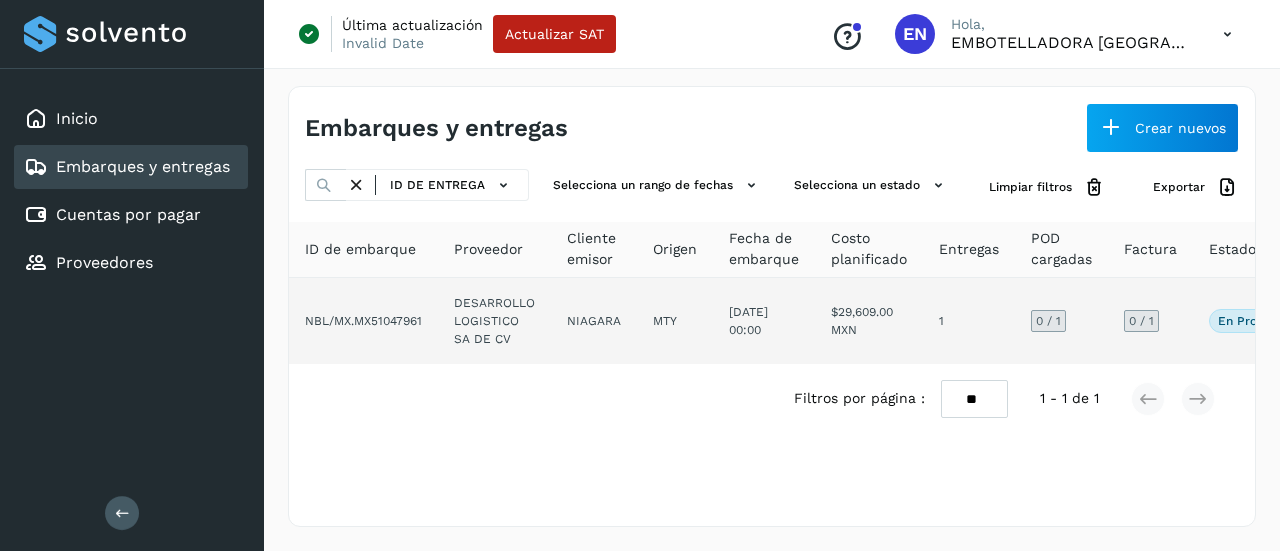 click on "DESARROLLO LOGISTICO SA DE CV" 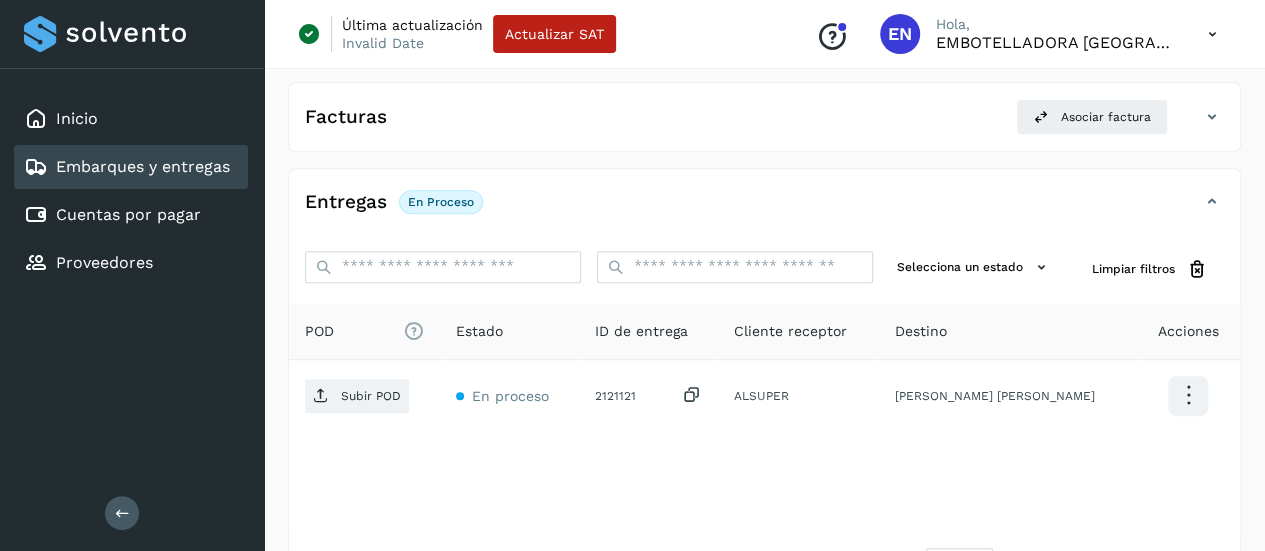 scroll, scrollTop: 356, scrollLeft: 0, axis: vertical 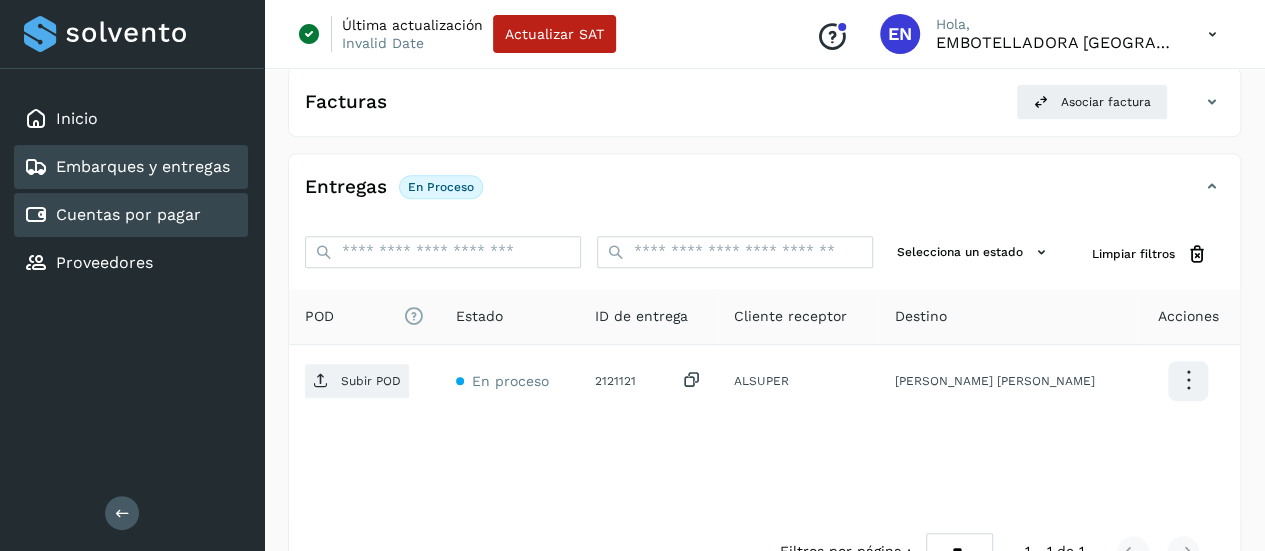 click on "Cuentas por pagar" at bounding box center [128, 214] 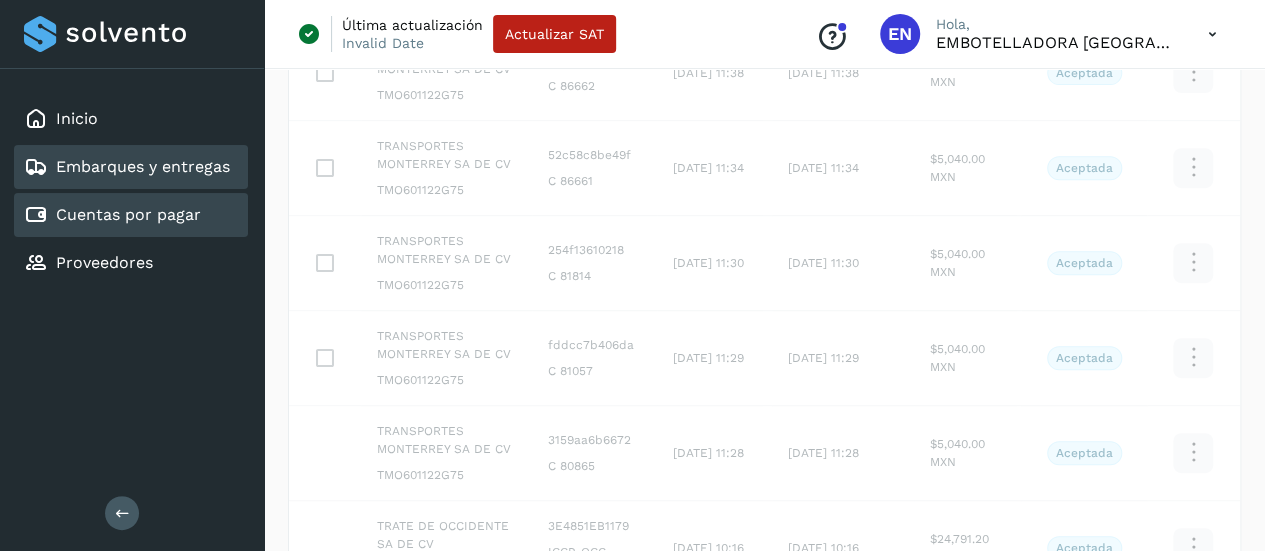 click on "Embarques y entregas" at bounding box center [143, 166] 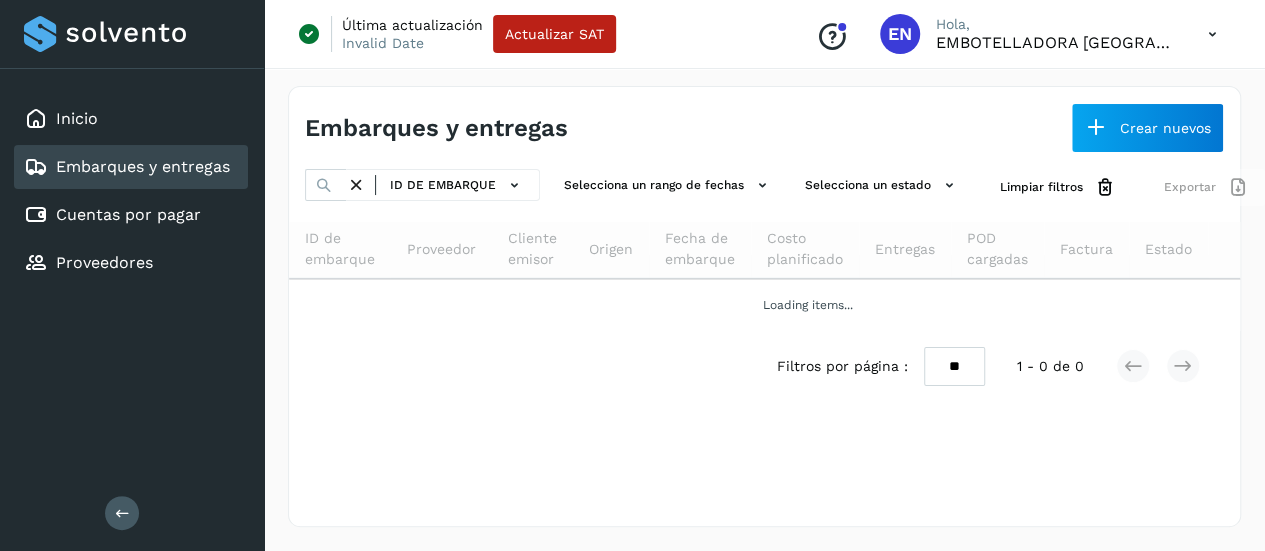 scroll, scrollTop: 0, scrollLeft: 0, axis: both 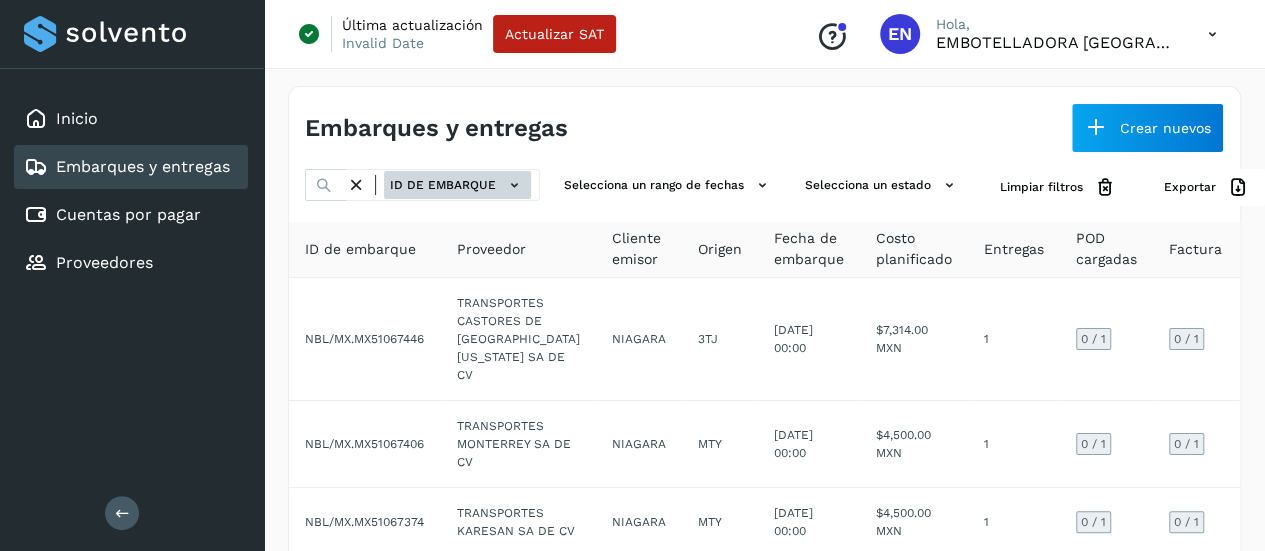 click 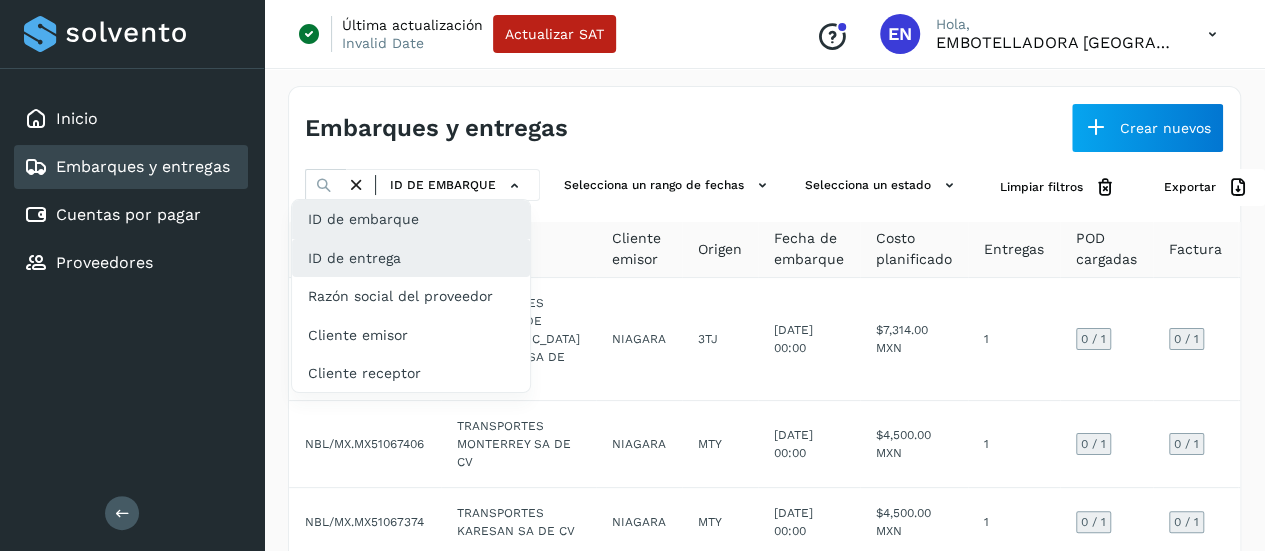 click on "ID de entrega" 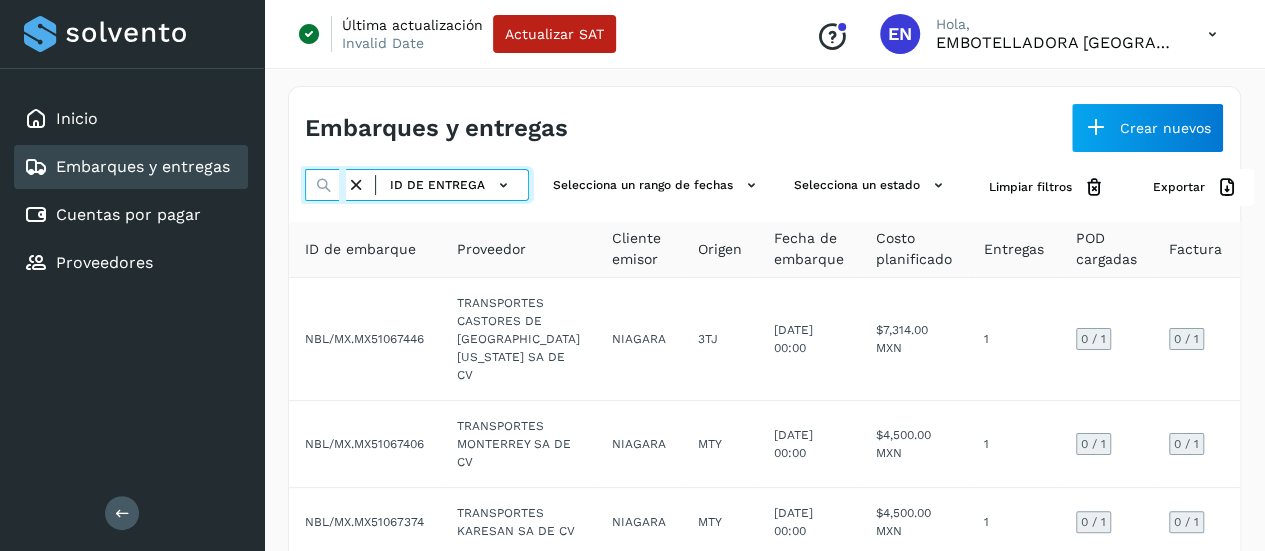 click at bounding box center [325, 185] 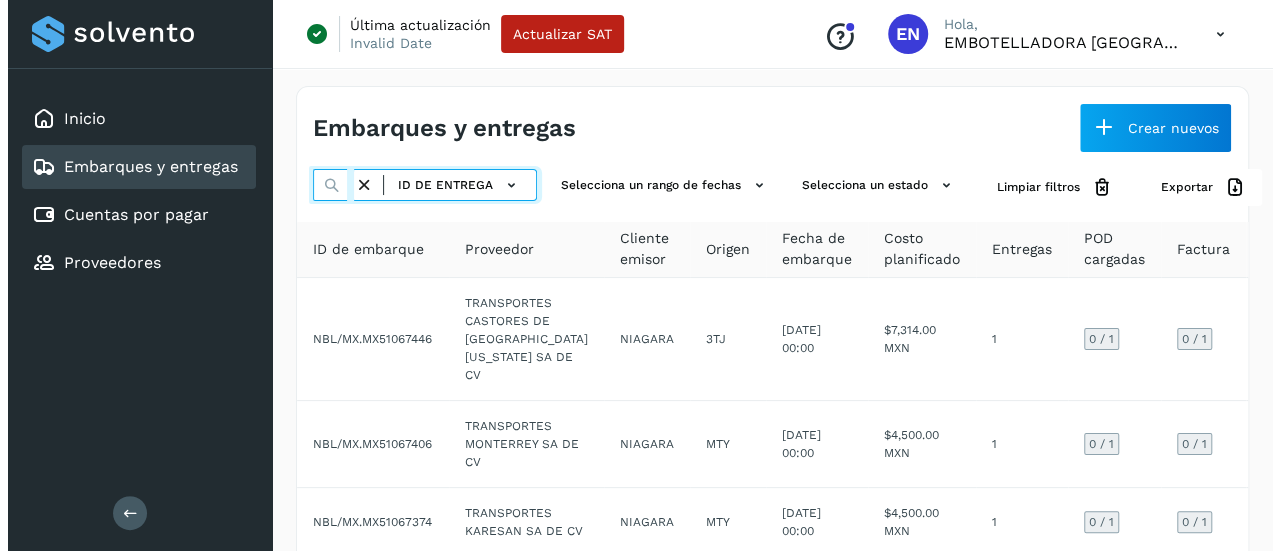 scroll, scrollTop: 0, scrollLeft: 56, axis: horizontal 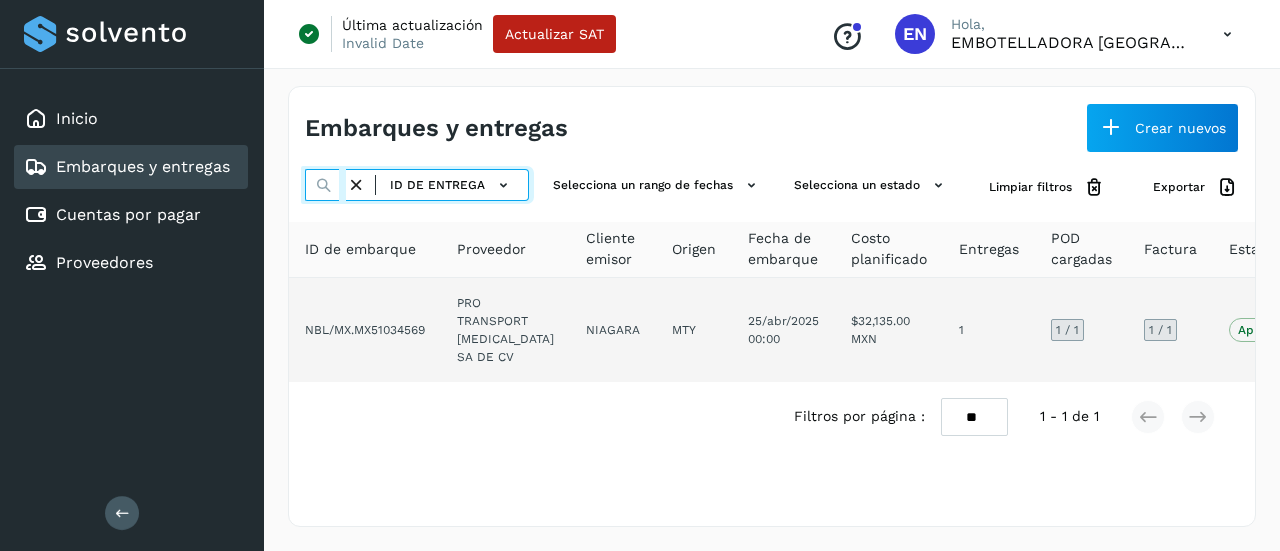 type on "*******" 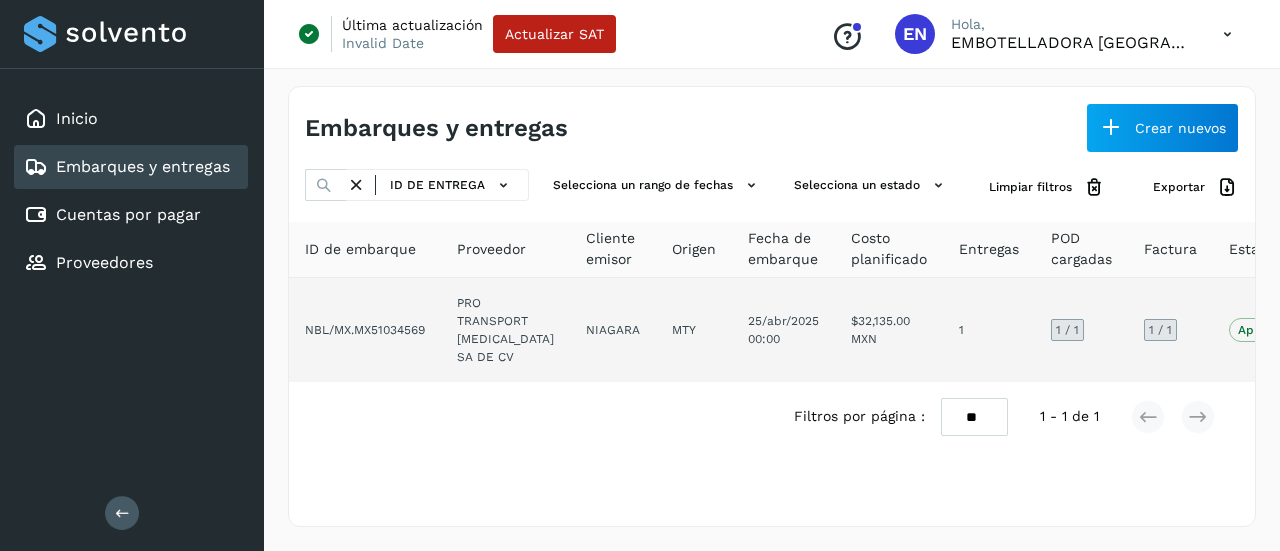 click on "NBL/MX.MX51034569" 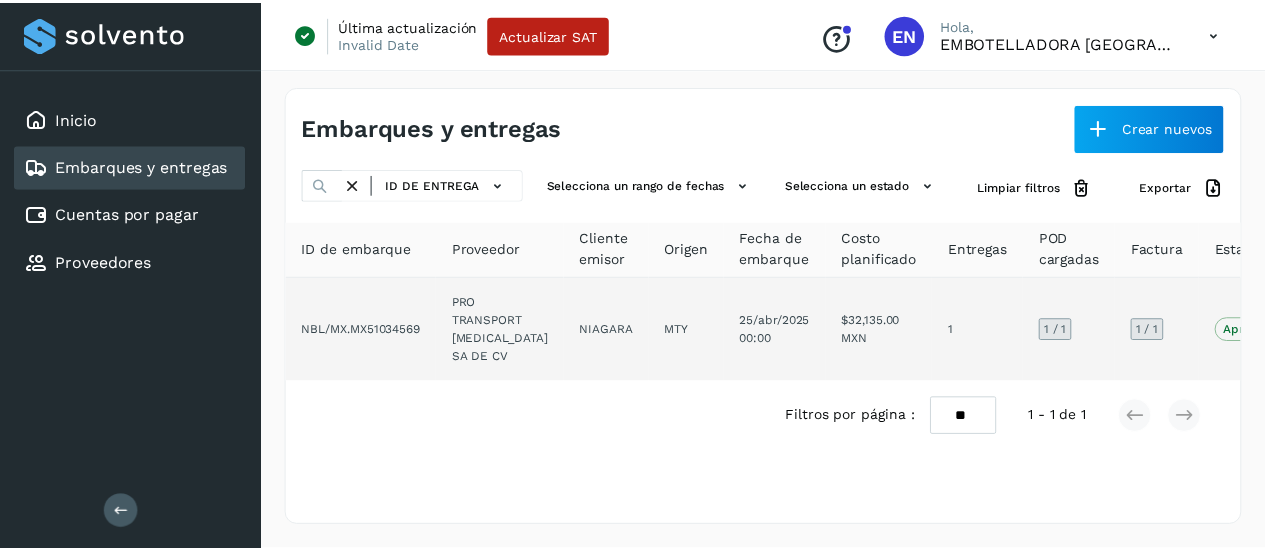 scroll, scrollTop: 0, scrollLeft: 0, axis: both 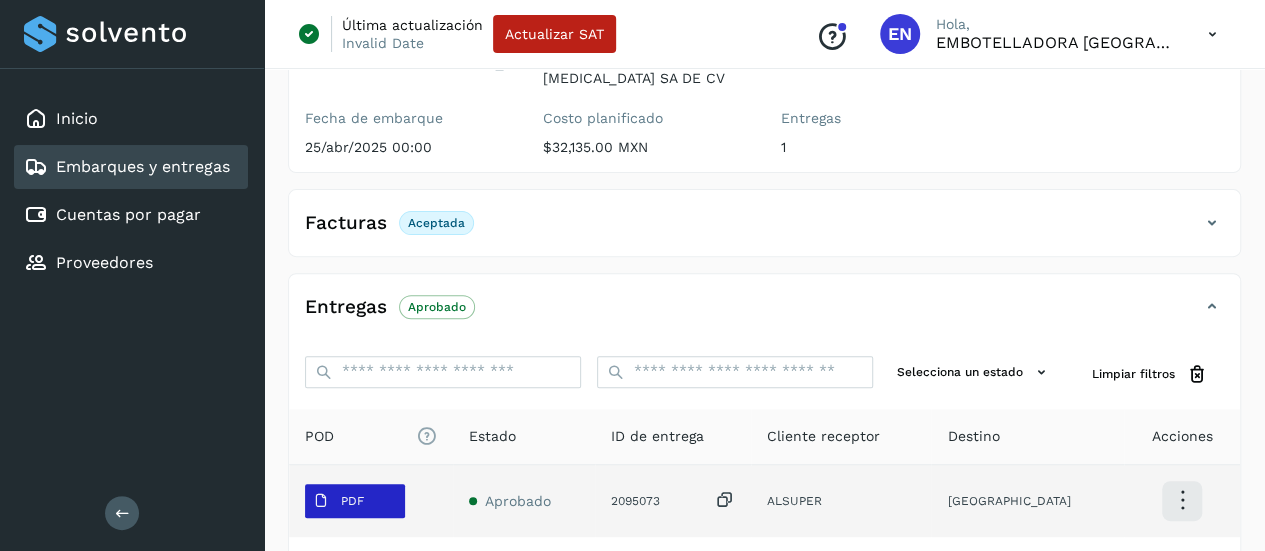 click on "PDF" at bounding box center (338, 501) 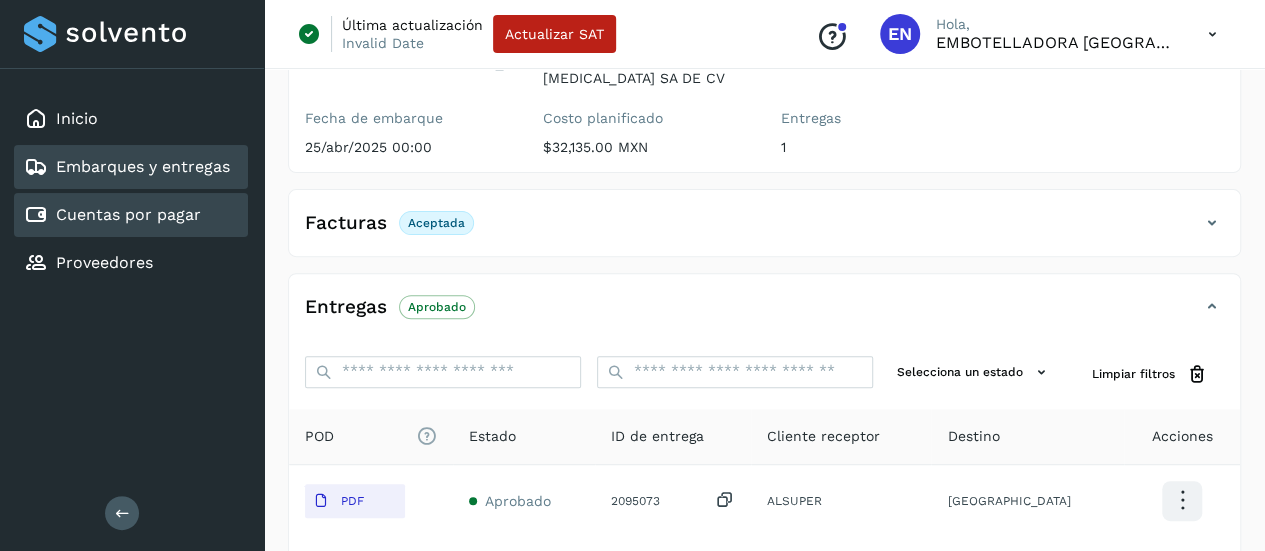 click on "Cuentas por pagar" at bounding box center [128, 214] 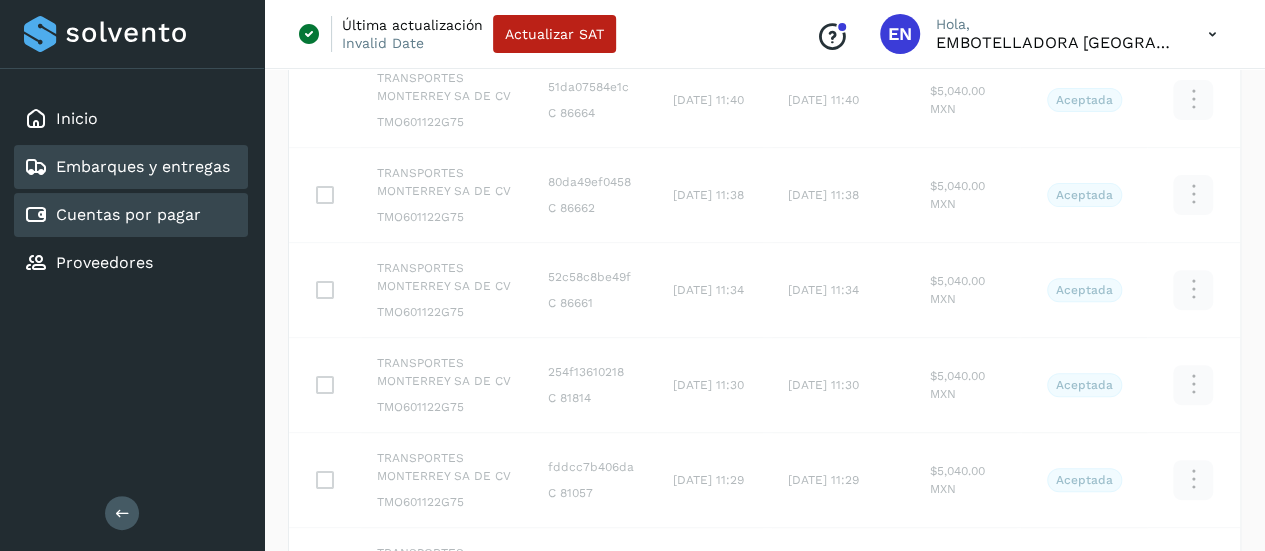 click on "Embarques y entregas" 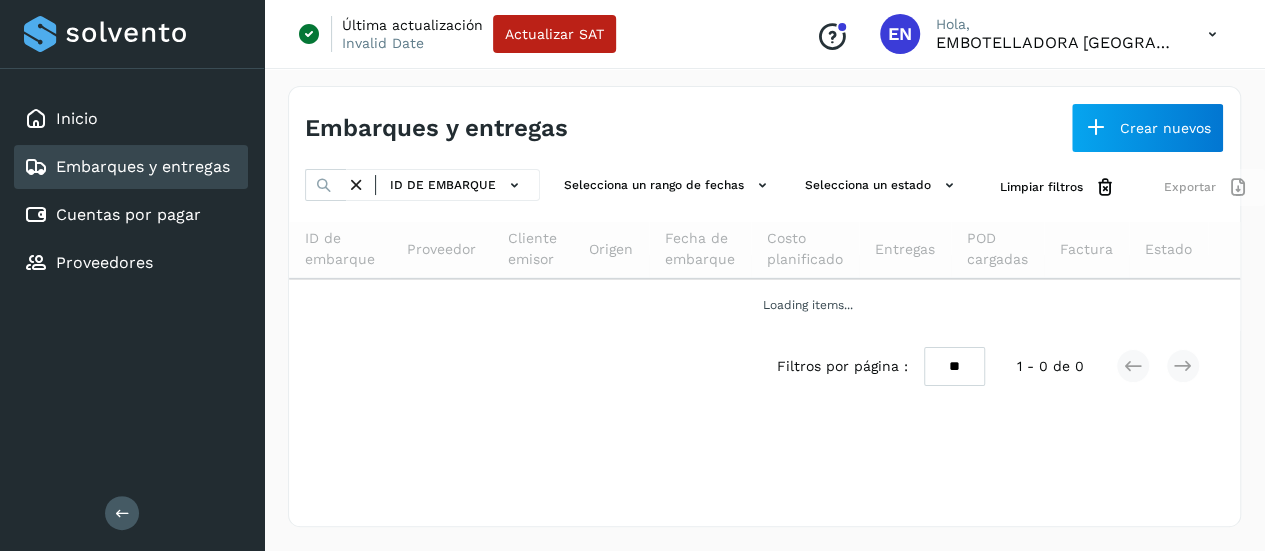 scroll, scrollTop: 0, scrollLeft: 0, axis: both 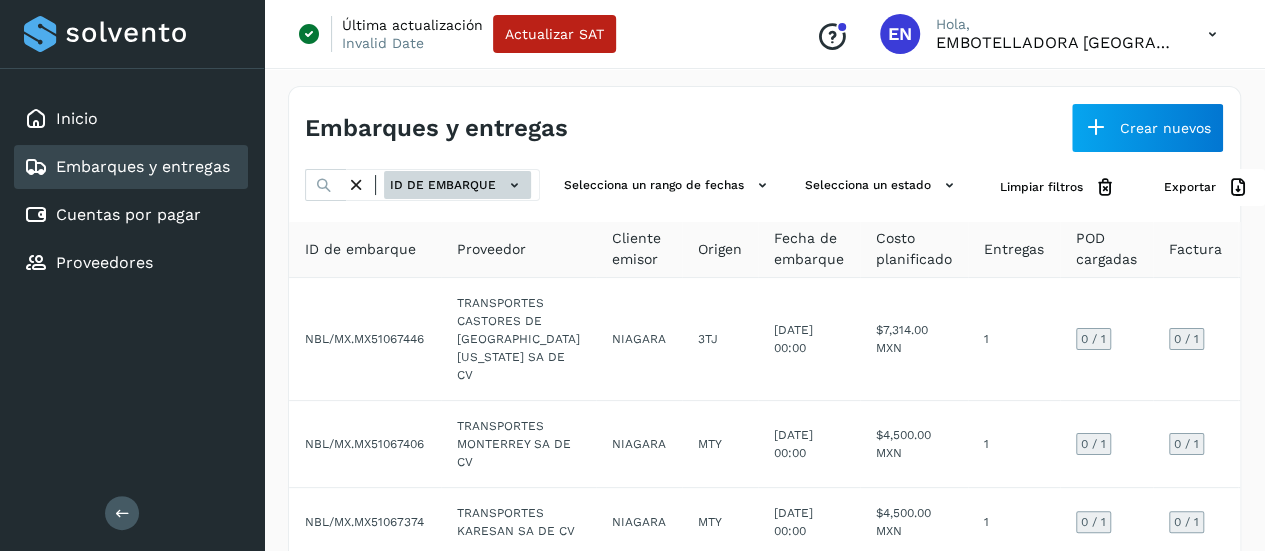 click on "ID de embarque" 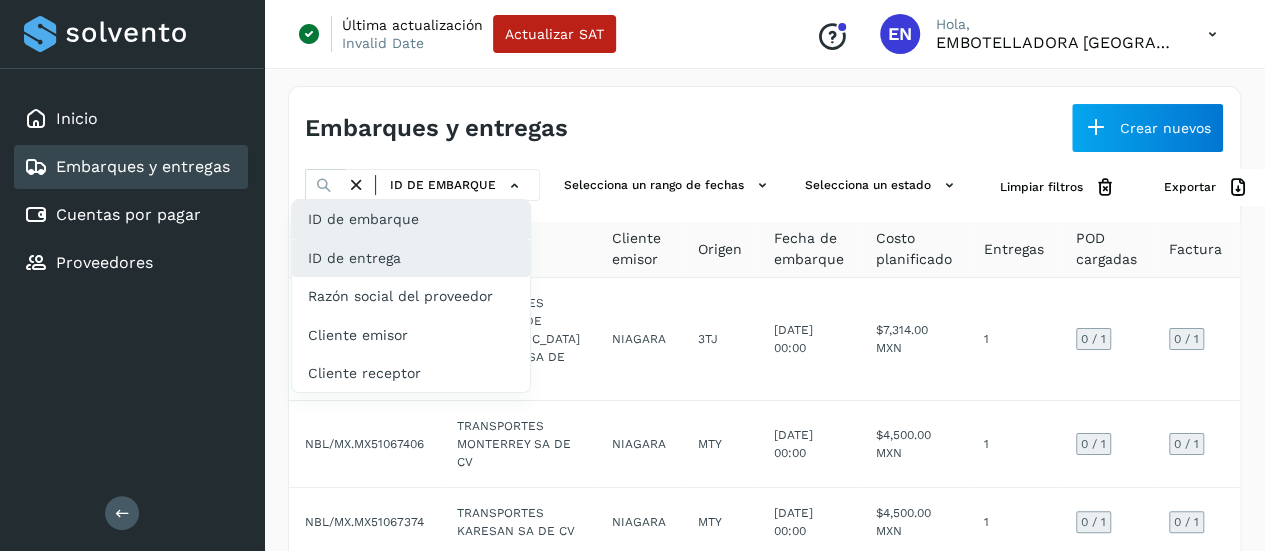 click on "ID de entrega" 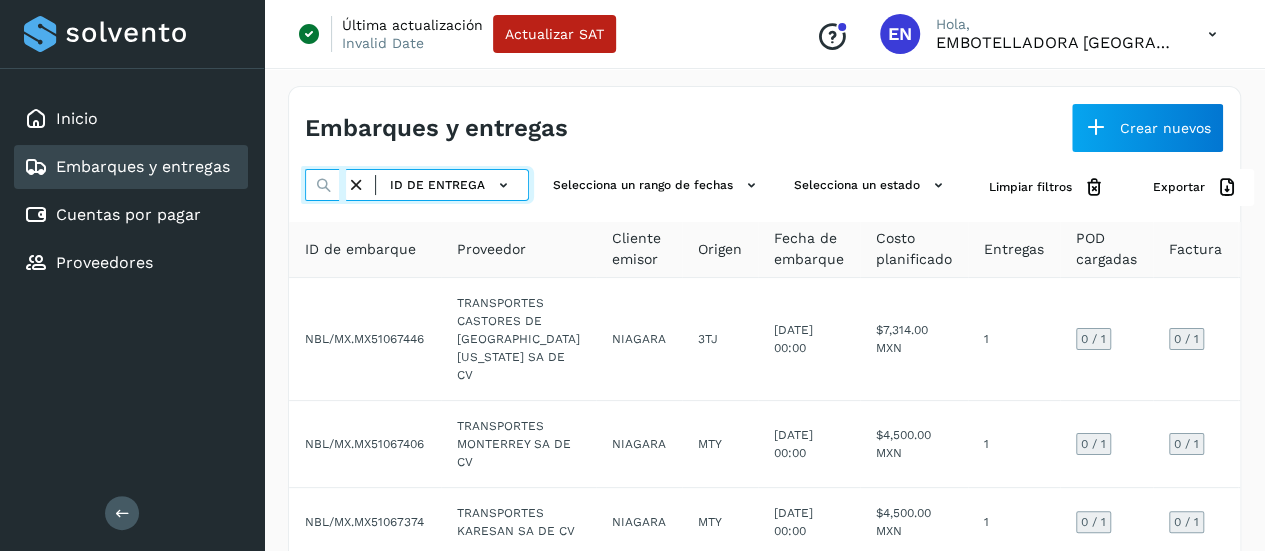 click at bounding box center (325, 185) 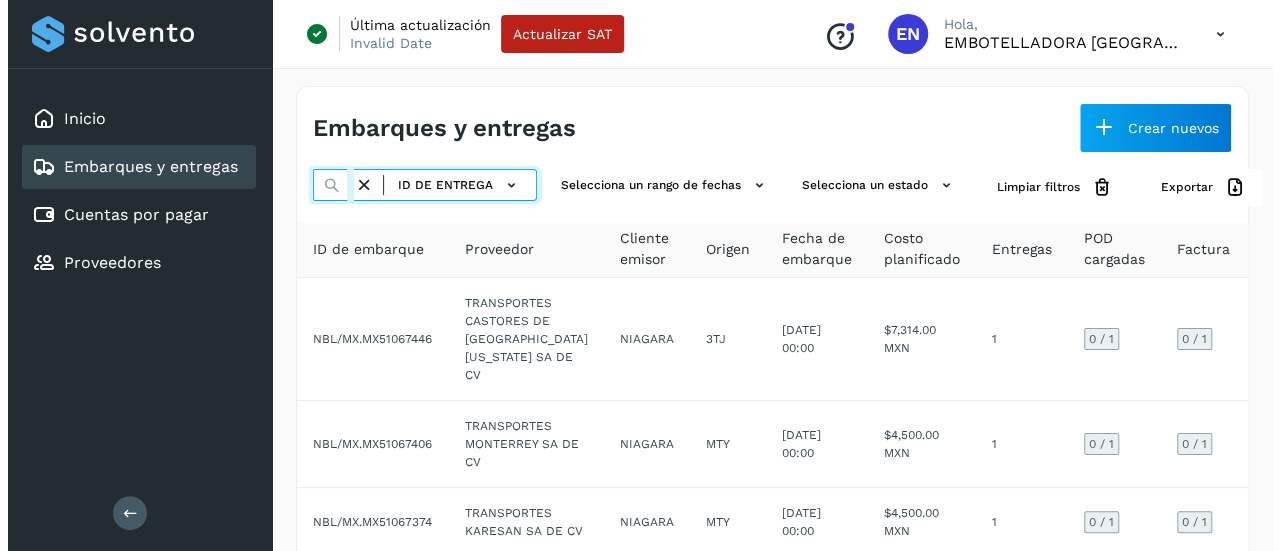 scroll, scrollTop: 0, scrollLeft: 54, axis: horizontal 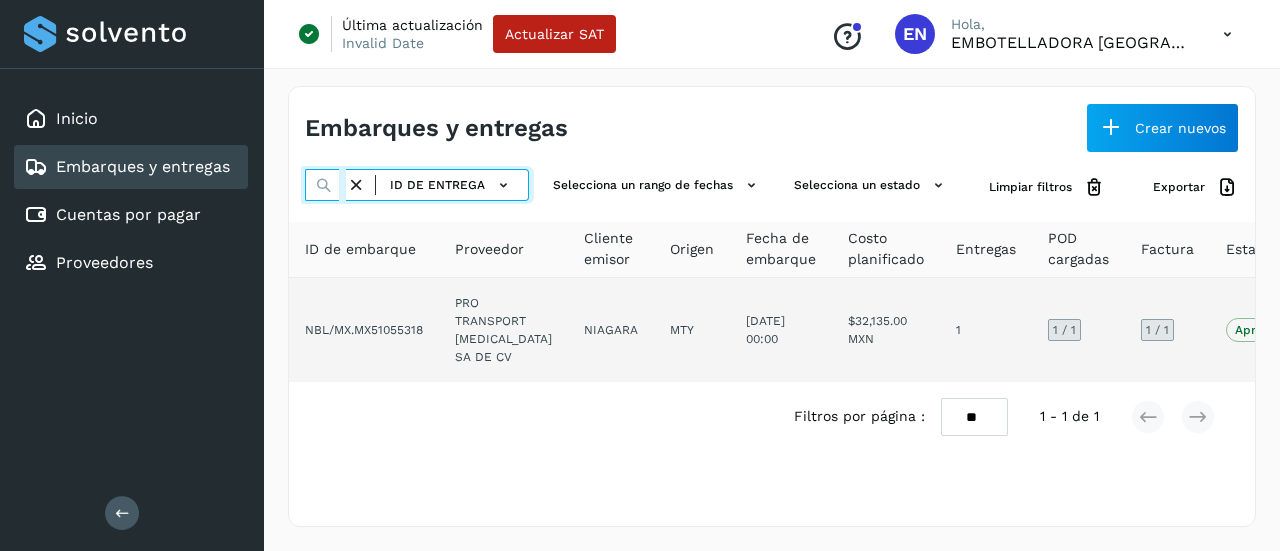 type on "*******" 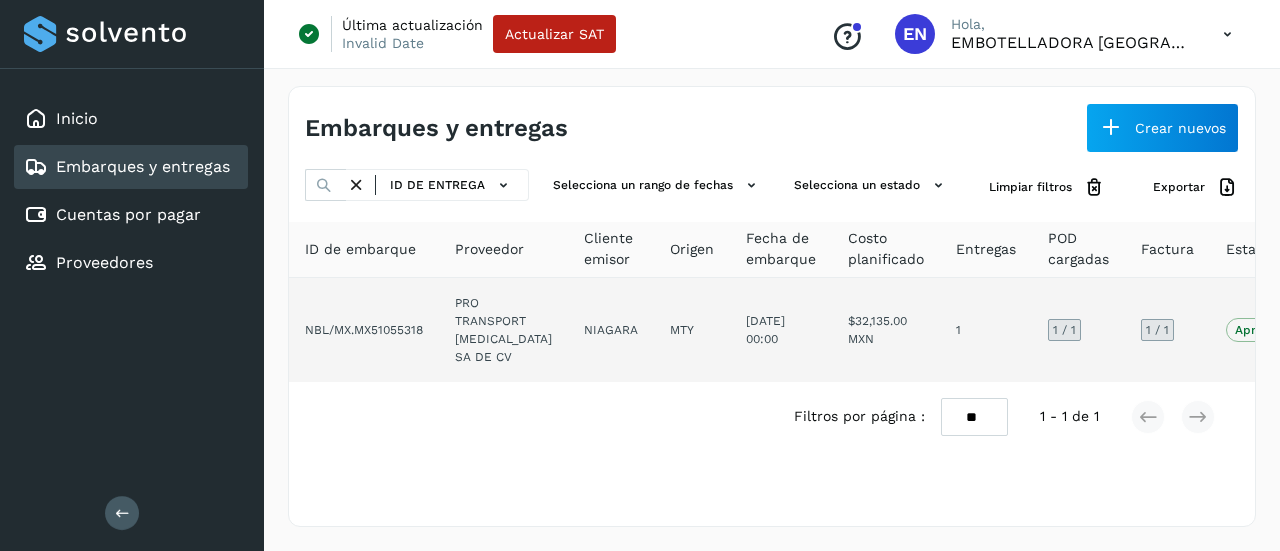 click on "NBL/MX.MX51055318" 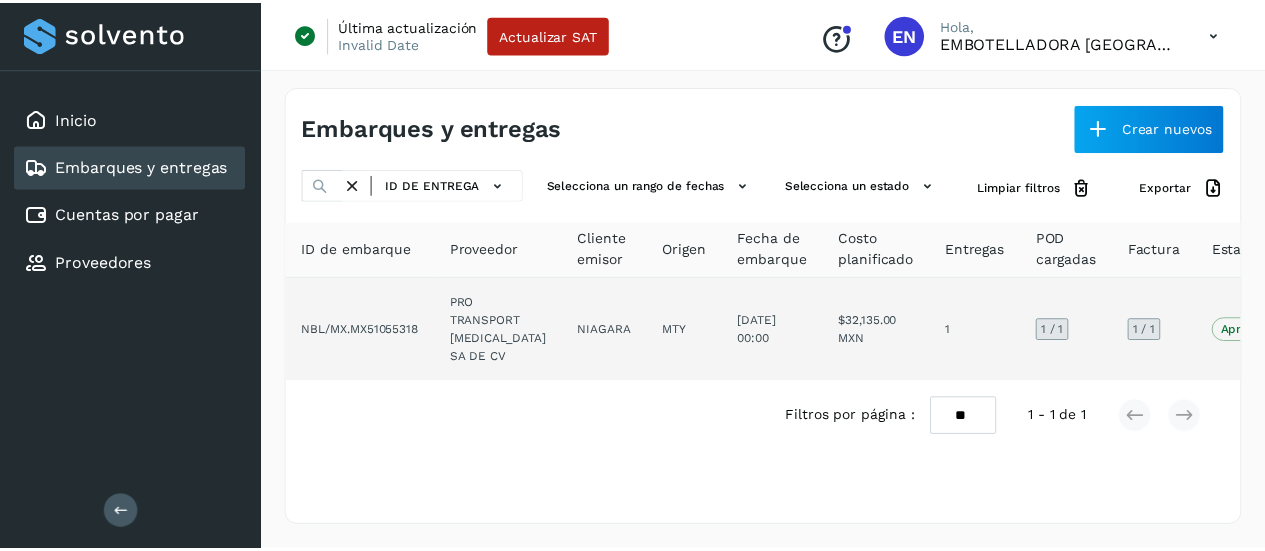 scroll, scrollTop: 0, scrollLeft: 0, axis: both 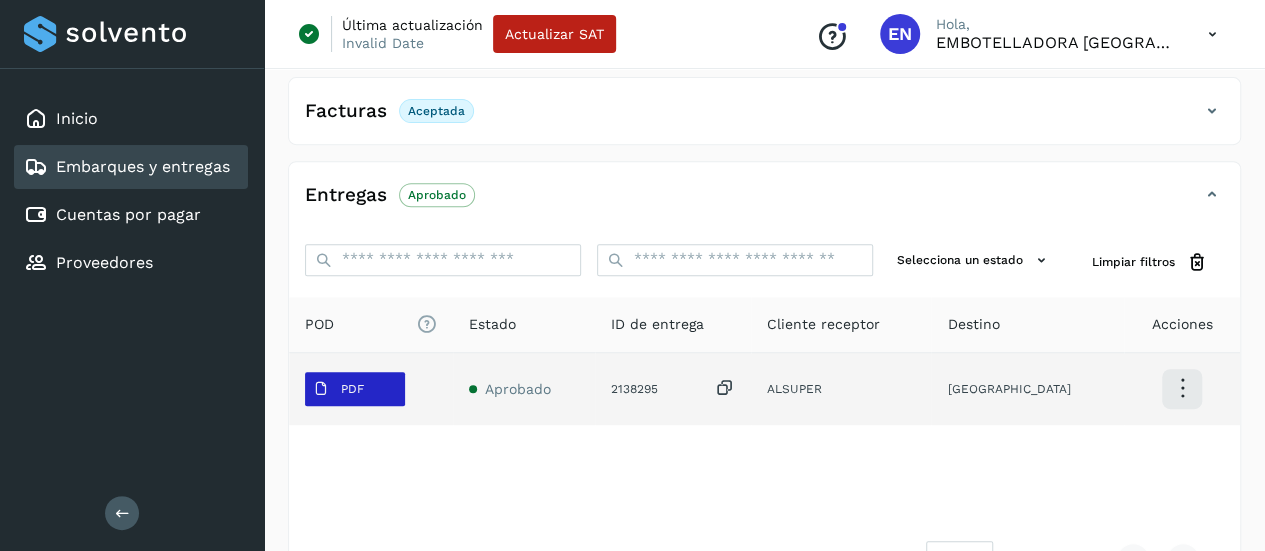 click on "PDF" at bounding box center [338, 389] 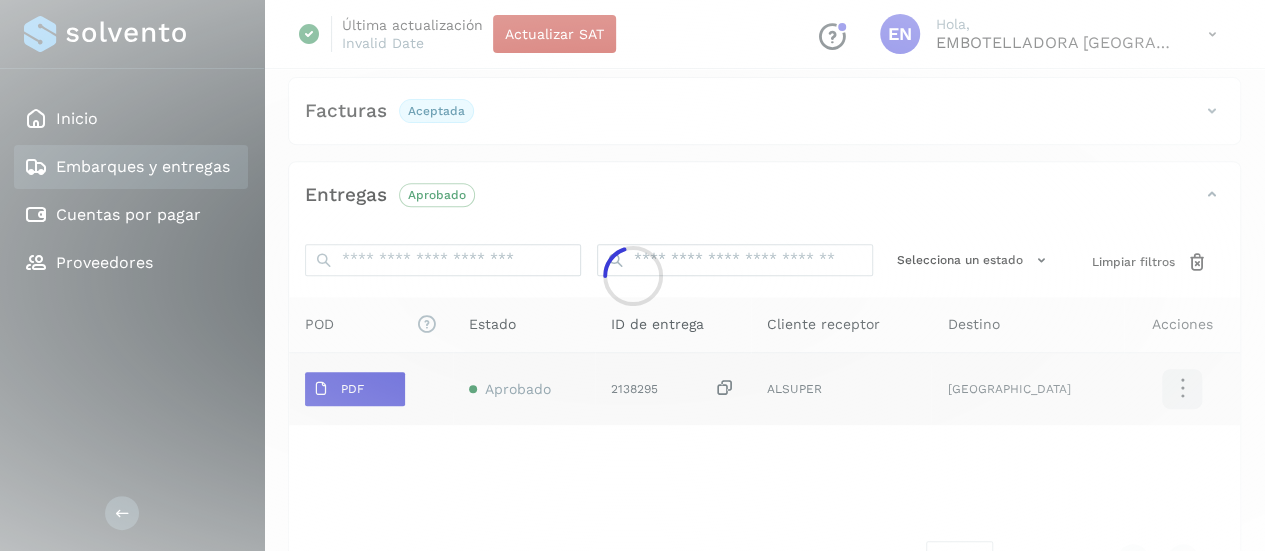 click 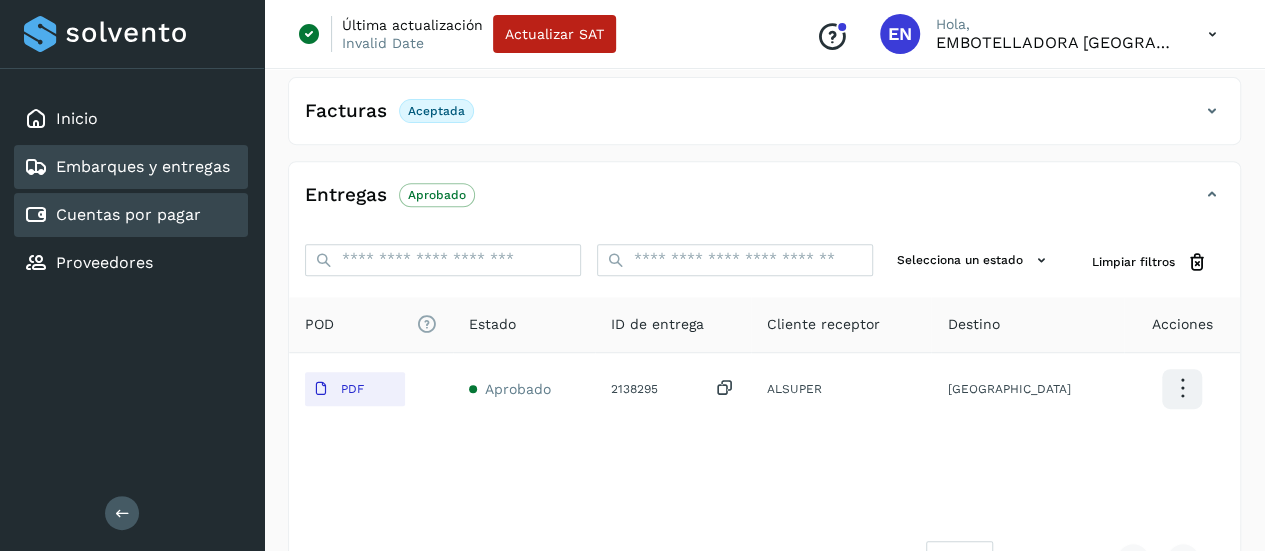 click on "Cuentas por pagar" at bounding box center (128, 214) 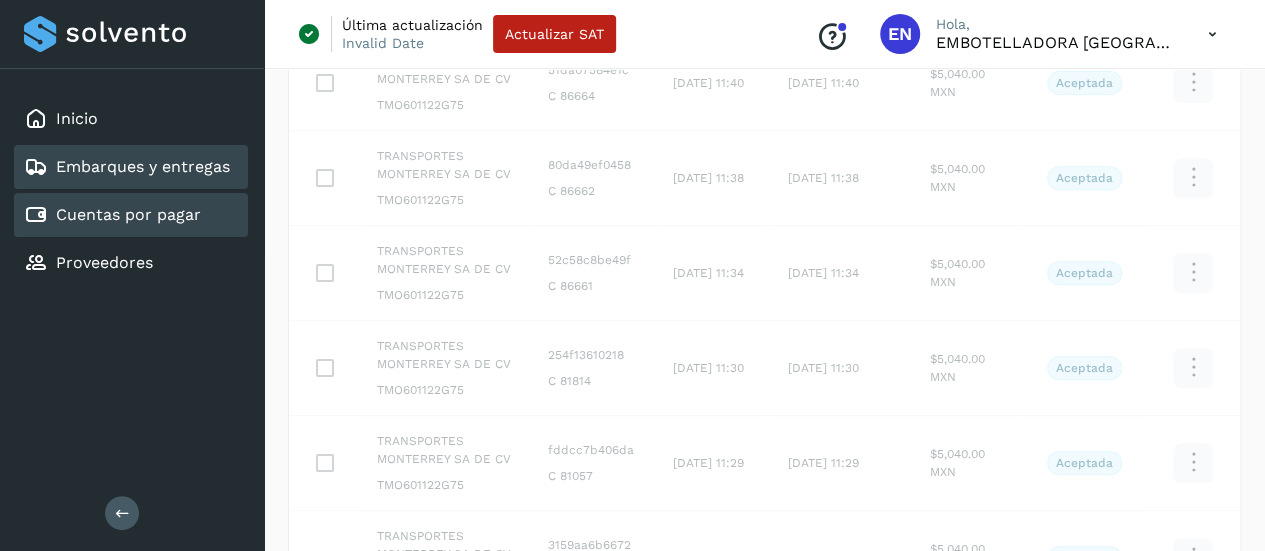 click on "Embarques y entregas" at bounding box center [127, 167] 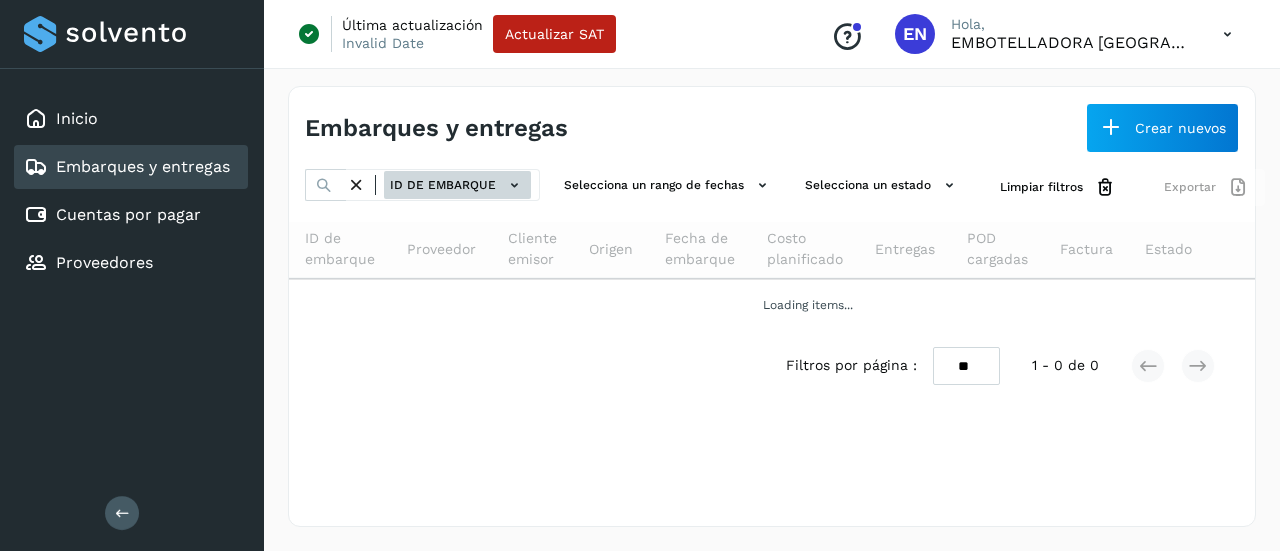 click on "ID de embarque" 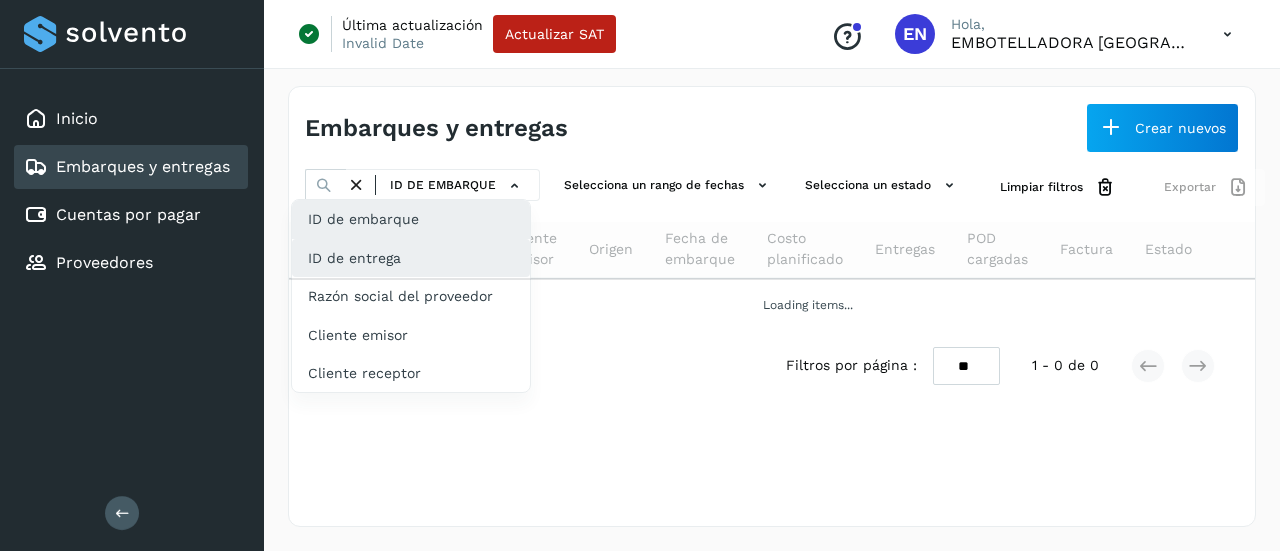 click on "ID de entrega" 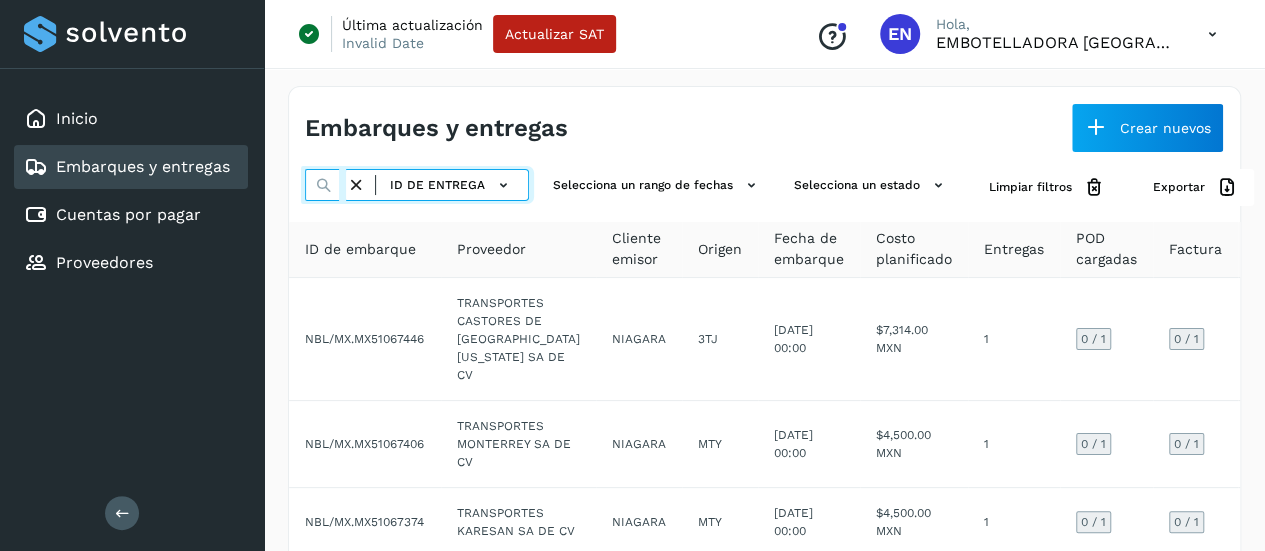 click at bounding box center (325, 185) 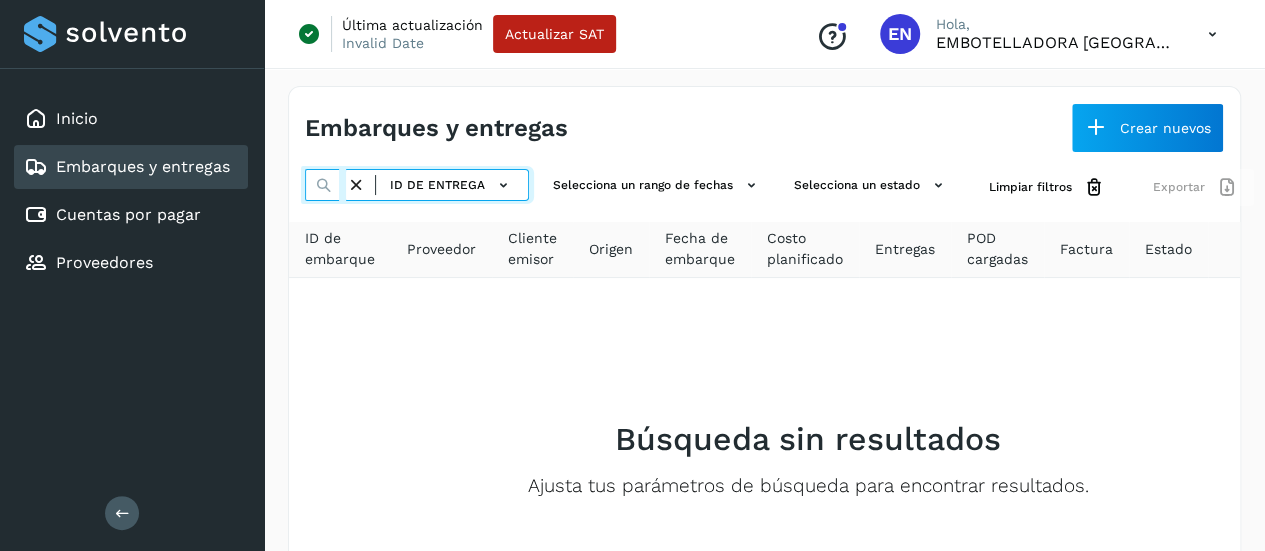 type on "**********" 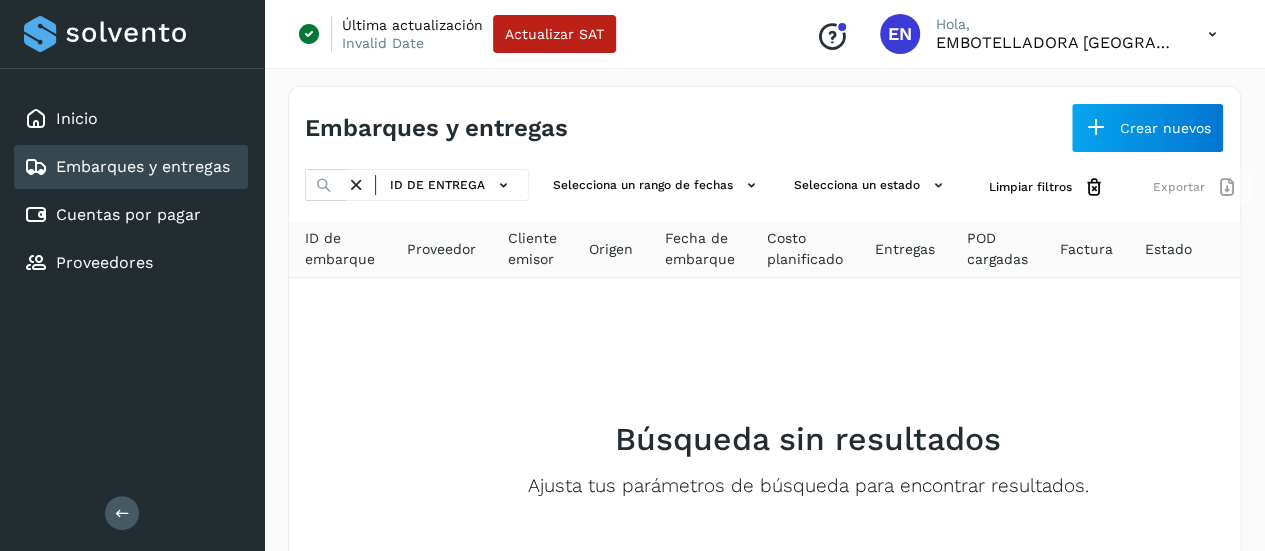 scroll, scrollTop: 0, scrollLeft: 0, axis: both 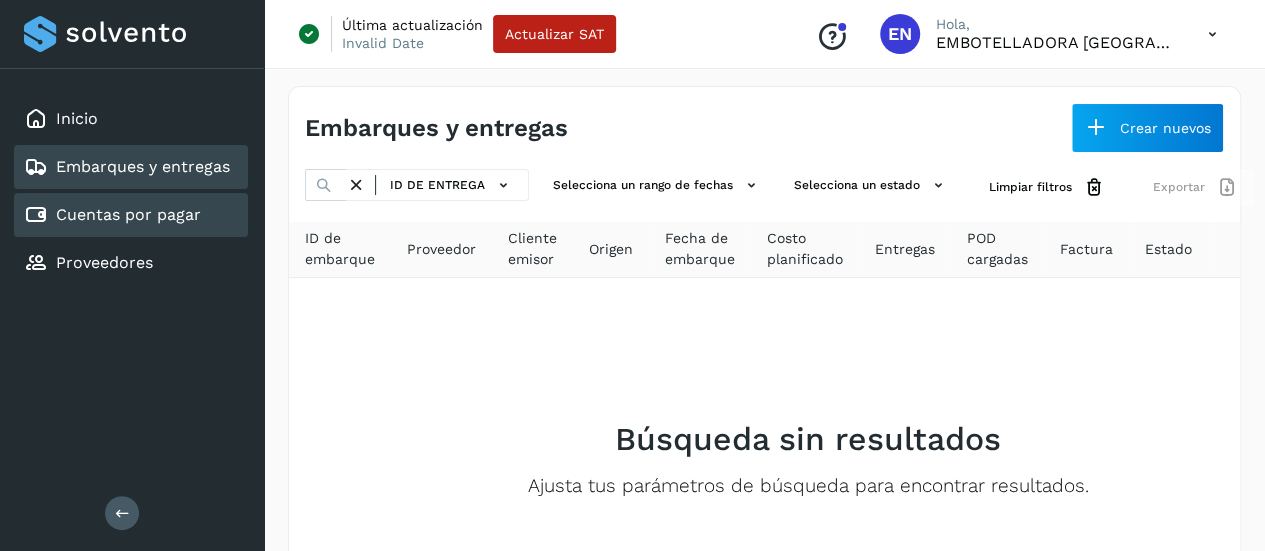 click on "Cuentas por pagar" at bounding box center [128, 214] 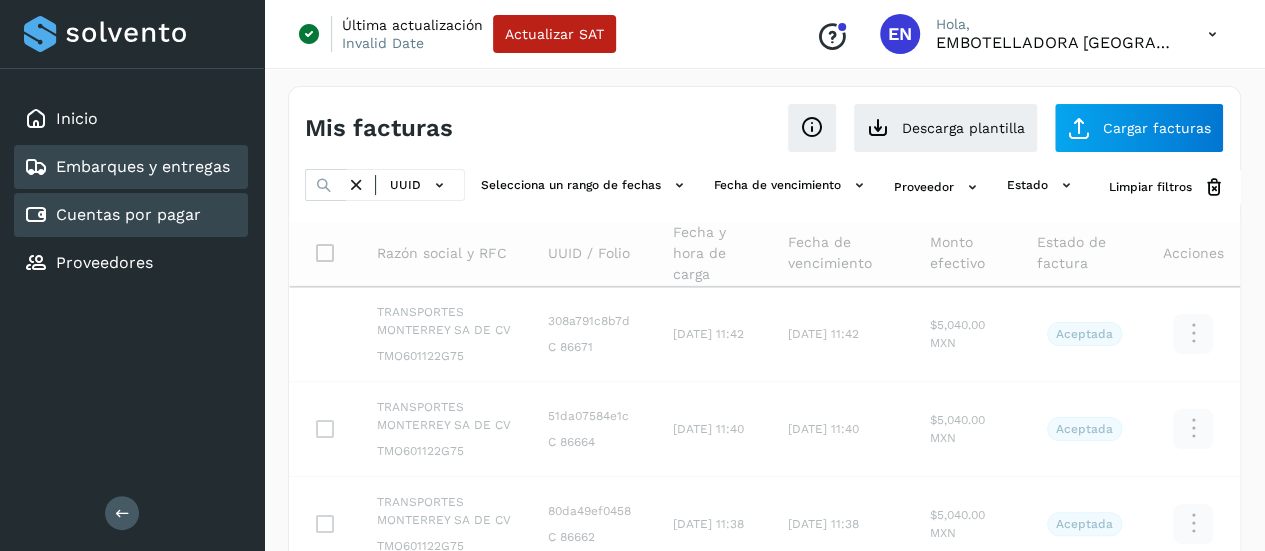 click on "Embarques y entregas" at bounding box center (143, 166) 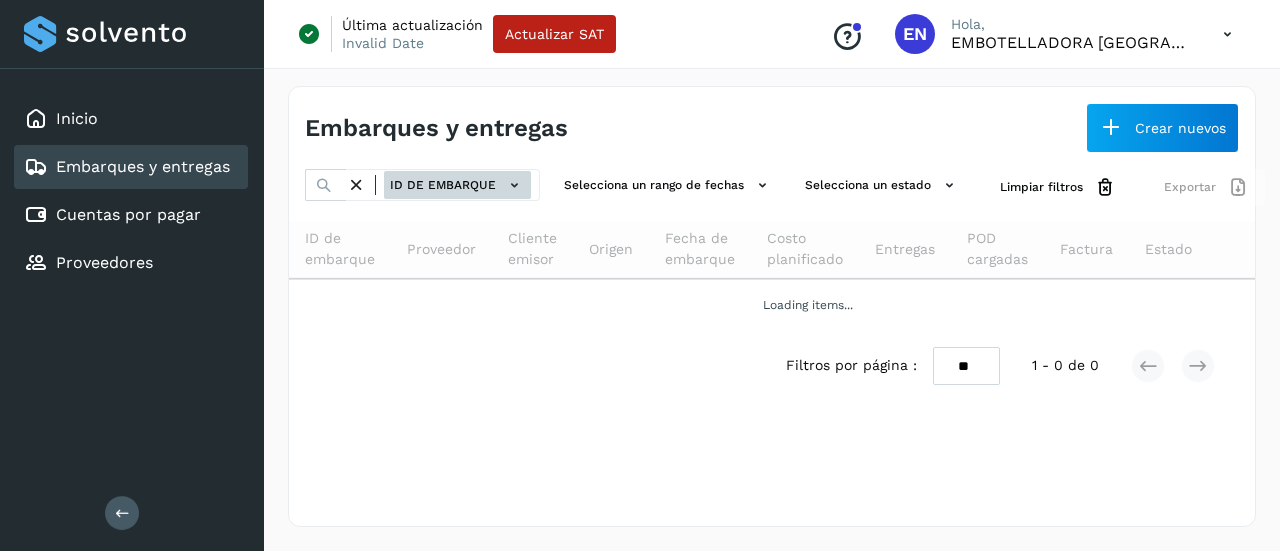 click on "ID de embarque" 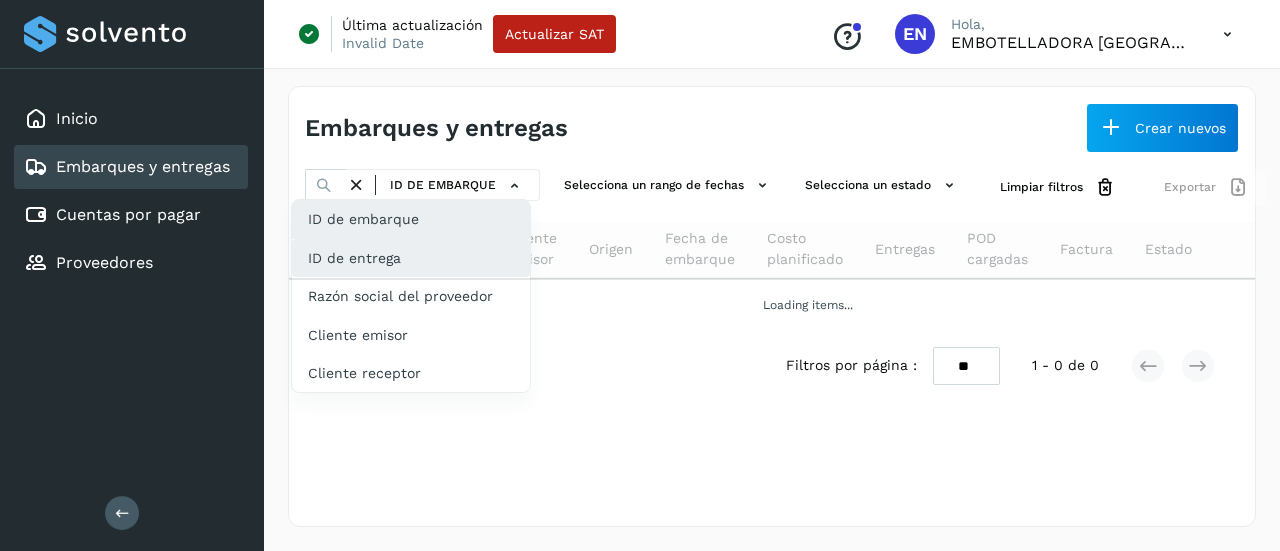 click on "ID de entrega" 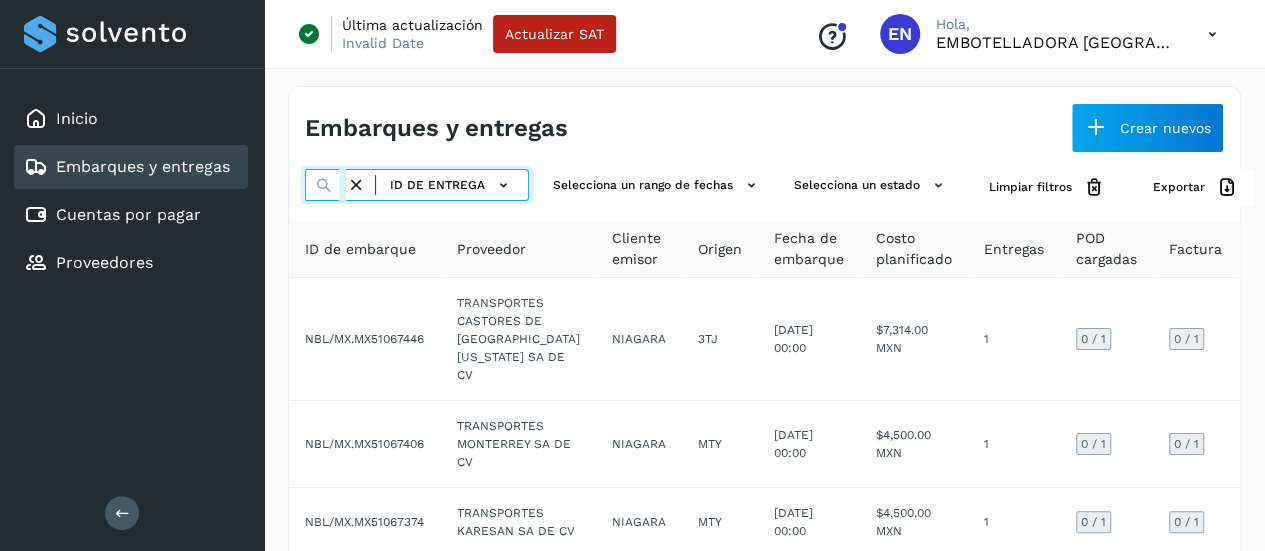 click at bounding box center [325, 185] 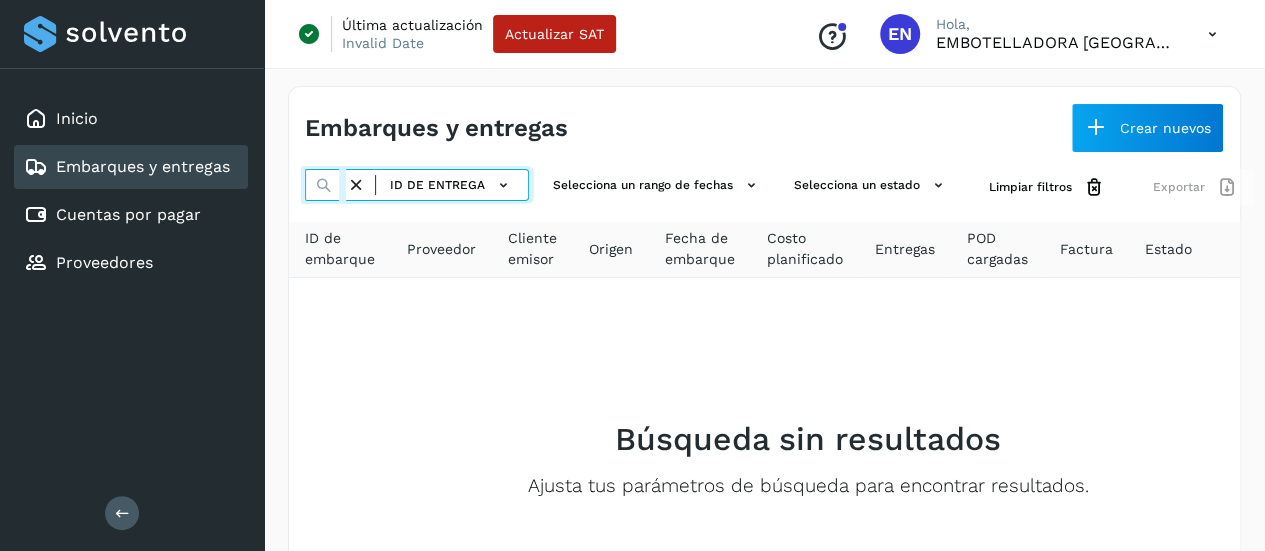 type on "*********" 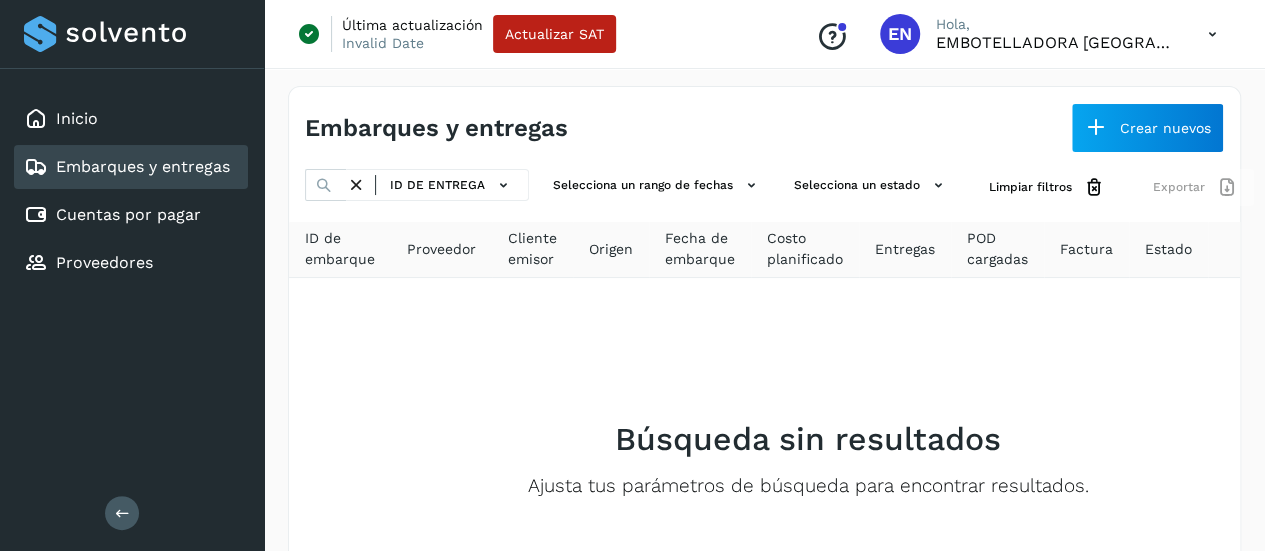 scroll, scrollTop: 0, scrollLeft: 0, axis: both 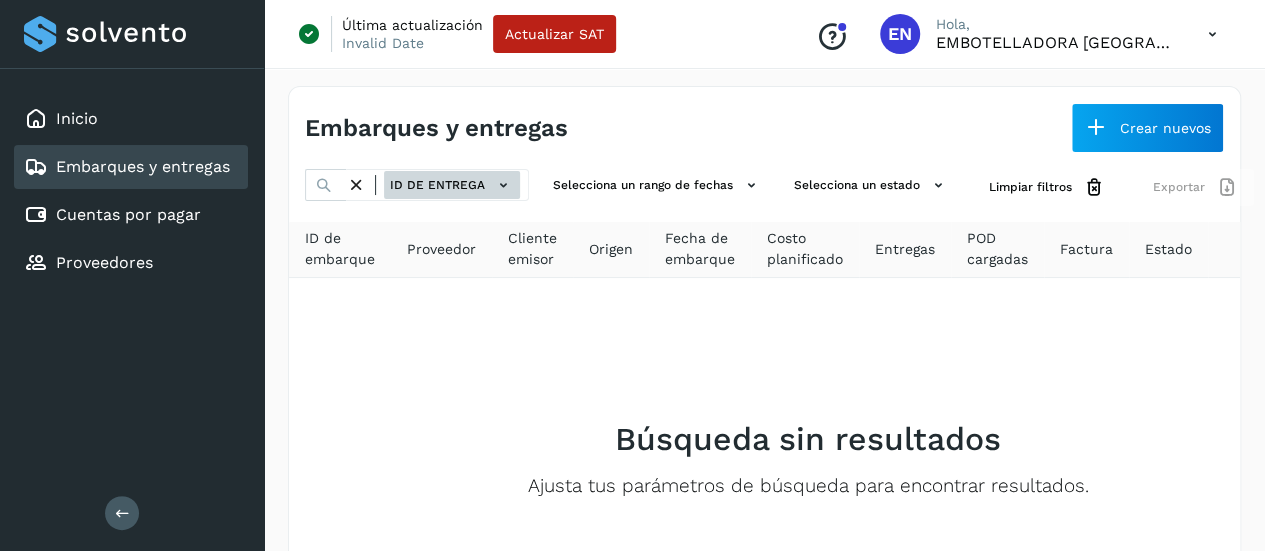 click on "ID de entrega" 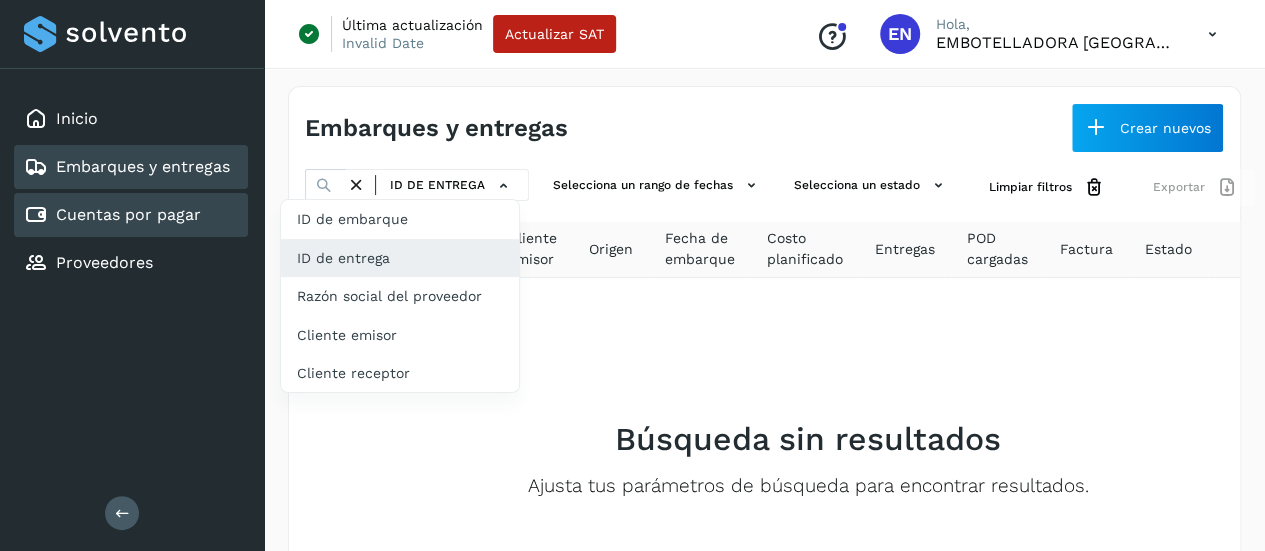 click on "Cuentas por pagar" at bounding box center [128, 214] 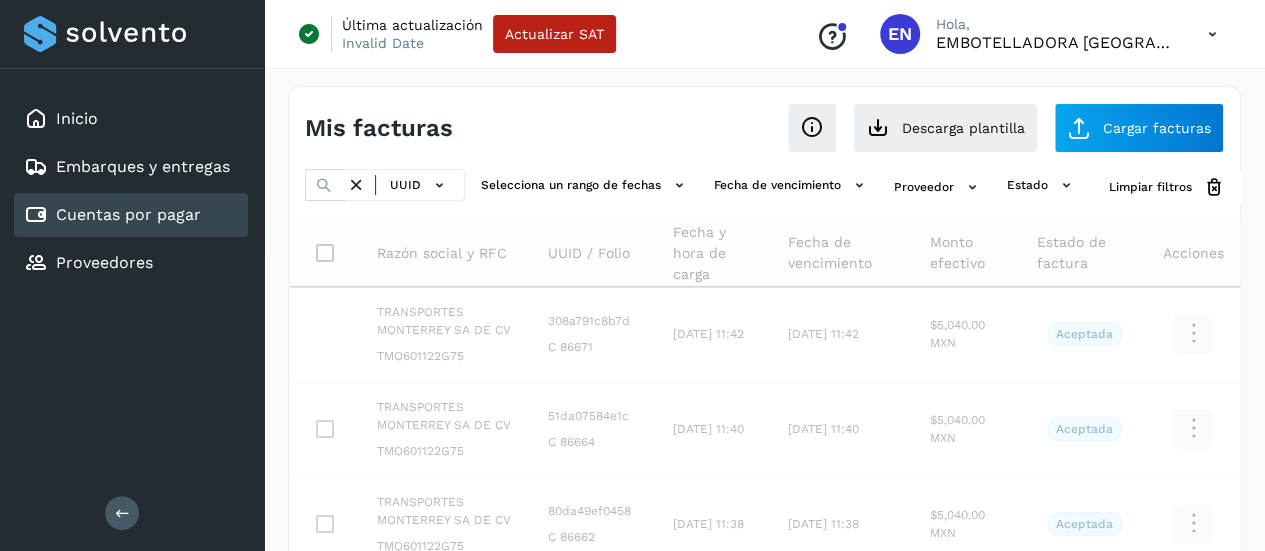 click on "Inicio Embarques y entregas Cuentas por pagar Proveedores" at bounding box center [132, 191] 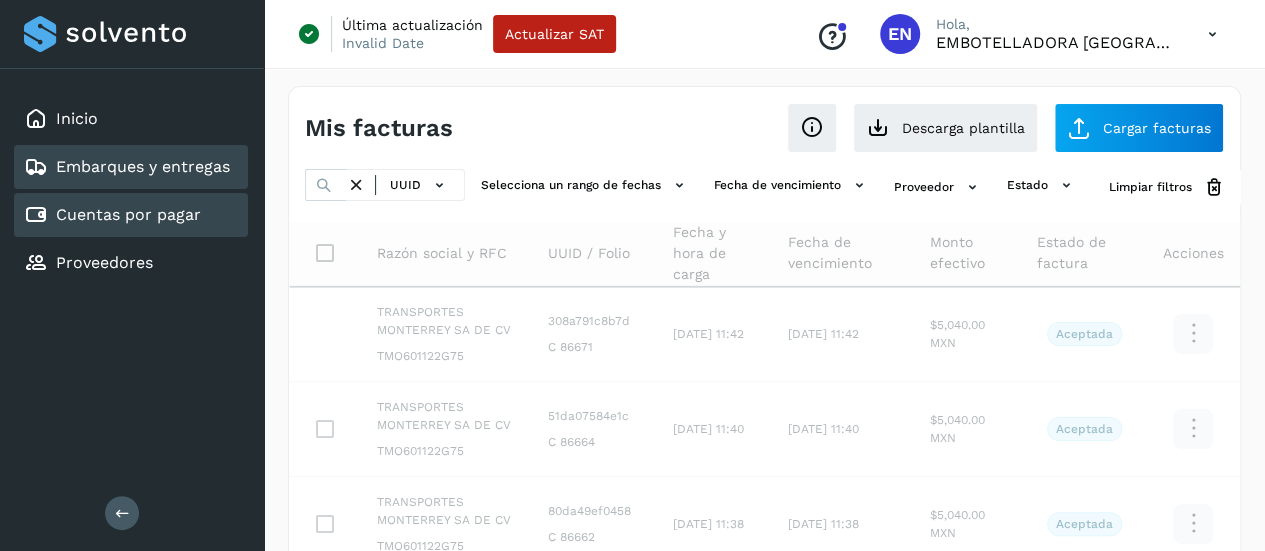 click on "Embarques y entregas" 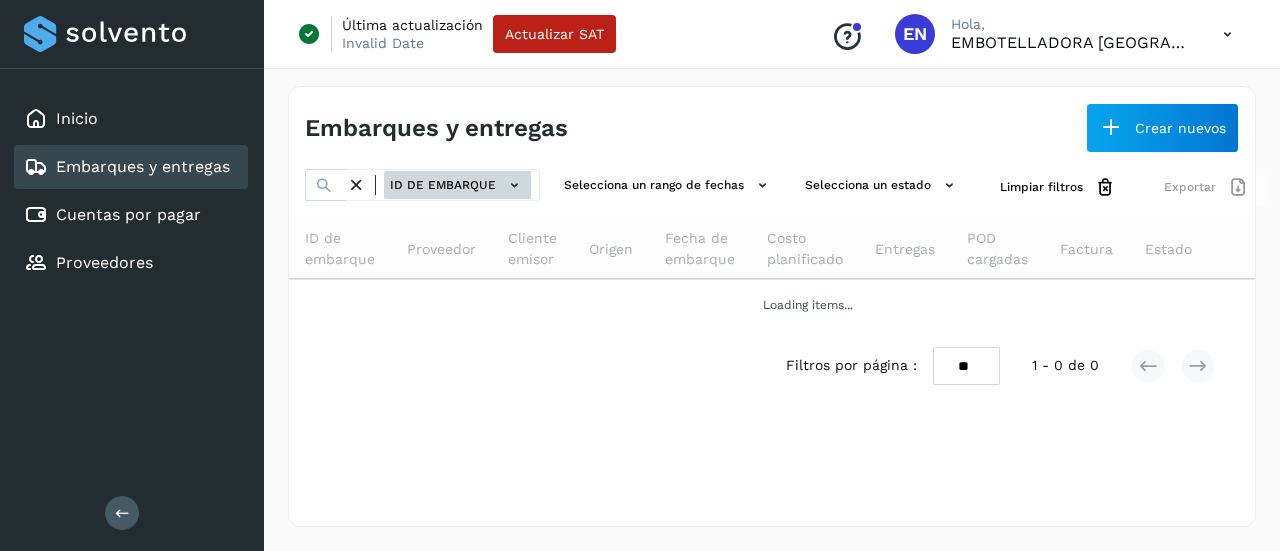 click on "ID de embarque" 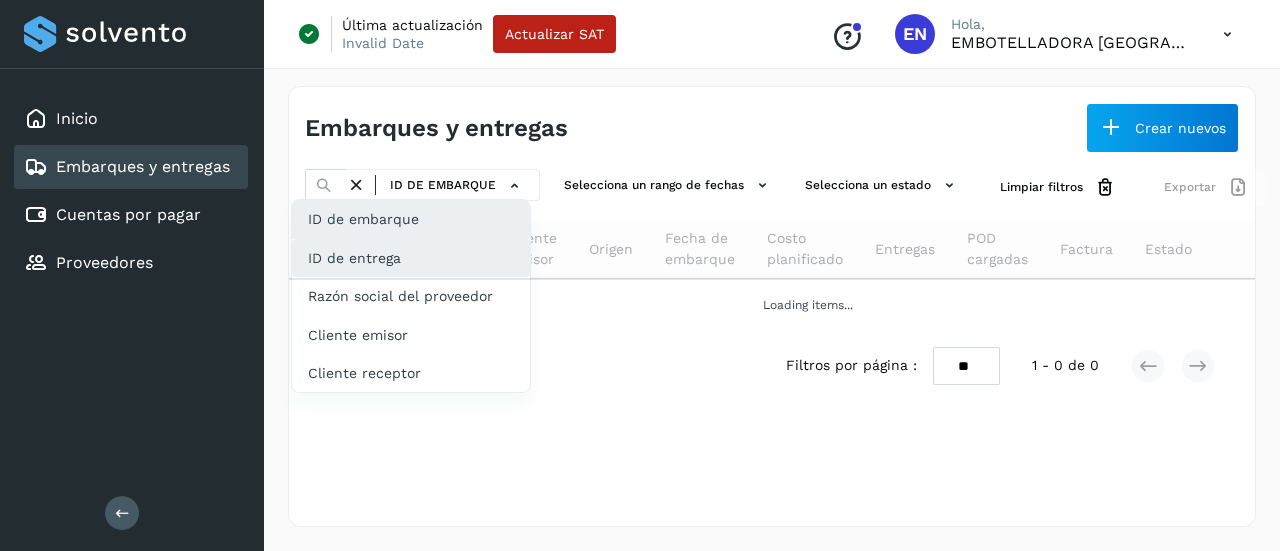 click on "ID de entrega" 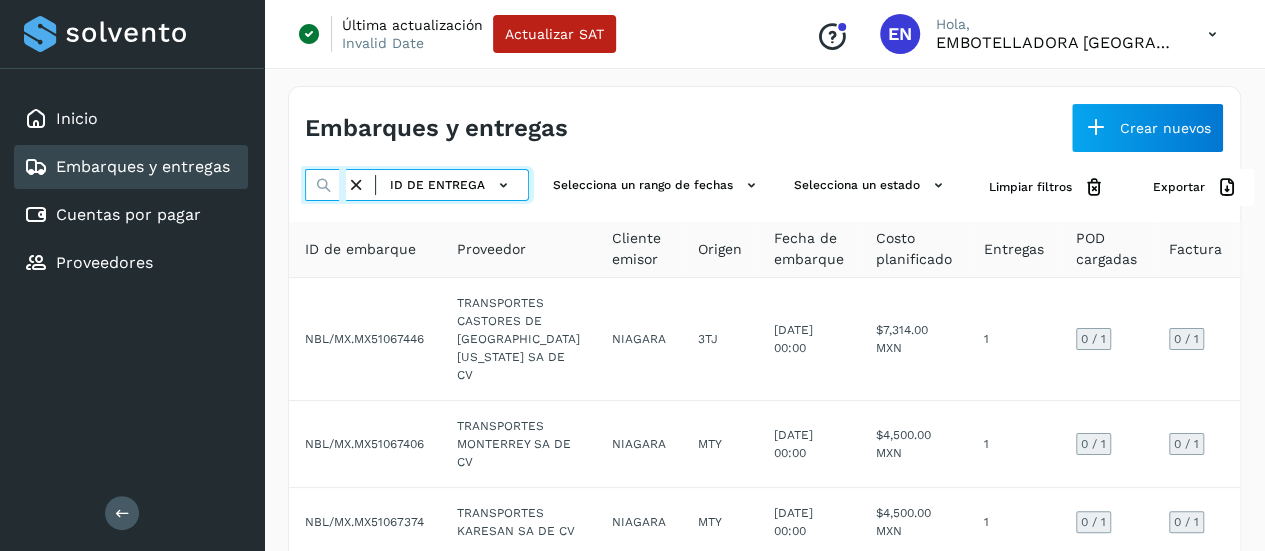 click at bounding box center [325, 185] 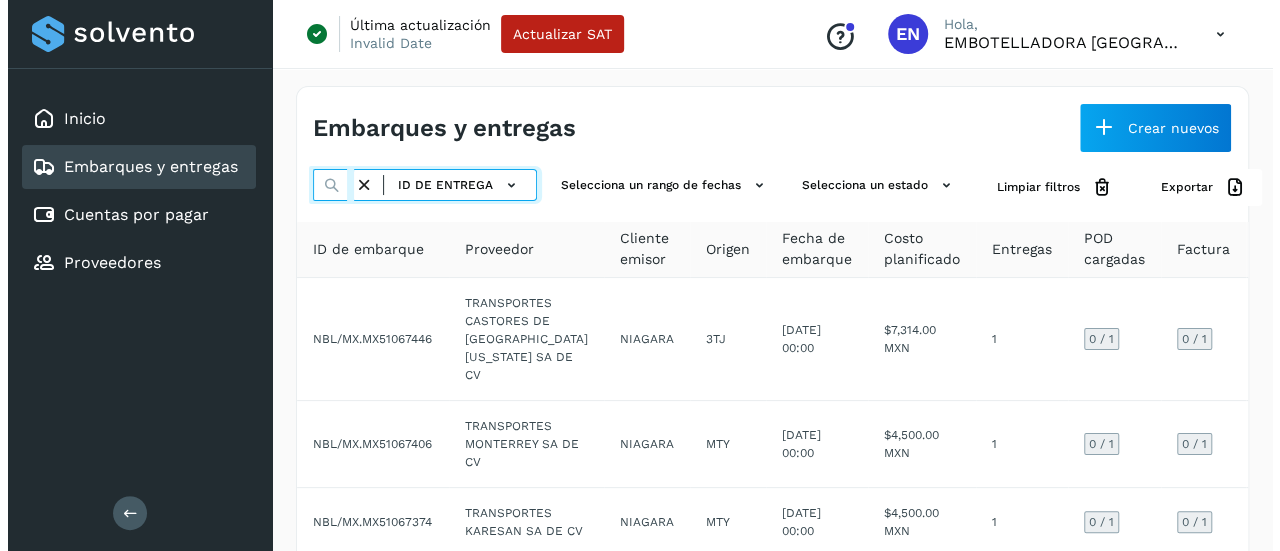scroll, scrollTop: 0, scrollLeft: 48, axis: horizontal 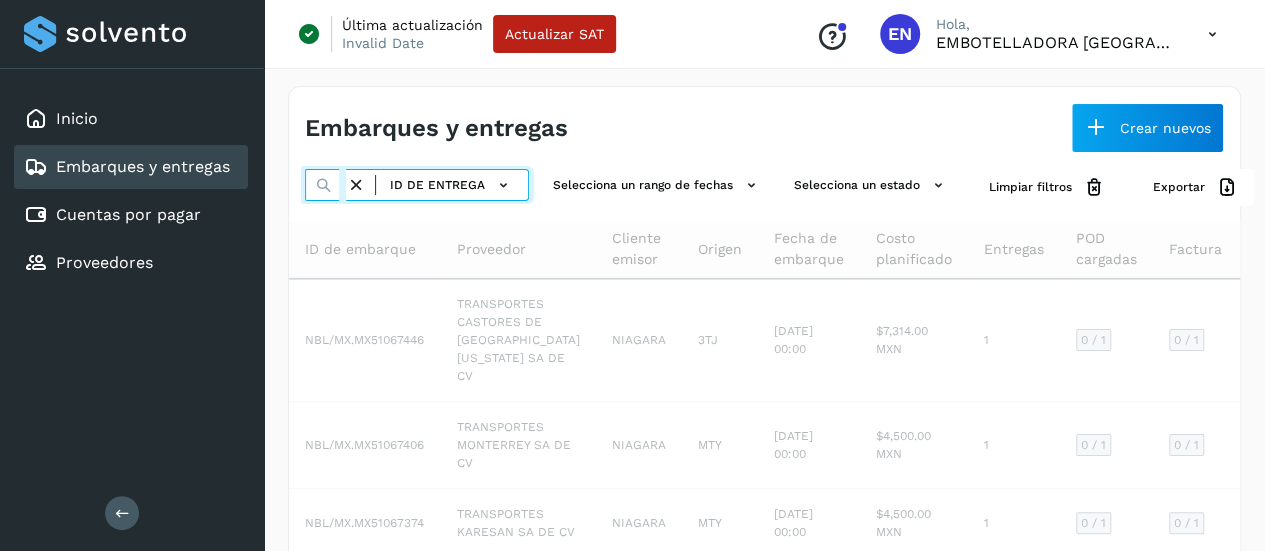 type on "******" 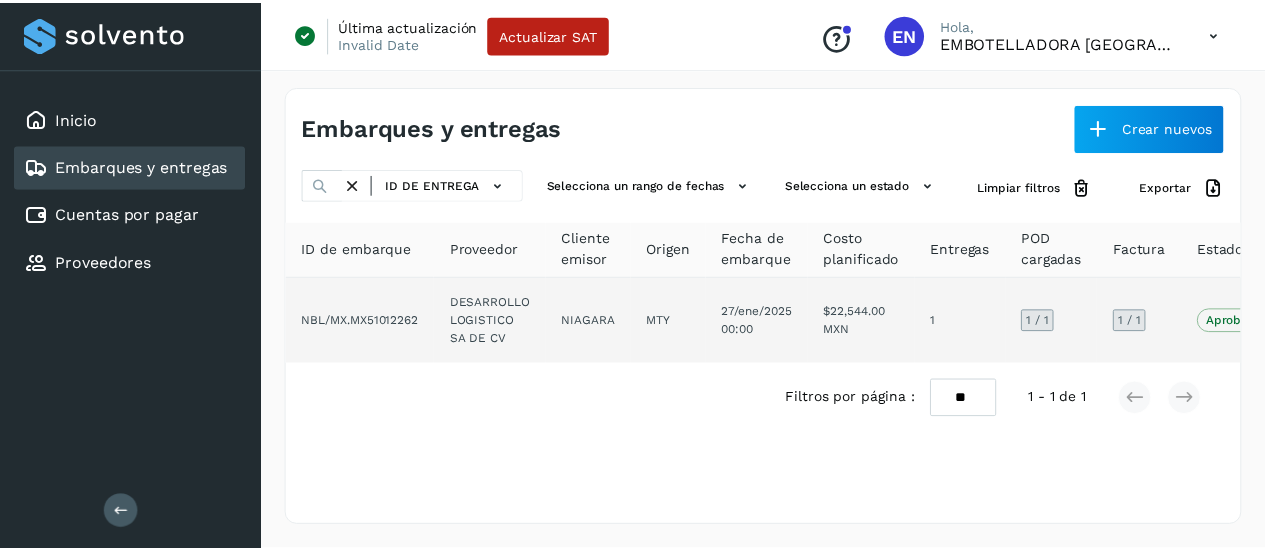 scroll, scrollTop: 0, scrollLeft: 0, axis: both 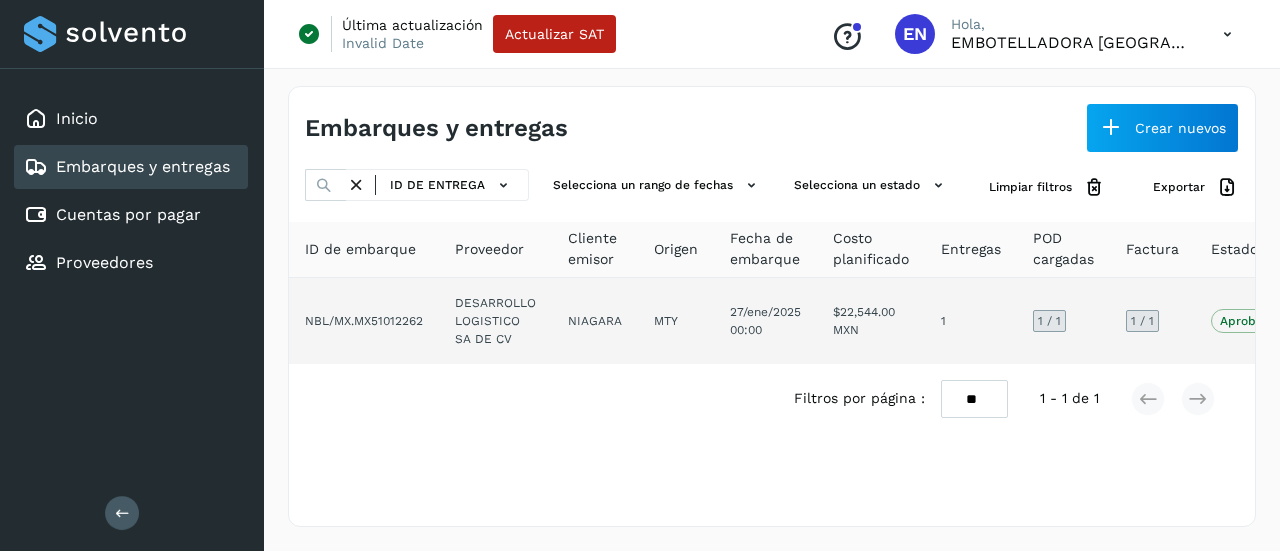 click on "NBL/MX.MX51012262" 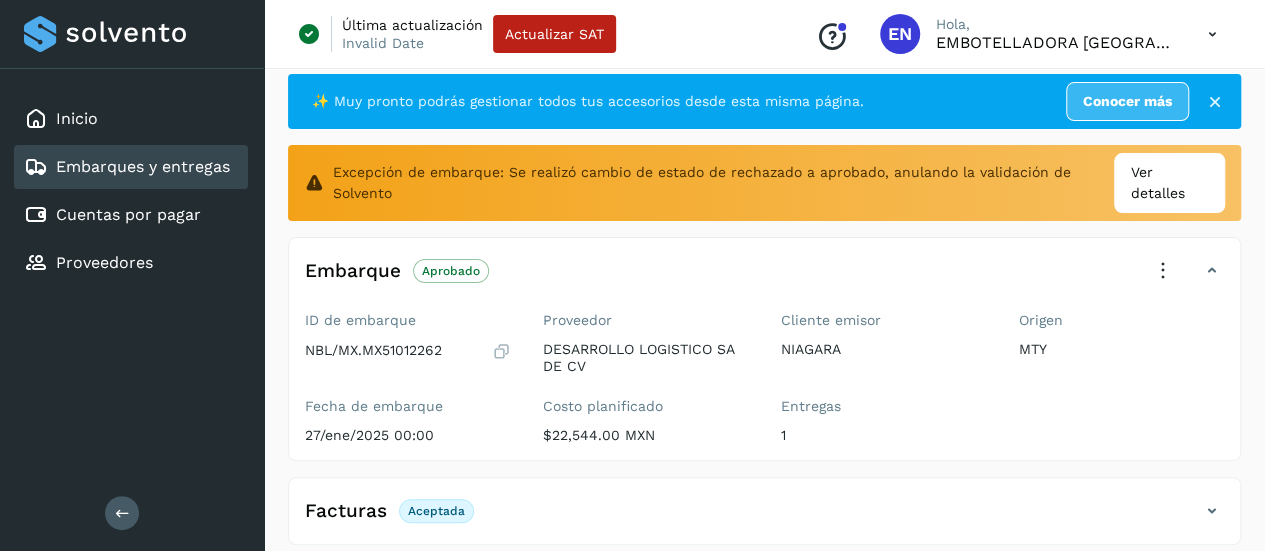 scroll, scrollTop: 40, scrollLeft: 0, axis: vertical 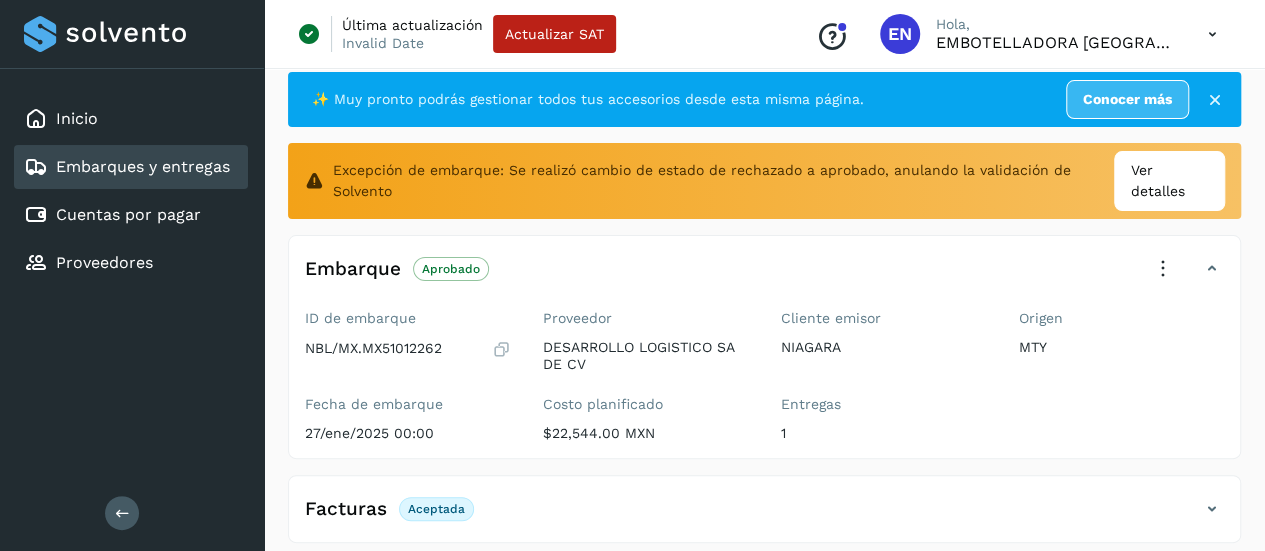 type 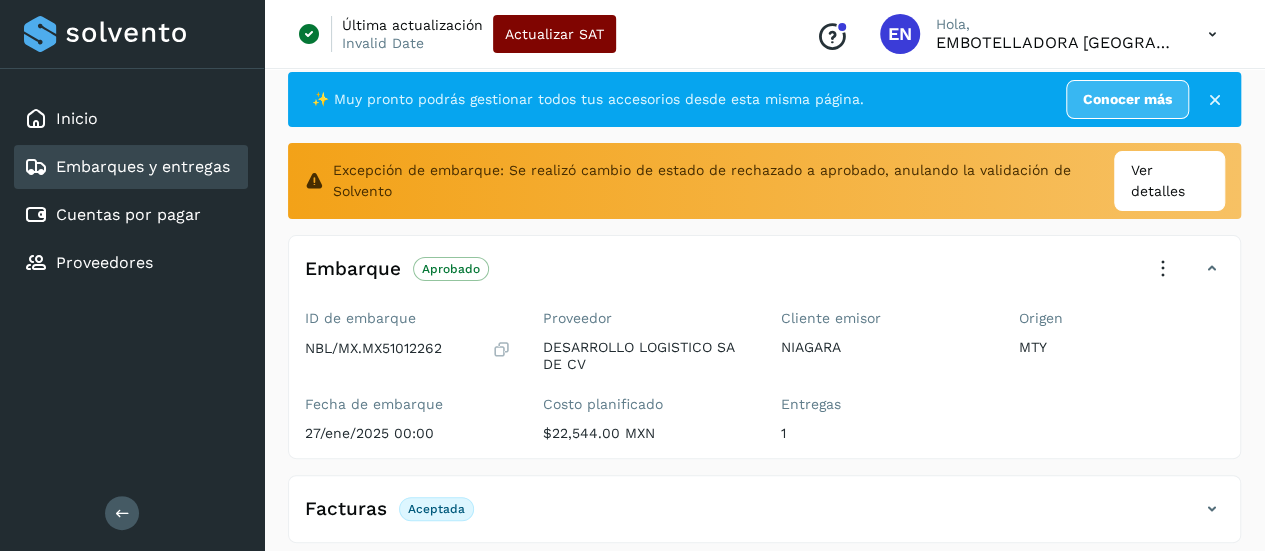 type 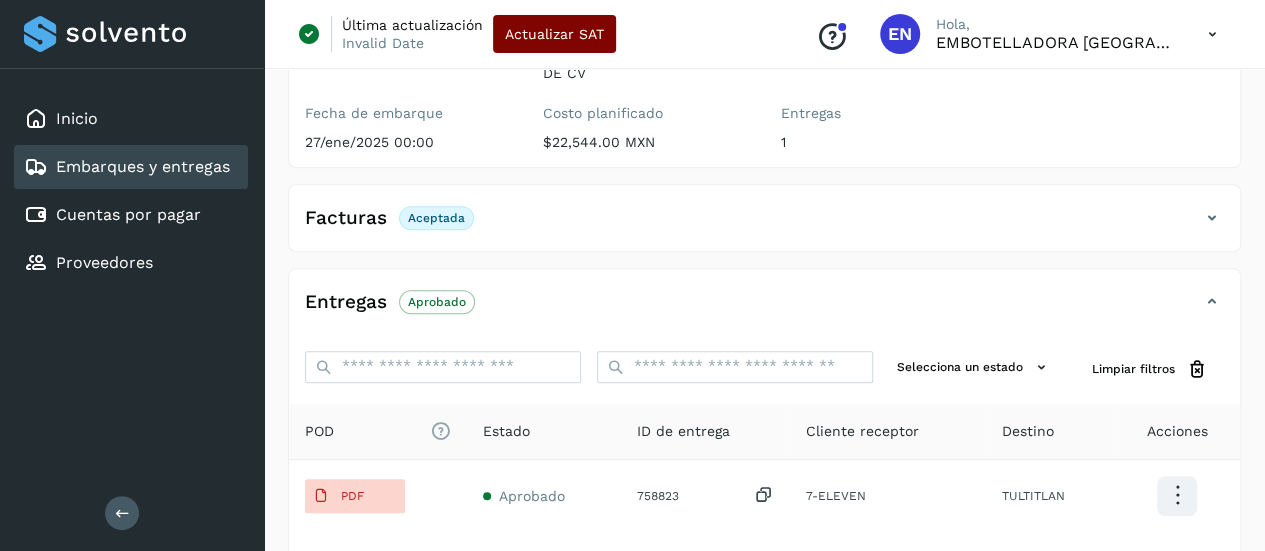 scroll, scrollTop: 256, scrollLeft: 0, axis: vertical 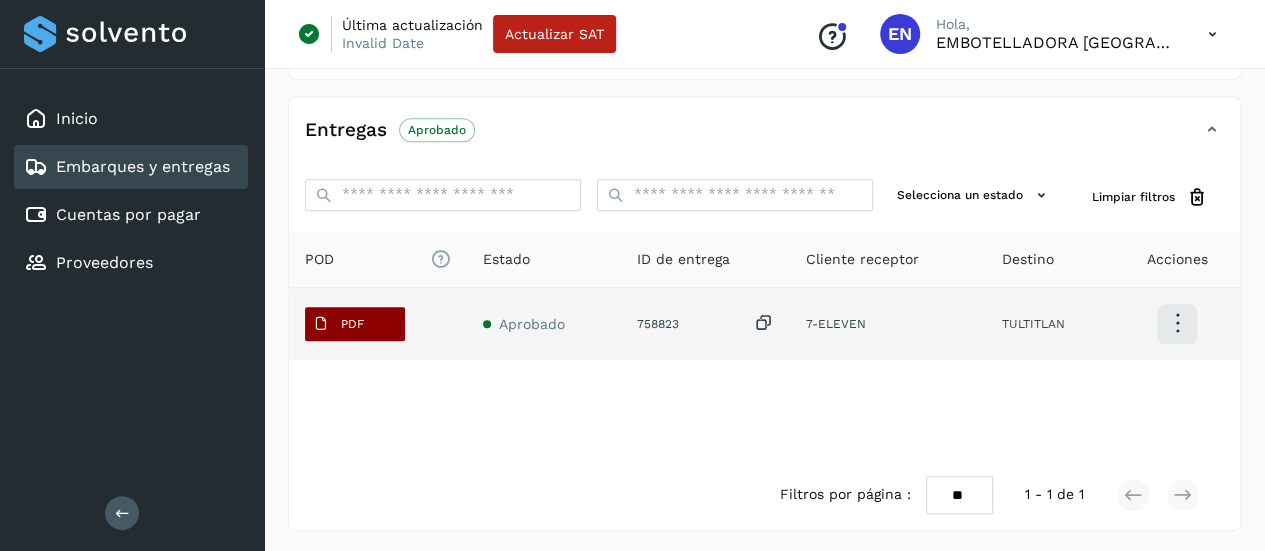 click on "PDF" at bounding box center (338, 324) 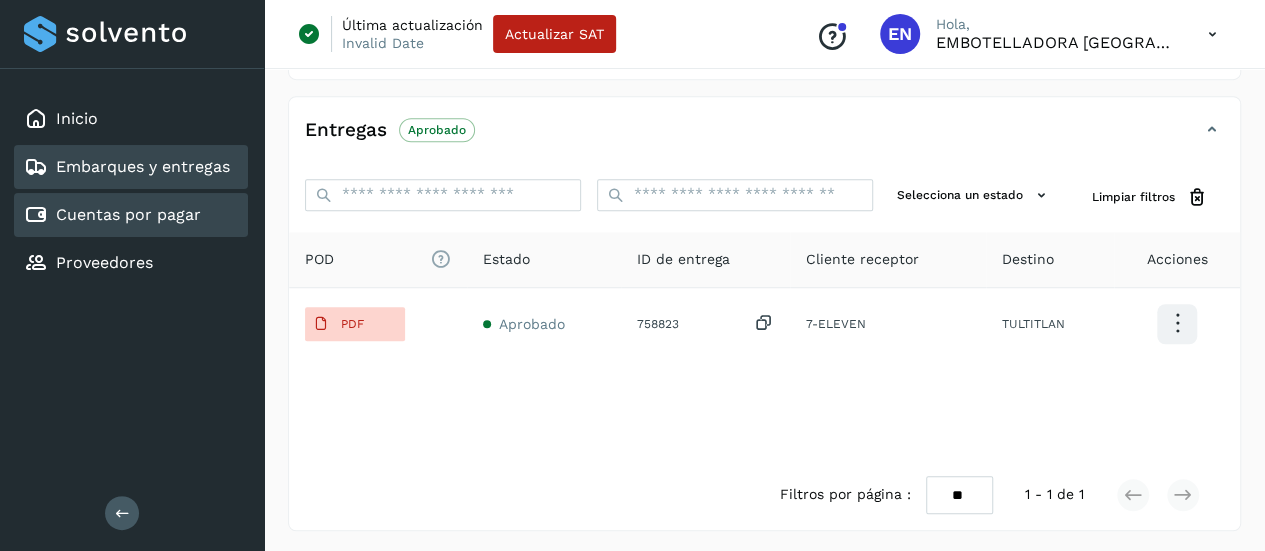 click on "Cuentas por pagar" at bounding box center (128, 214) 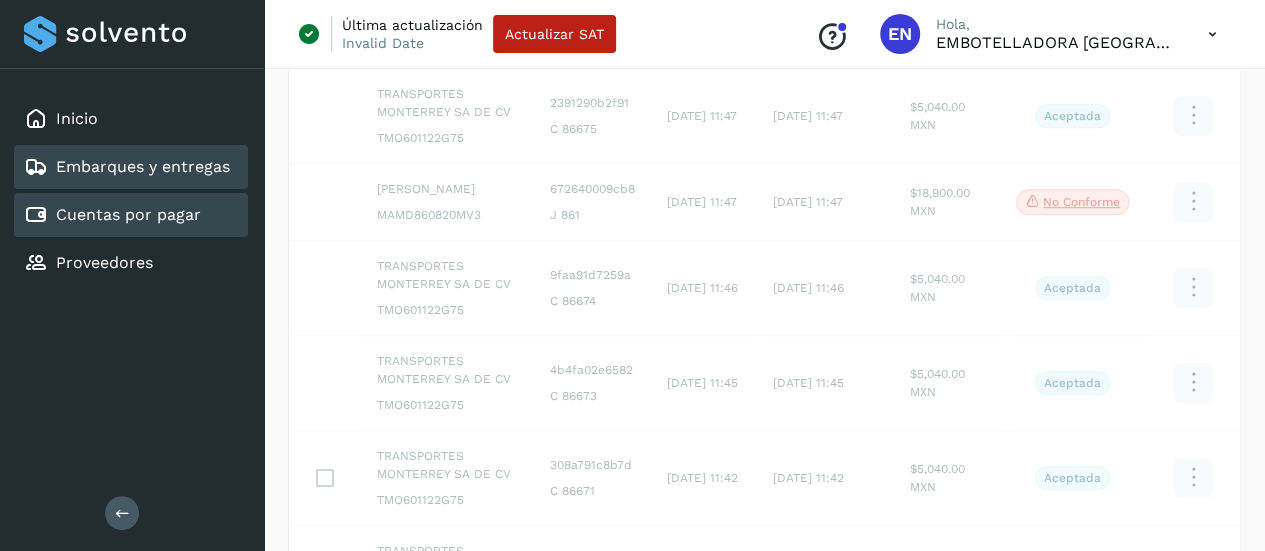 click on "Embarques y entregas" at bounding box center [143, 166] 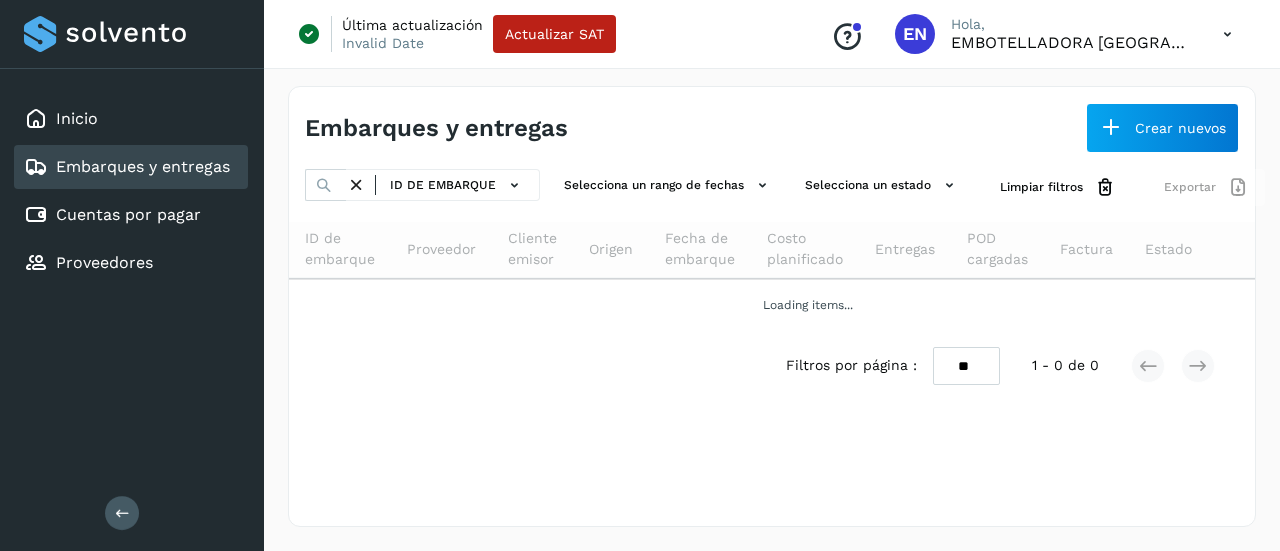 click at bounding box center [324, 185] 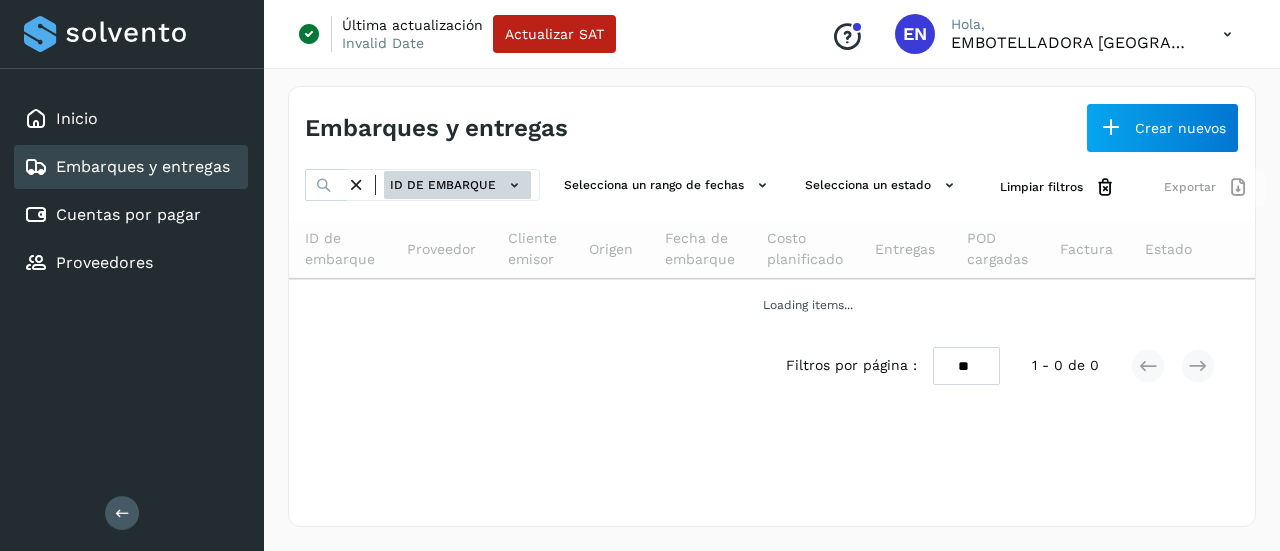 click on "ID de embarque" 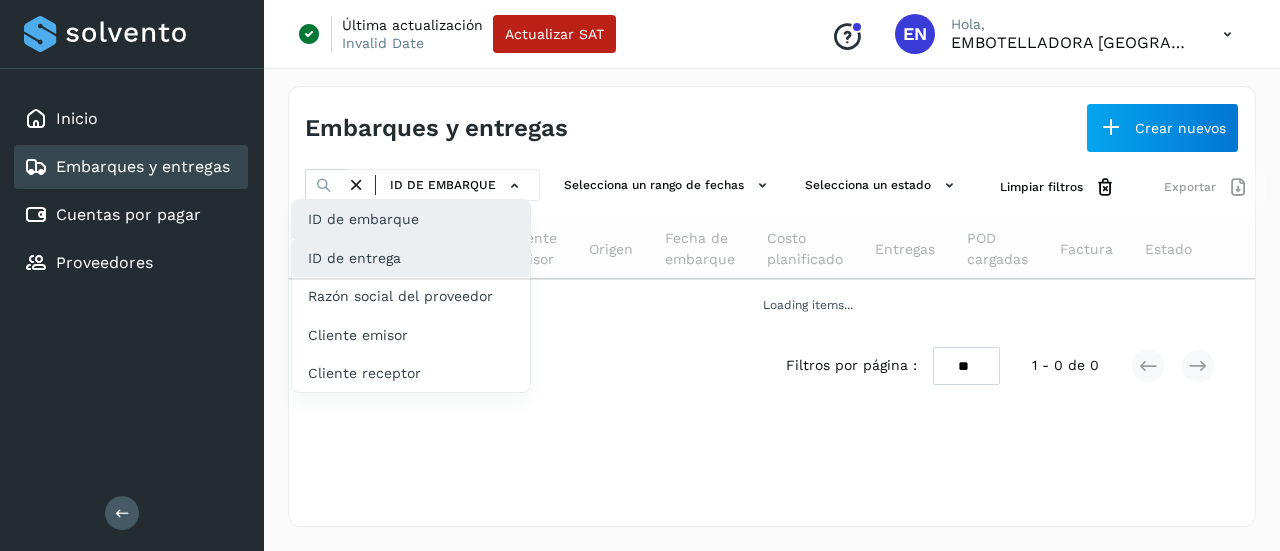 click on "ID de entrega" 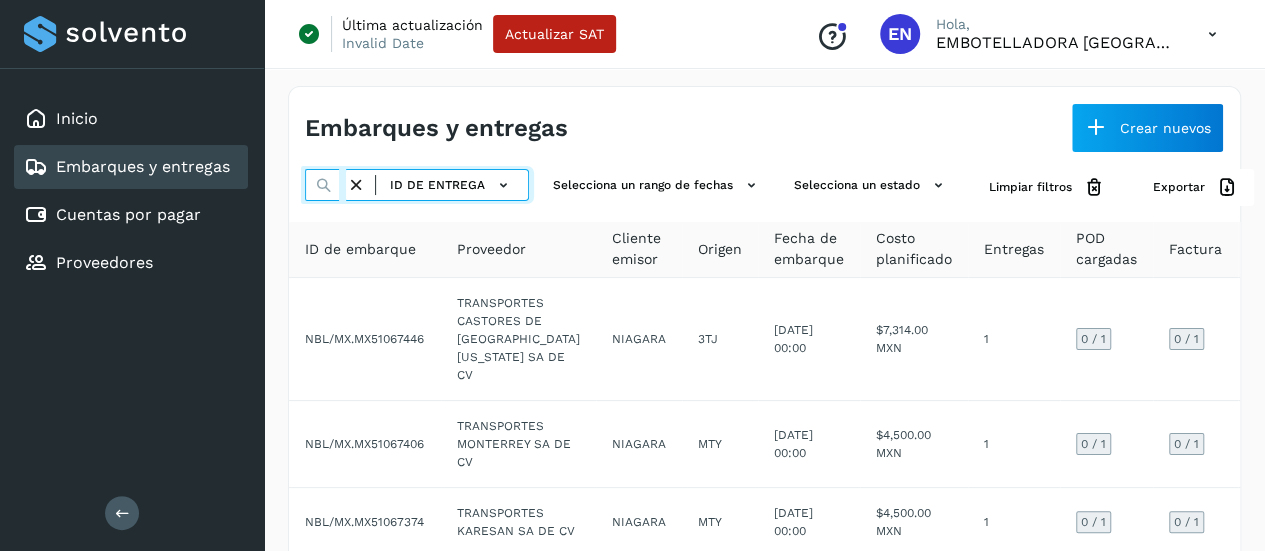 click at bounding box center [325, 185] 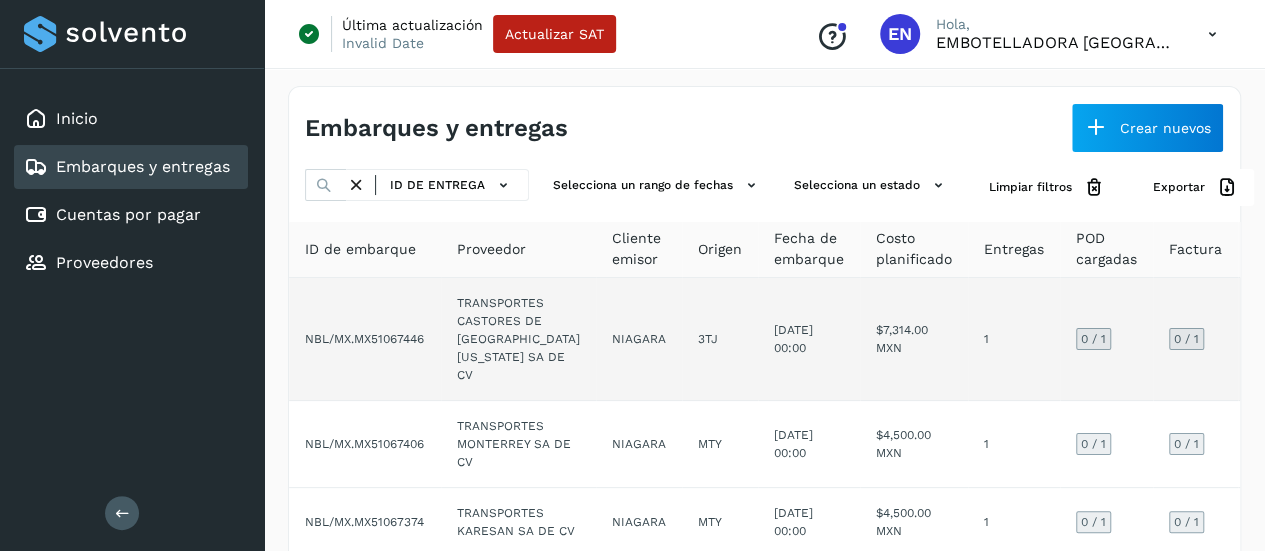scroll, scrollTop: 0, scrollLeft: 0, axis: both 